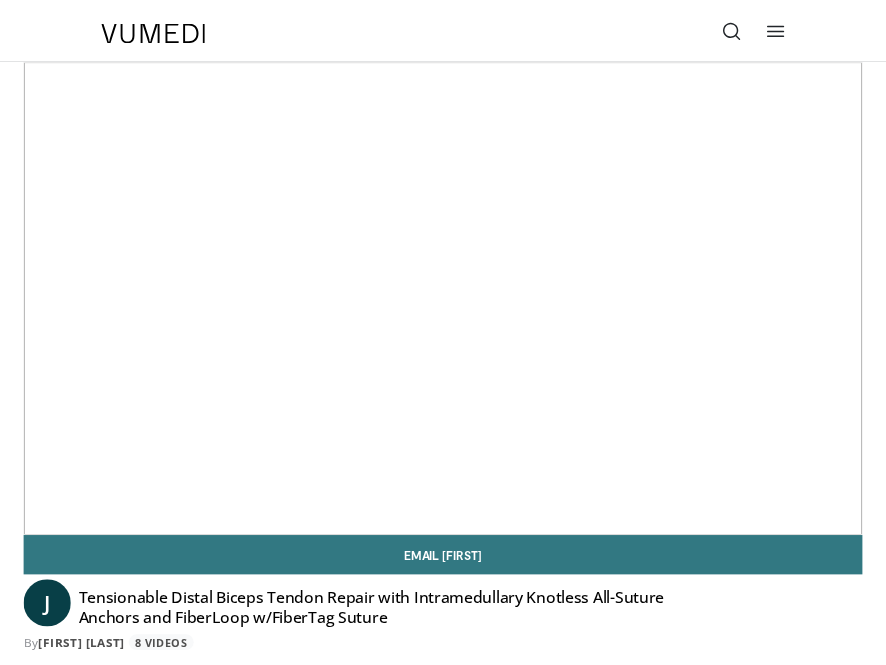 scroll, scrollTop: 0, scrollLeft: 0, axis: both 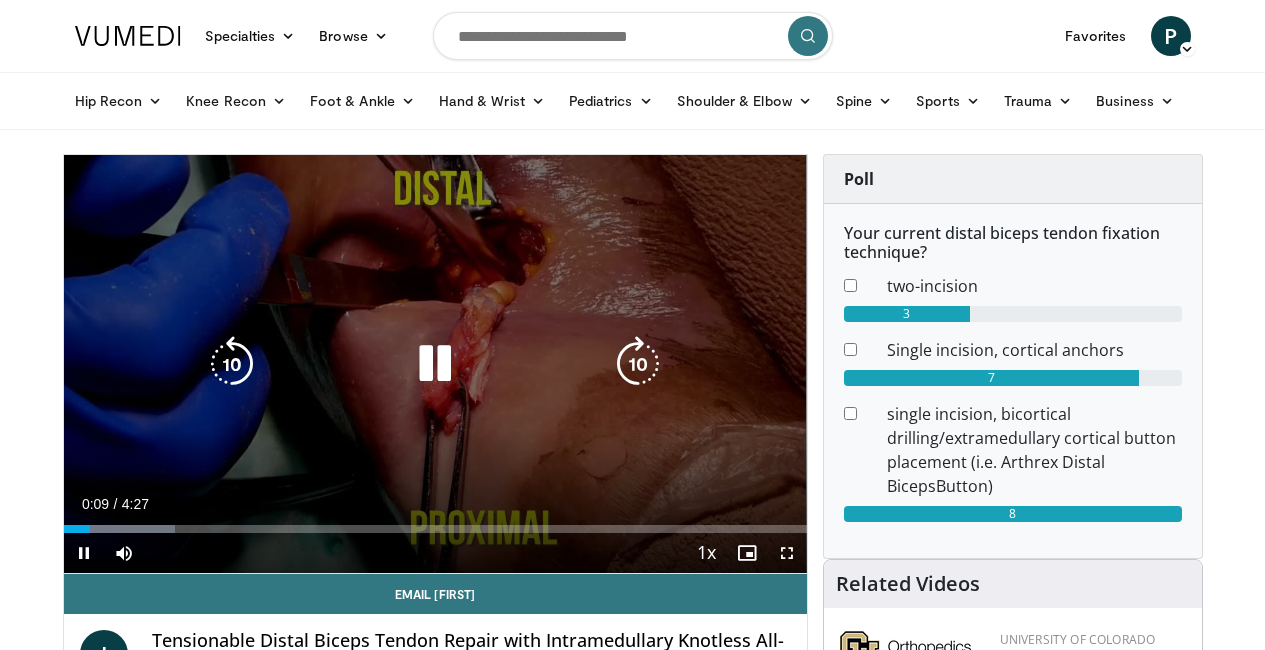click on "10 seconds
Tap to unmute" at bounding box center (435, 364) 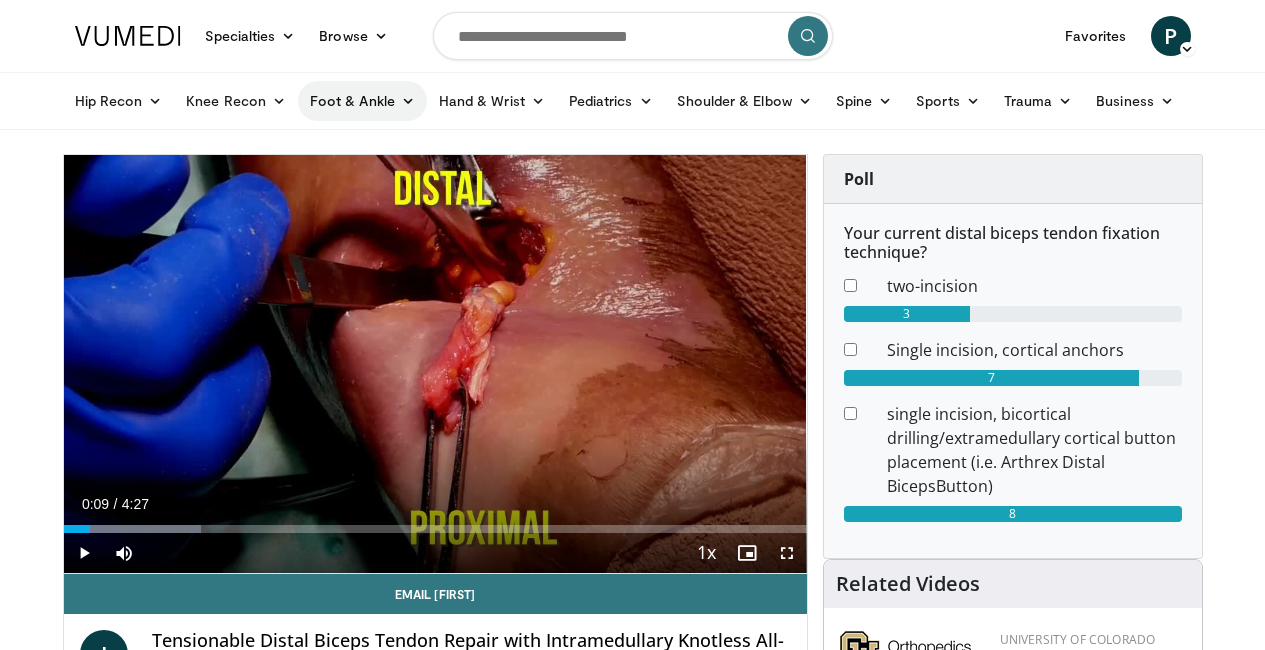 click on "Foot & Ankle" at bounding box center (362, 101) 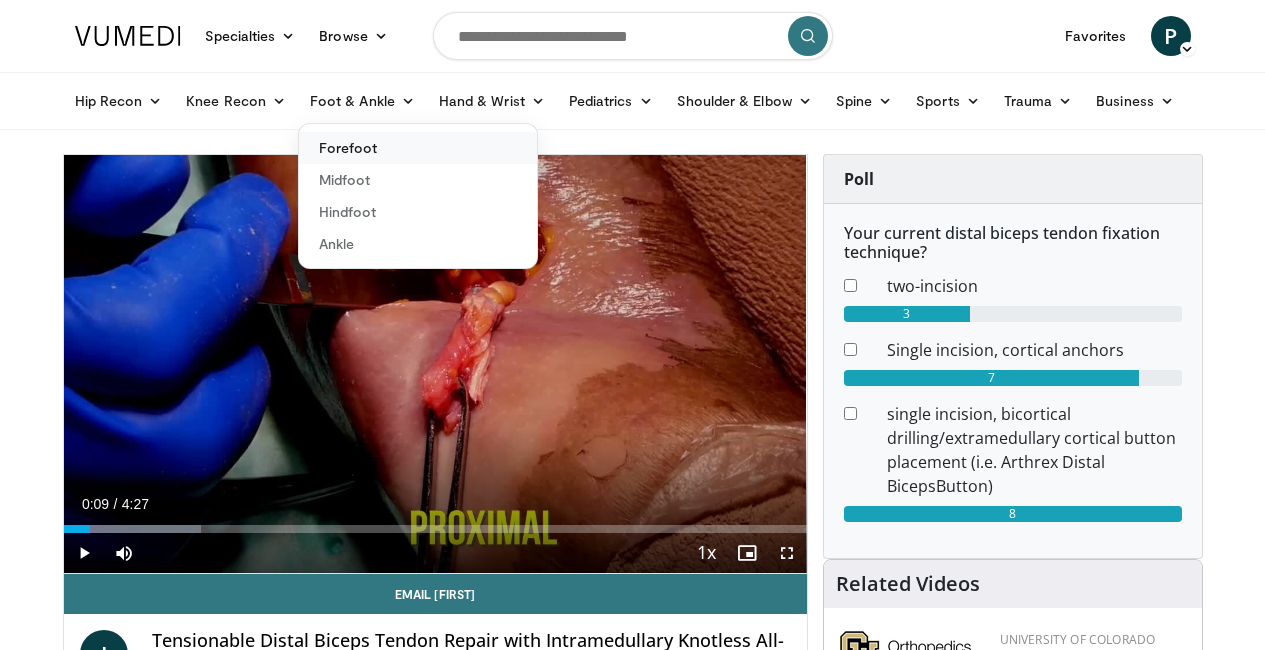 click on "Forefoot" at bounding box center (418, 148) 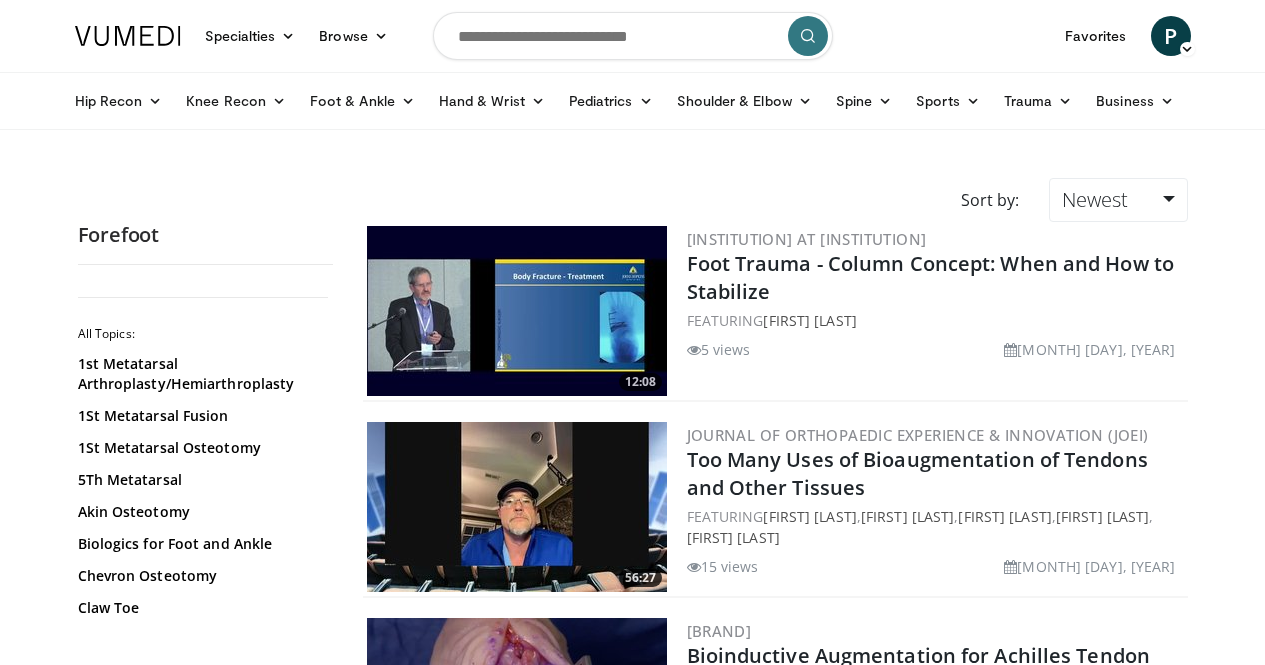 scroll, scrollTop: 0, scrollLeft: 0, axis: both 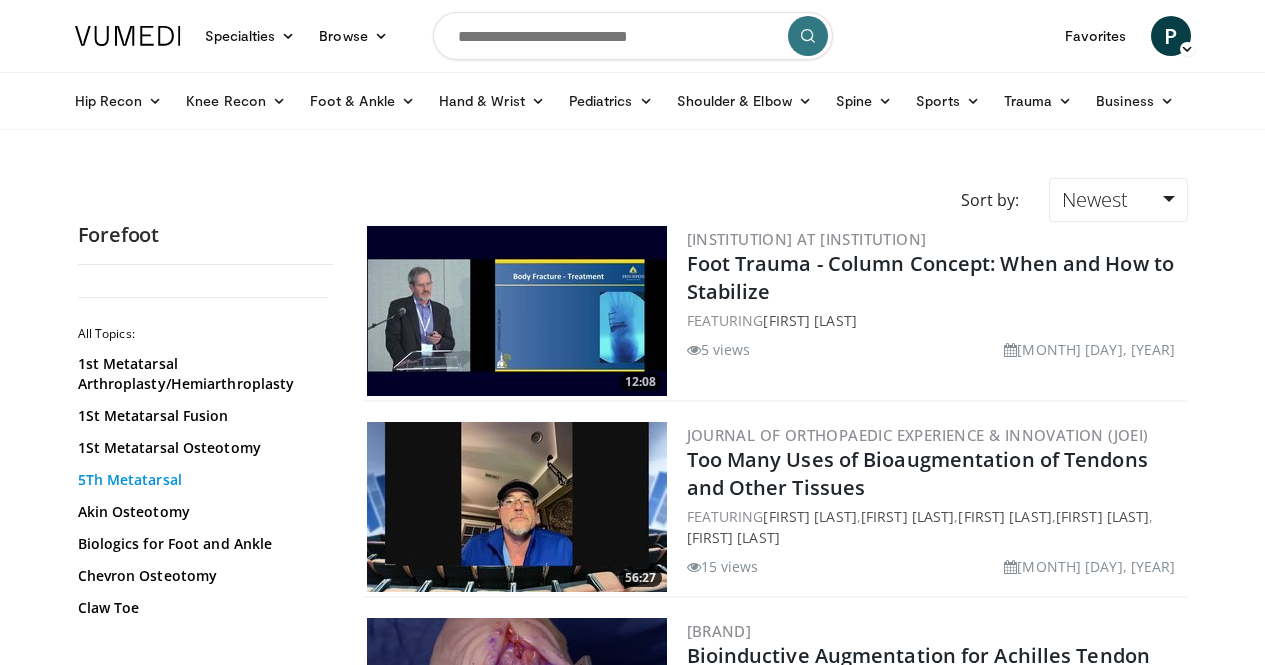 click on "5Th Metatarsal" at bounding box center (200, 480) 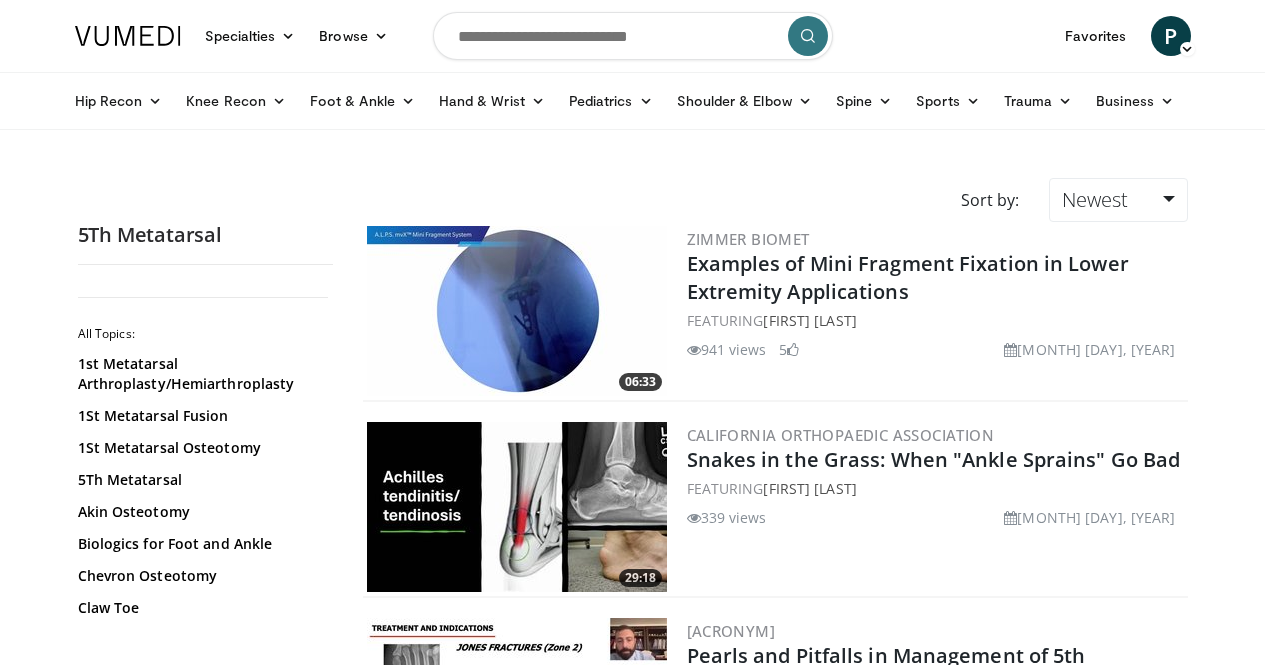 scroll, scrollTop: 0, scrollLeft: 0, axis: both 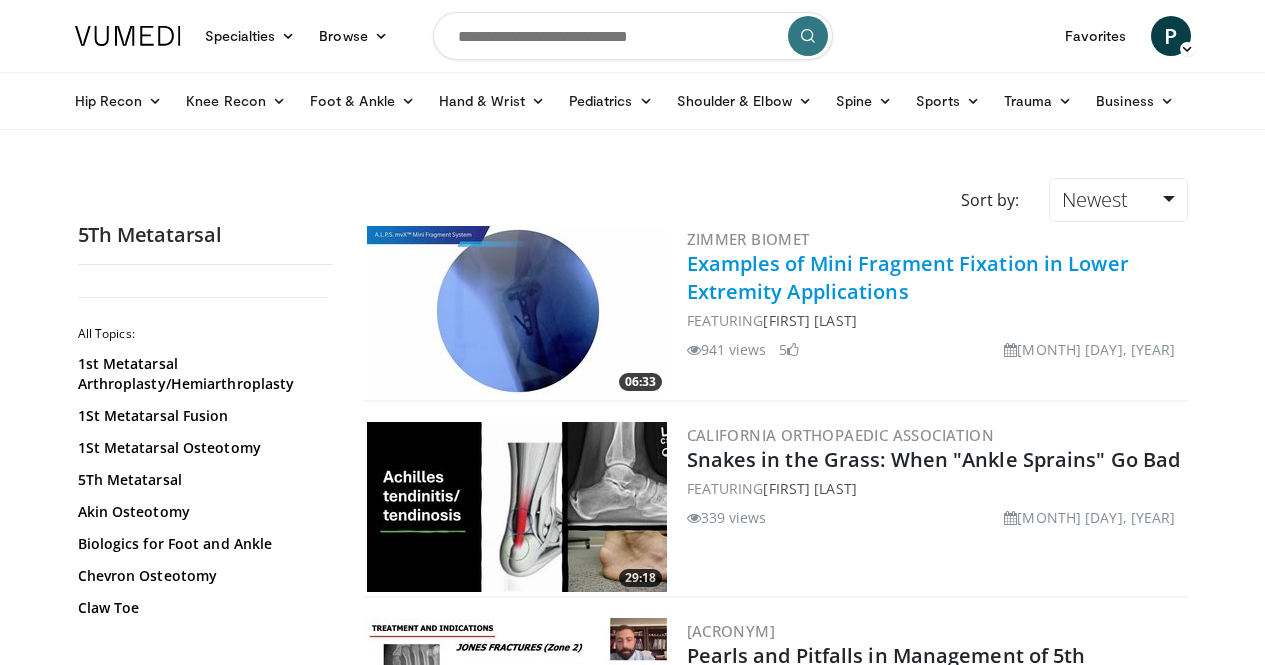 click on "Examples of Mini Fragment Fixation in Lower Extremity Applications" at bounding box center (908, 277) 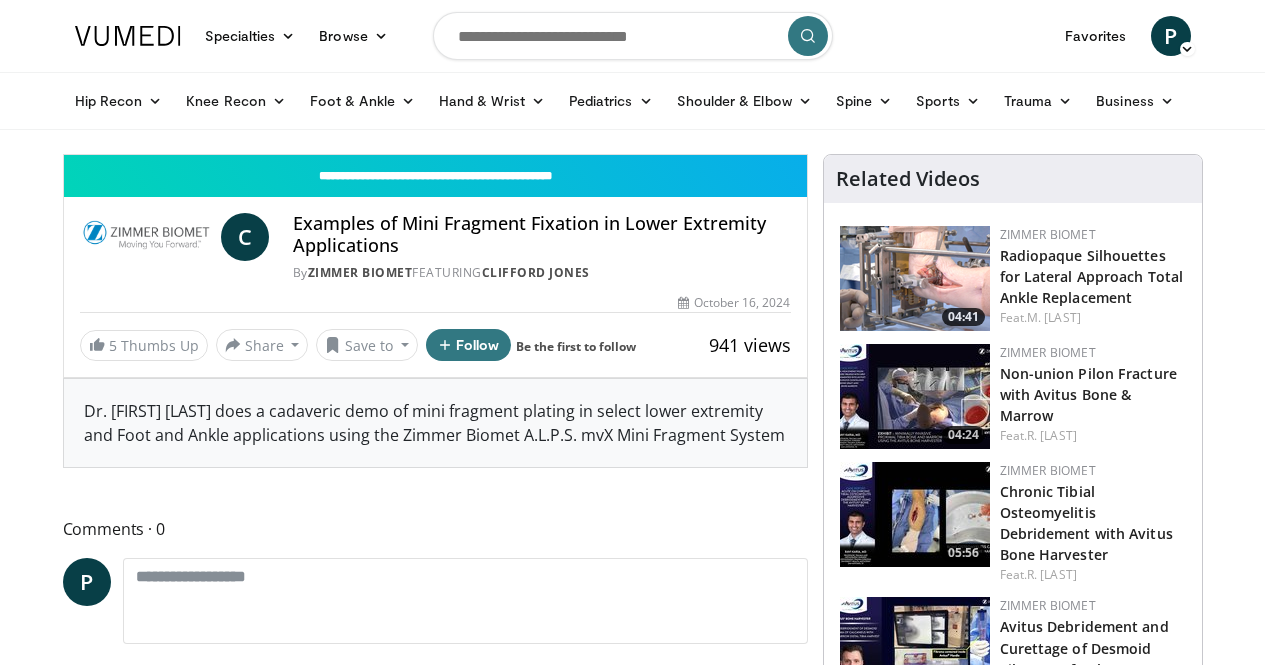 scroll, scrollTop: 0, scrollLeft: 0, axis: both 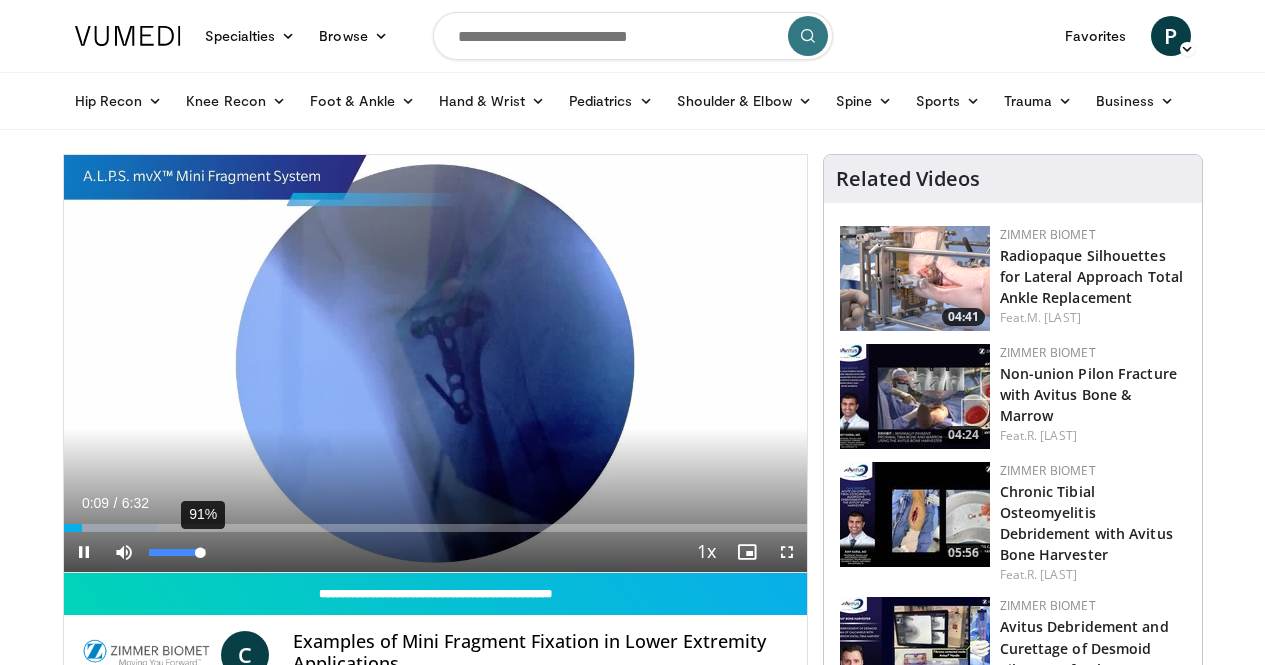 click at bounding box center [175, 552] 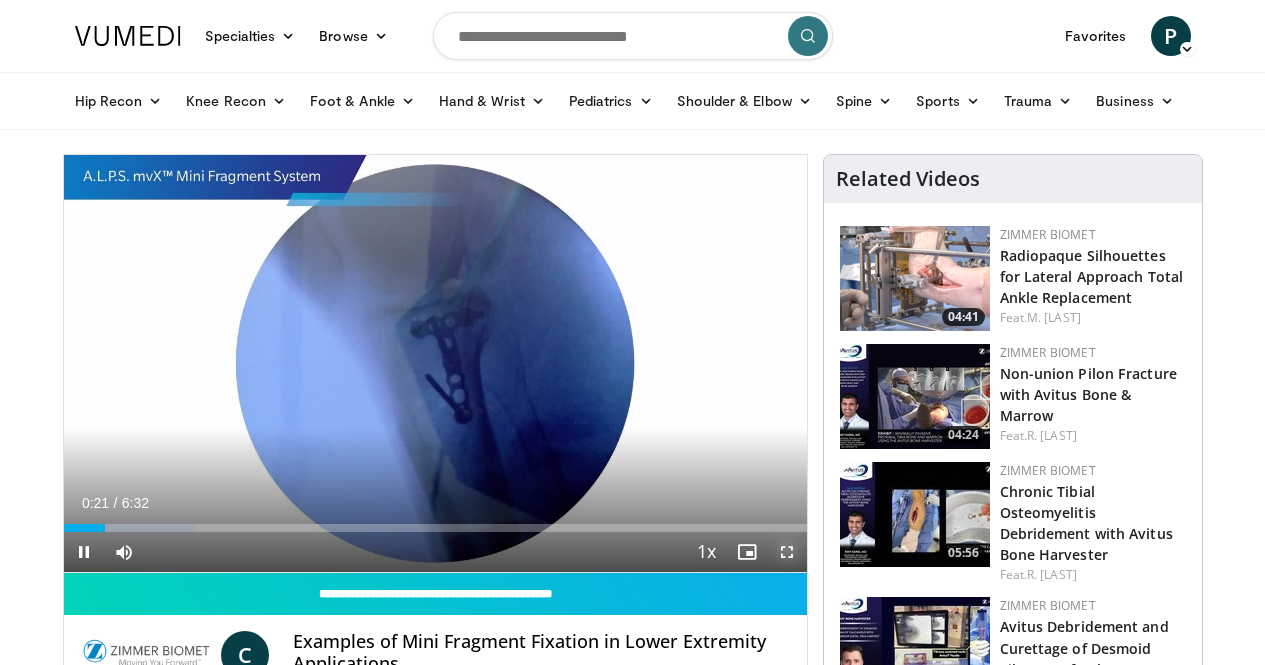 click at bounding box center (787, 552) 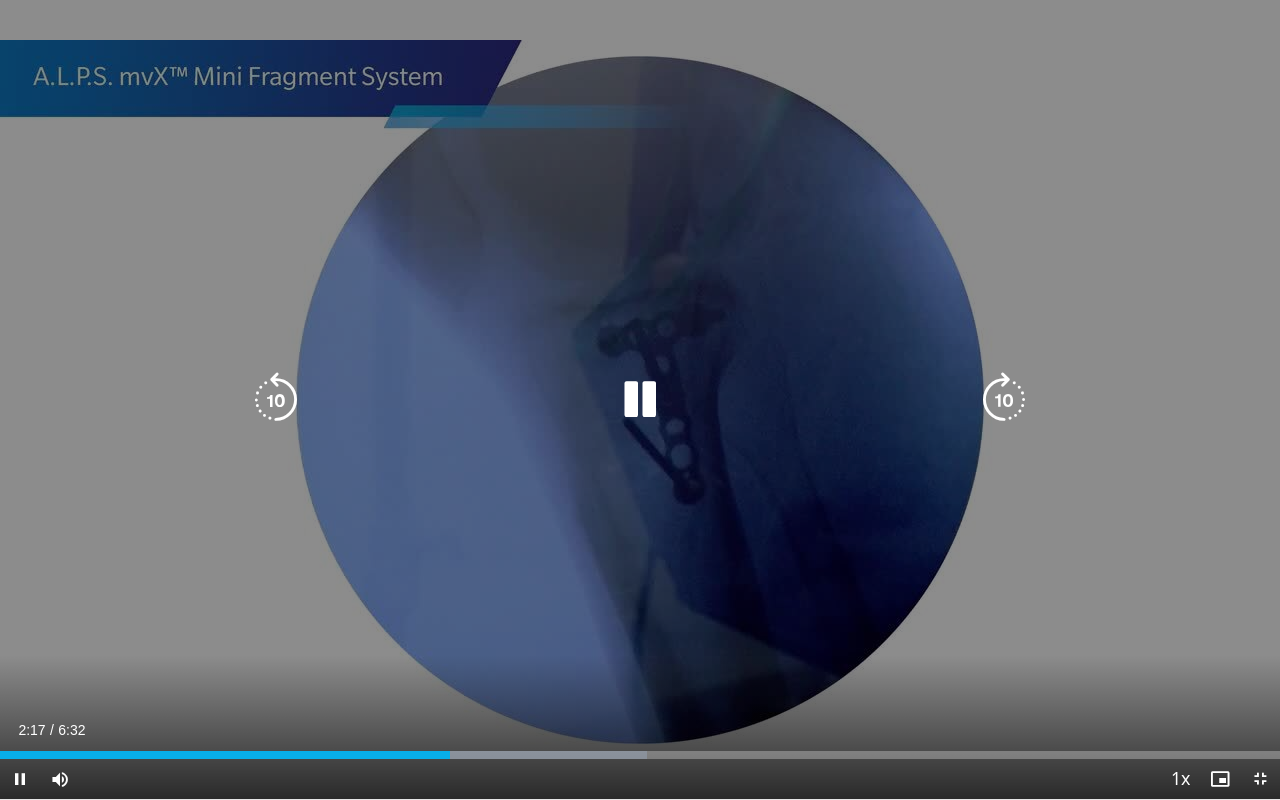 click at bounding box center (640, 400) 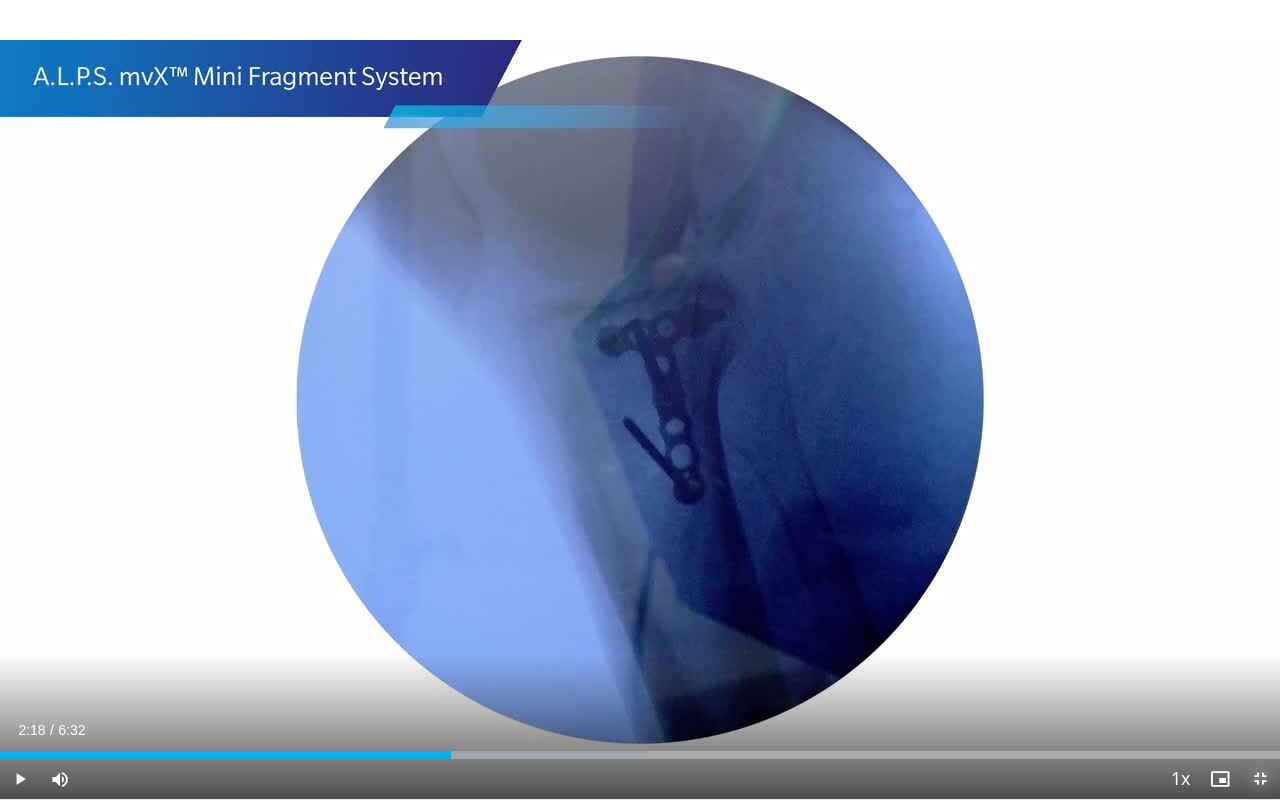 click at bounding box center (1260, 779) 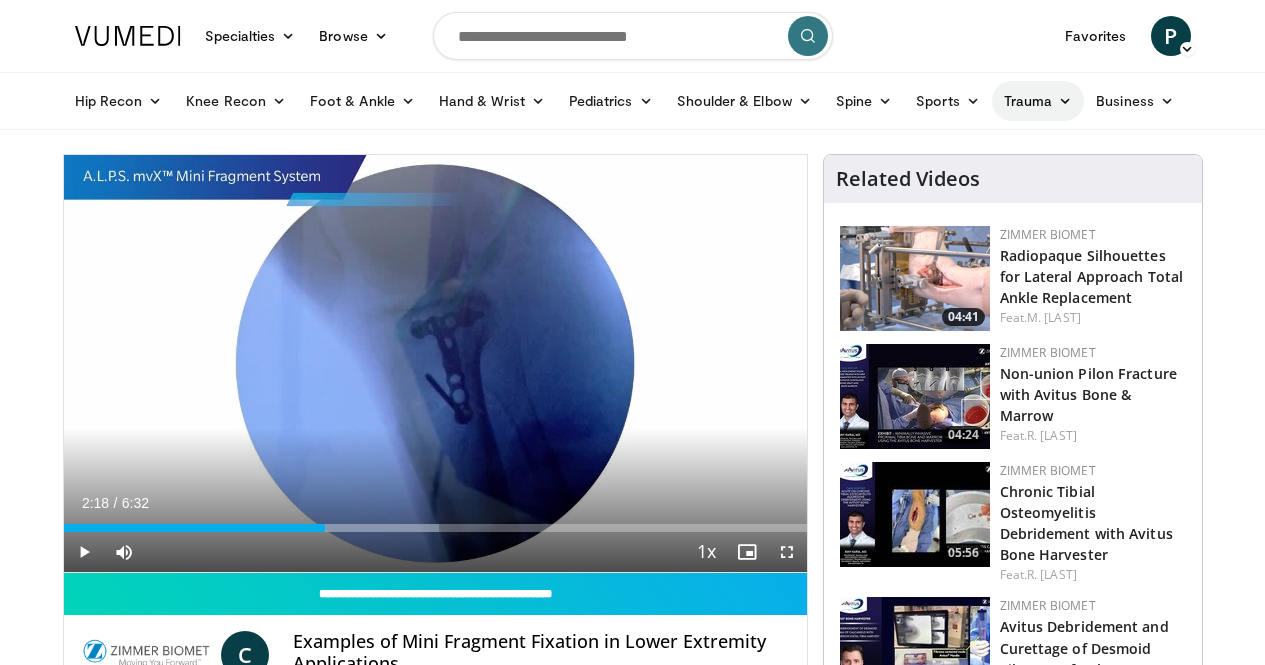 click on "Trauma" at bounding box center (1038, 101) 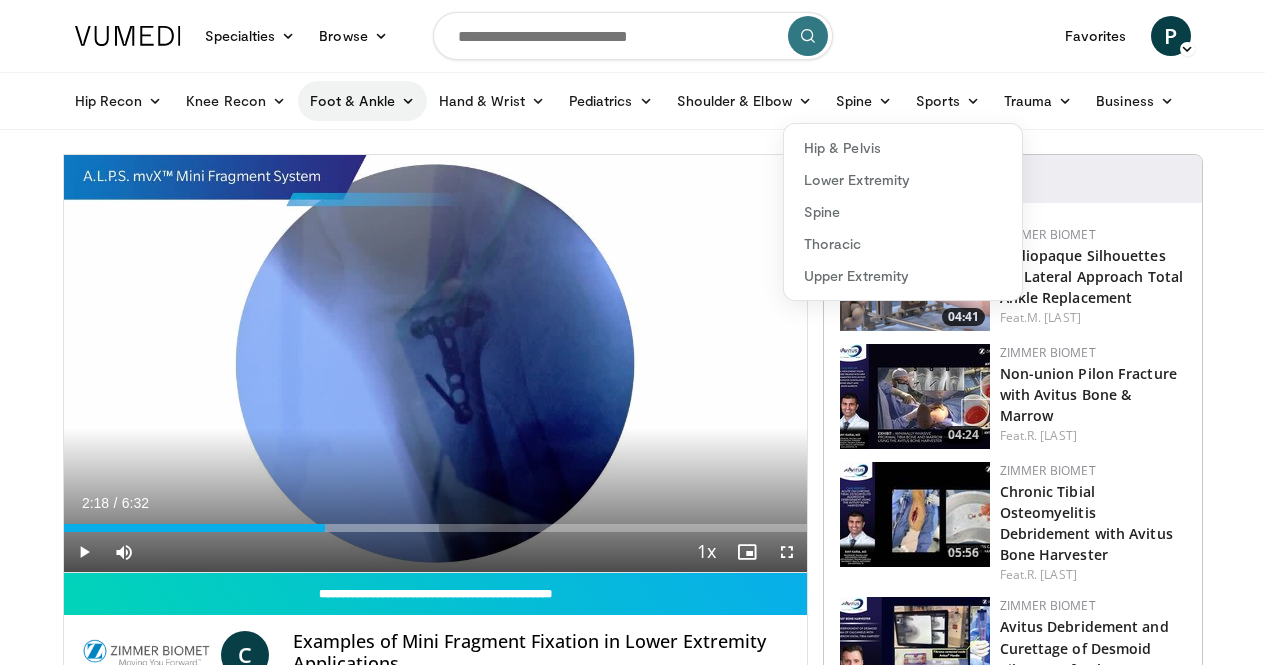 click on "Foot & Ankle" at bounding box center (362, 101) 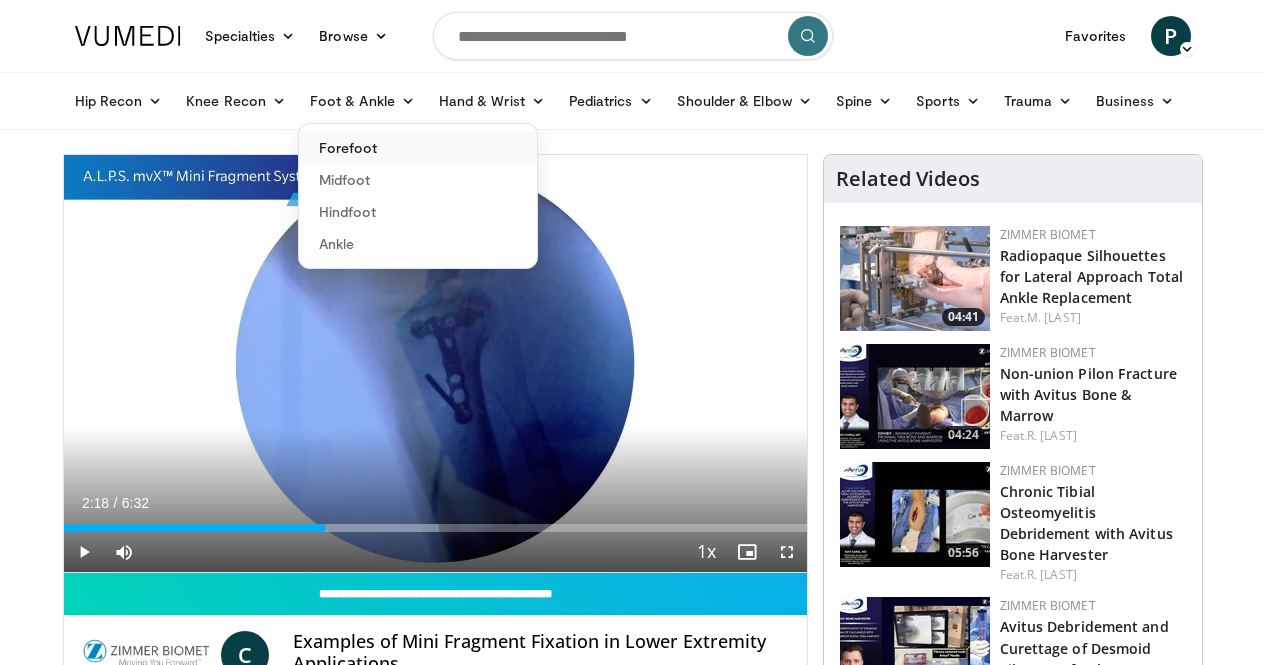 click on "Forefoot" at bounding box center [418, 148] 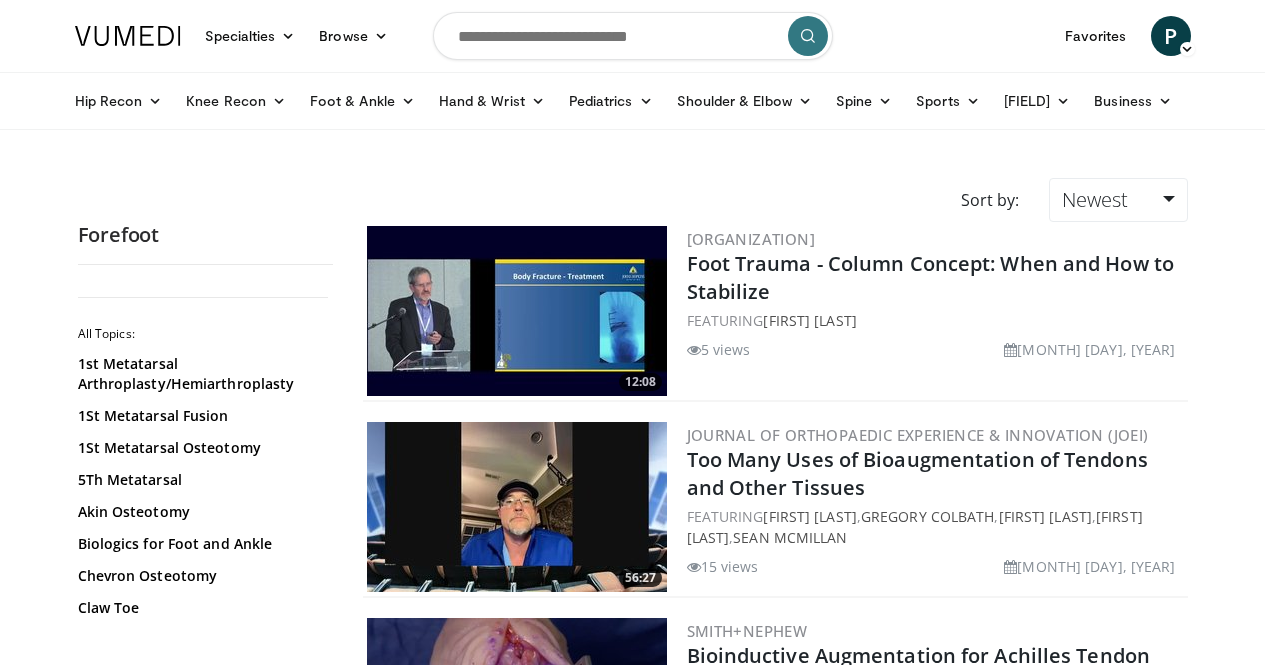 scroll, scrollTop: 0, scrollLeft: 0, axis: both 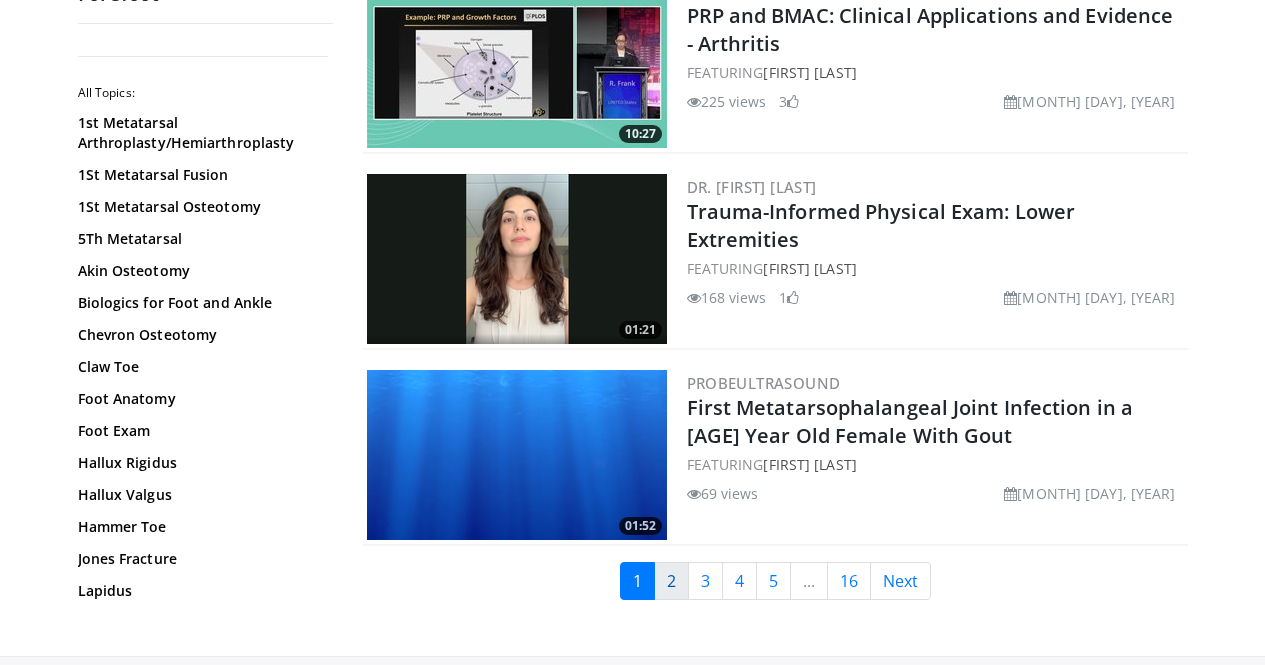 click on "2" at bounding box center [671, 581] 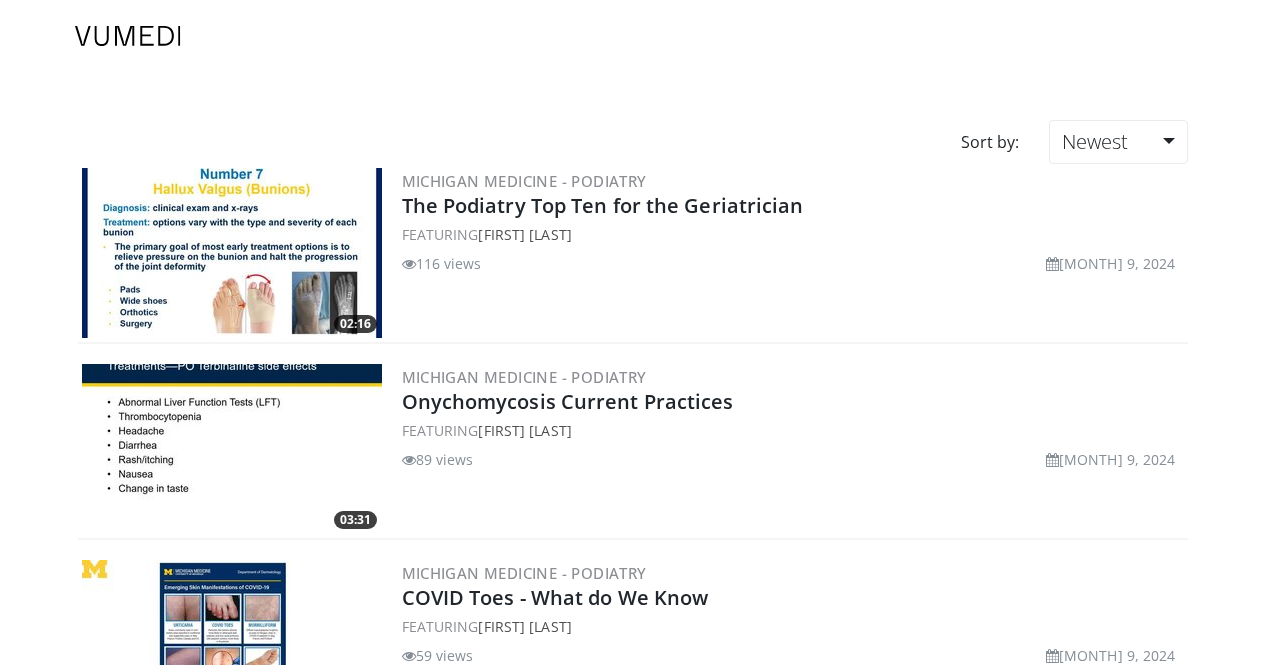 scroll, scrollTop: 0, scrollLeft: 0, axis: both 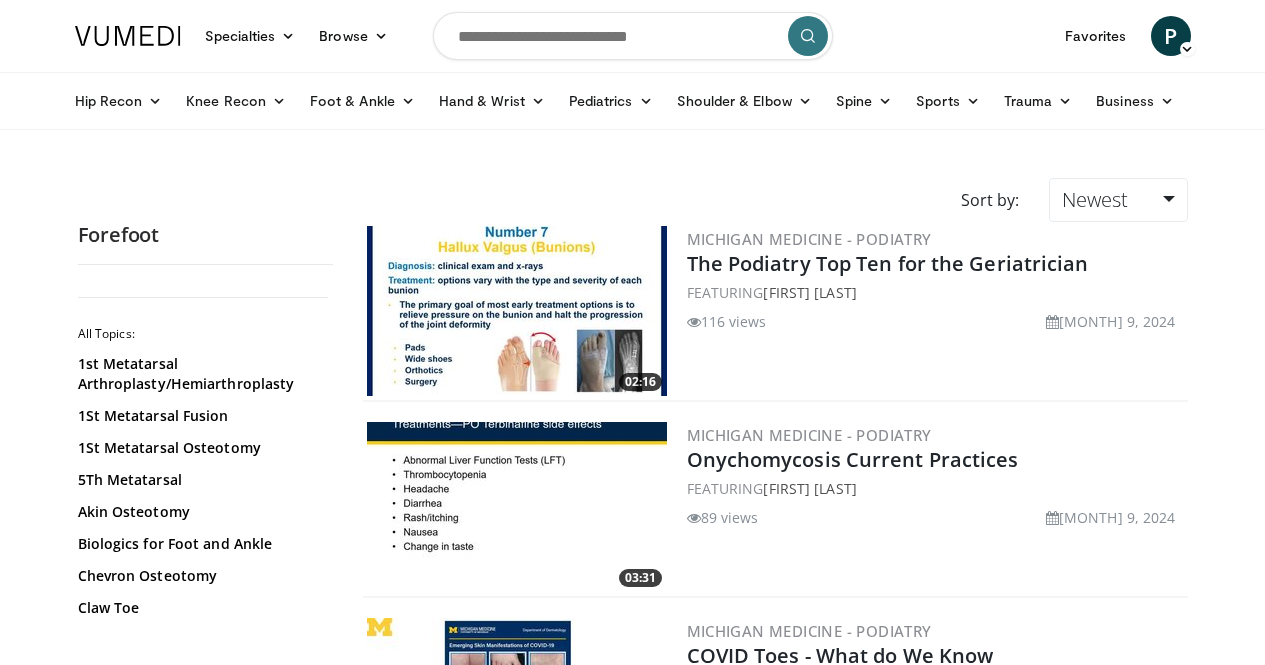 click at bounding box center (633, 36) 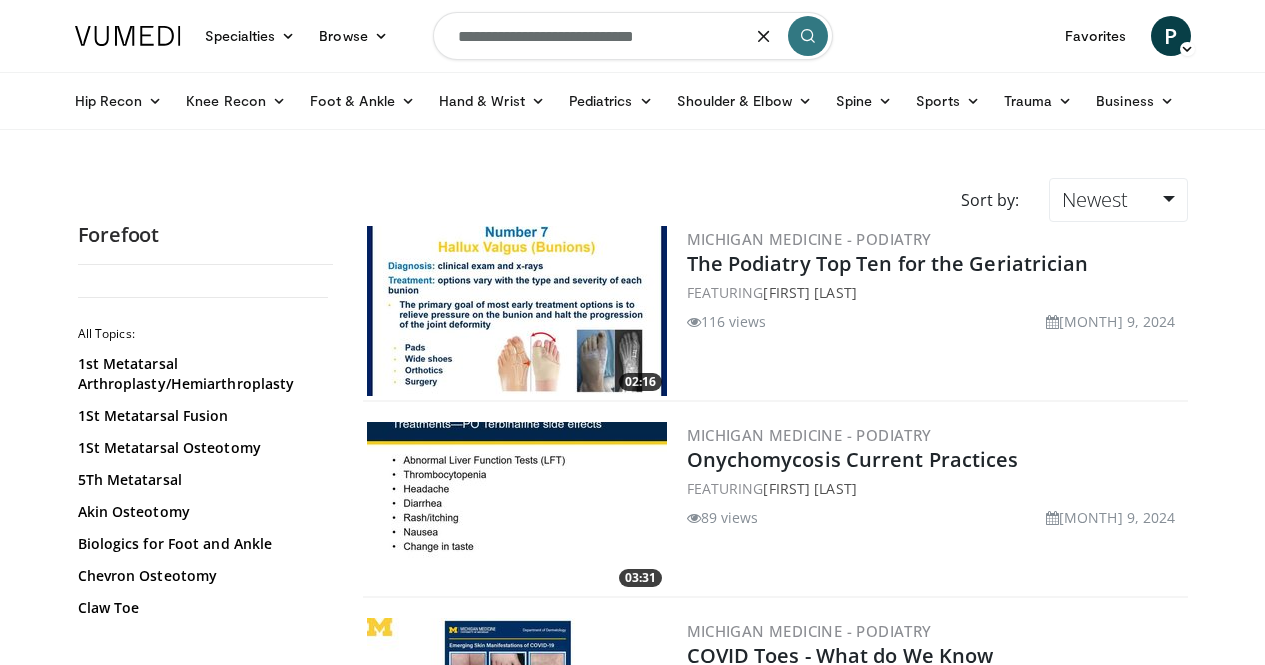 type on "**********" 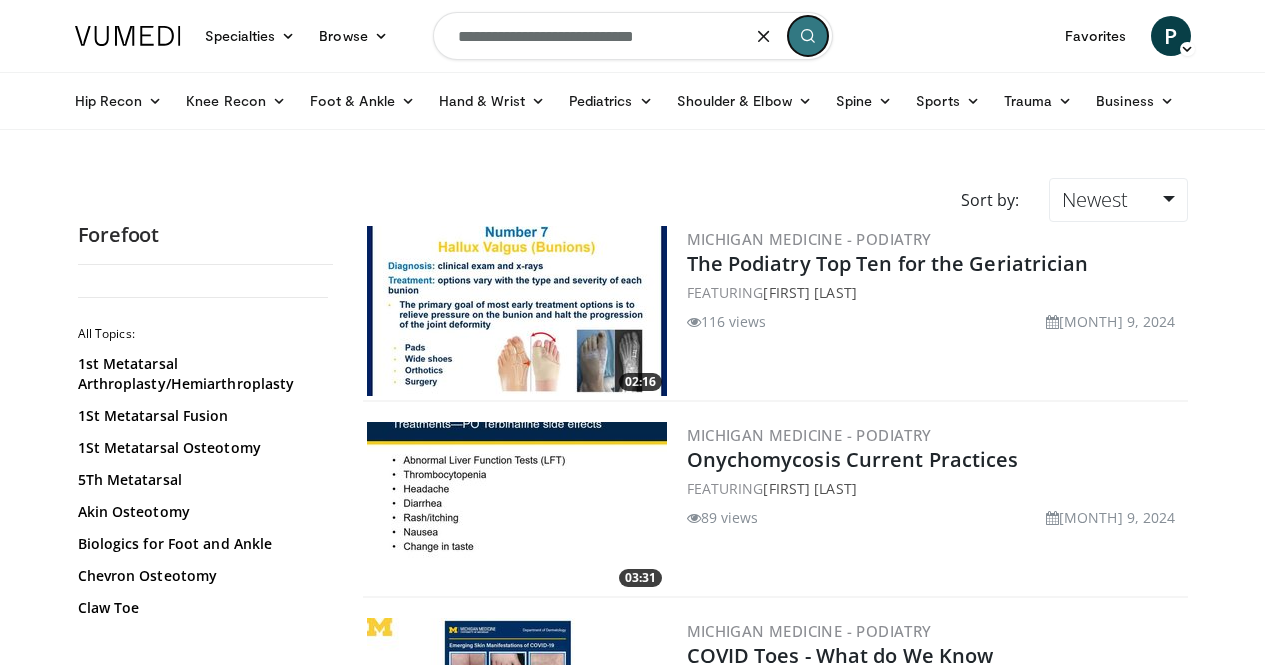click at bounding box center [808, 36] 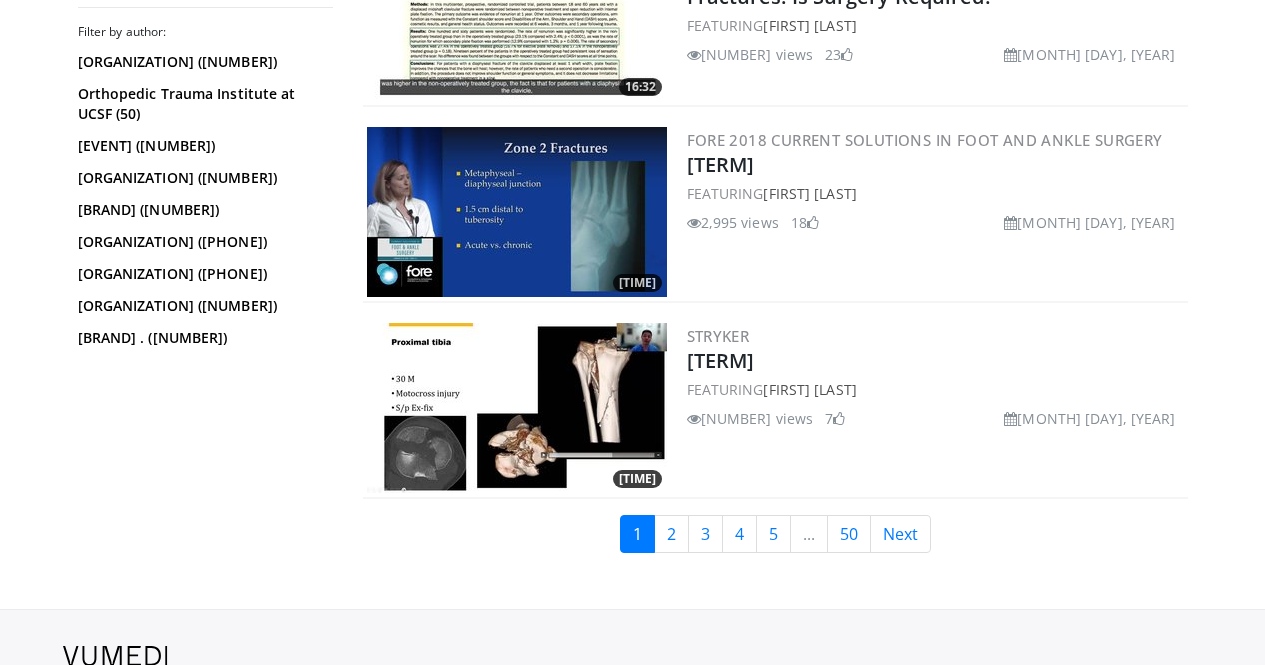 scroll, scrollTop: 5000, scrollLeft: 0, axis: vertical 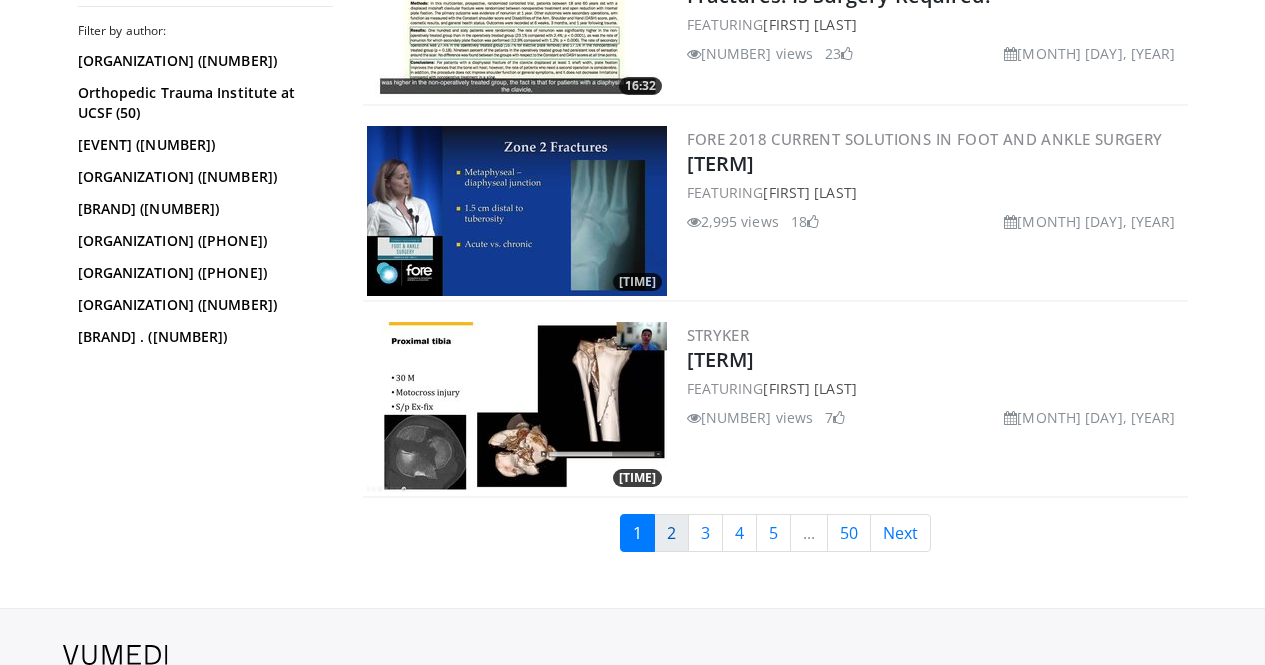click on "2" at bounding box center (671, 533) 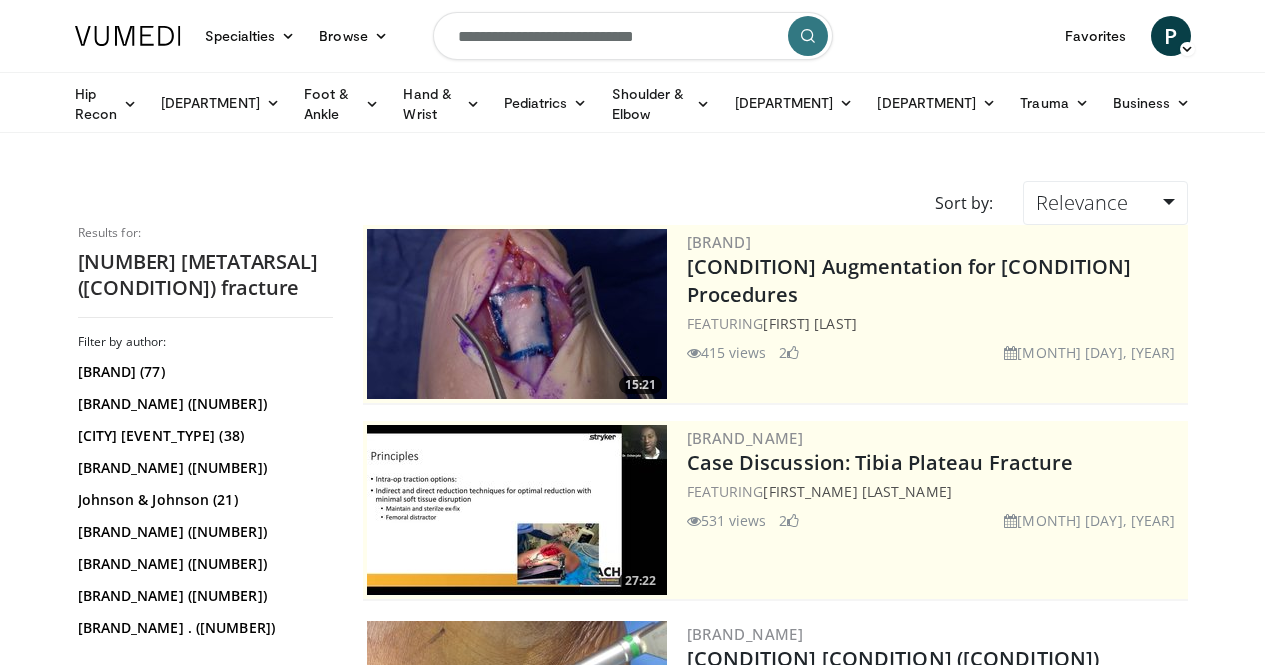 scroll, scrollTop: 0, scrollLeft: 0, axis: both 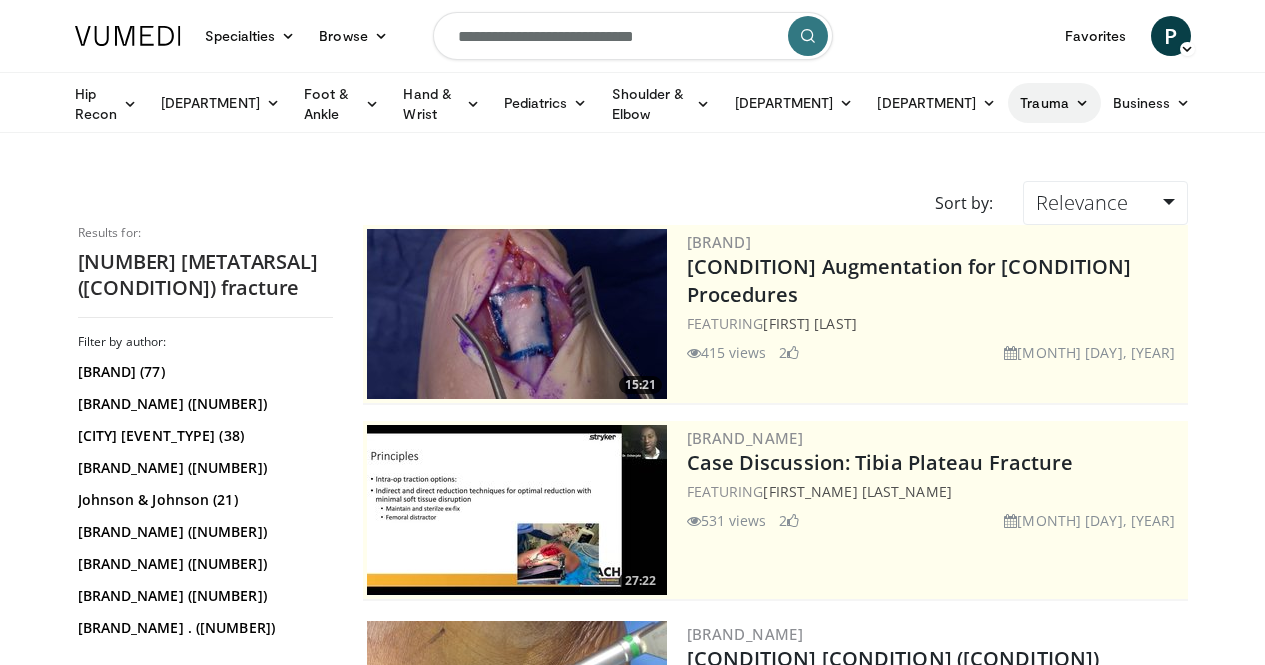 click on "Trauma" at bounding box center (1054, 103) 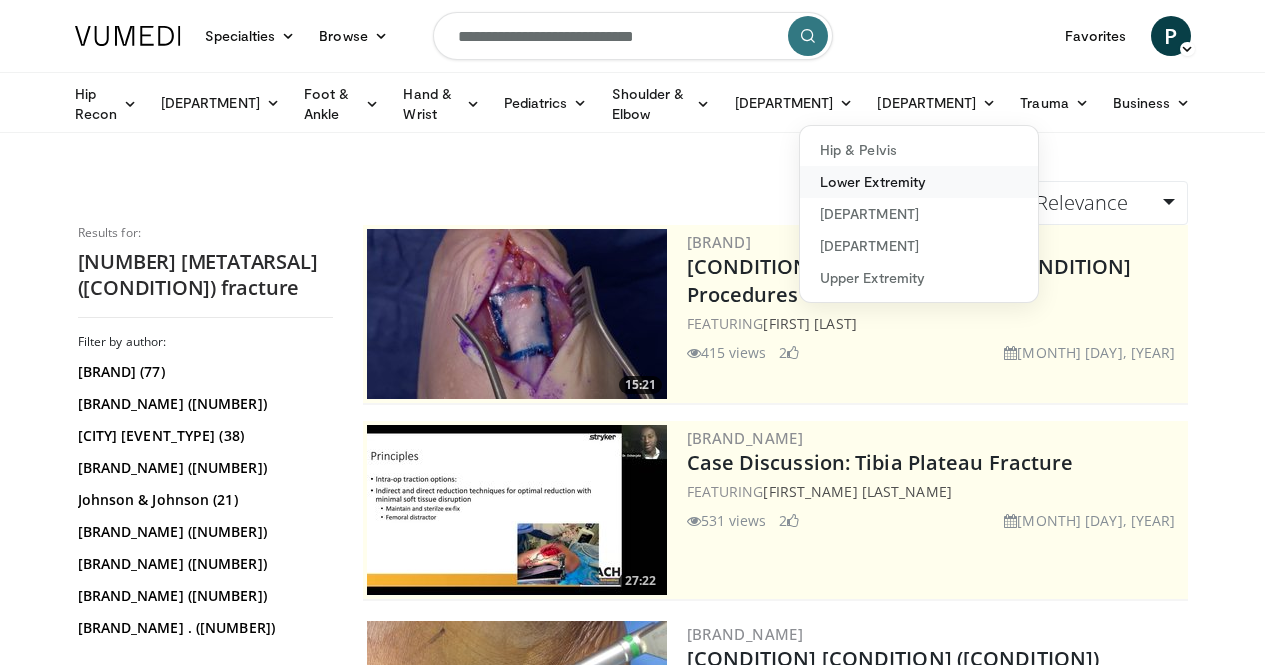 click on "Lower Extremity" at bounding box center (919, 182) 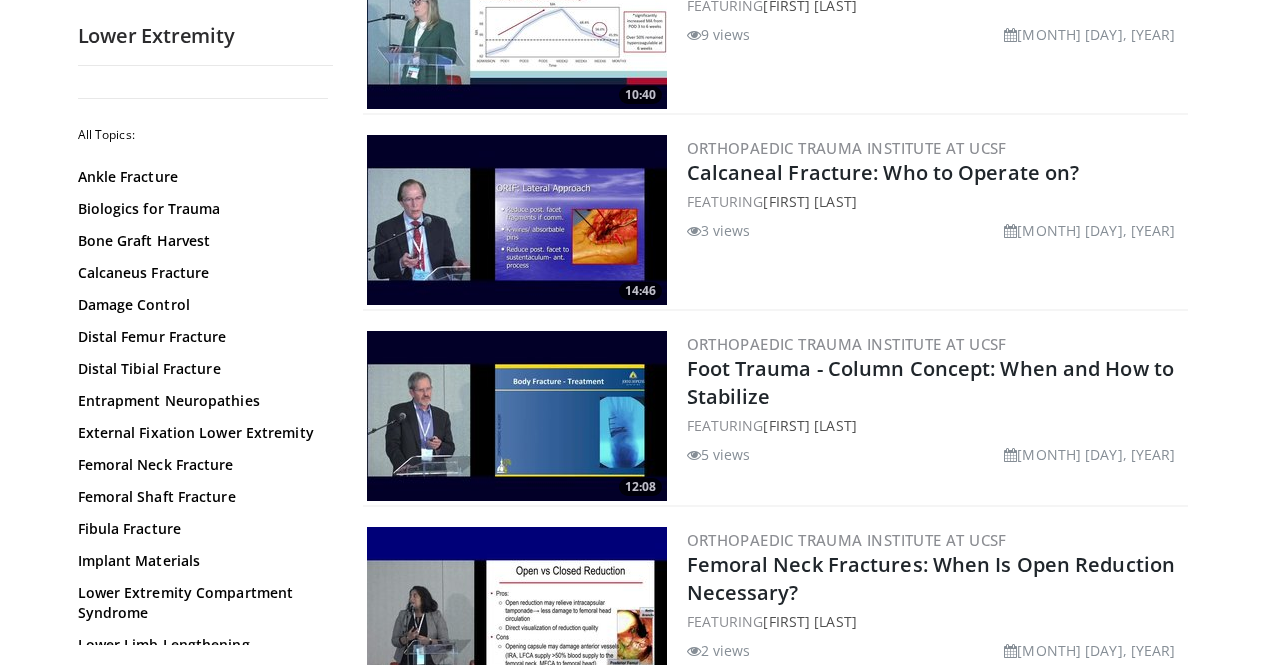 scroll, scrollTop: 3240, scrollLeft: 0, axis: vertical 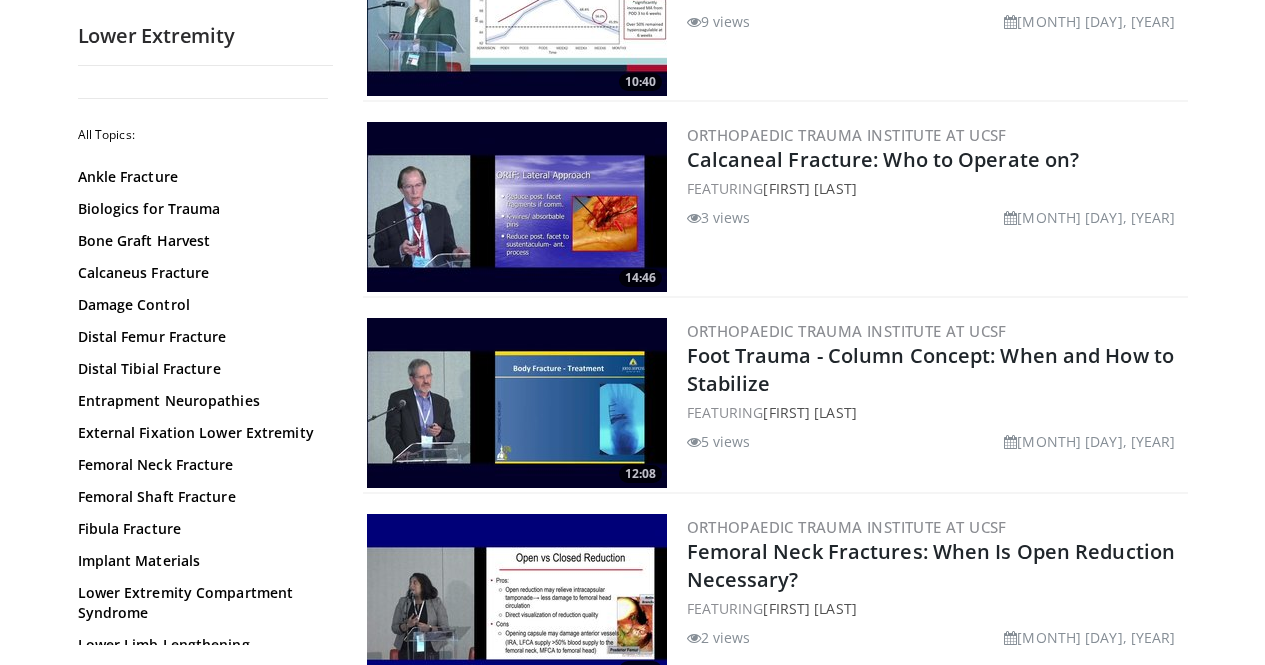 click at bounding box center [517, 403] 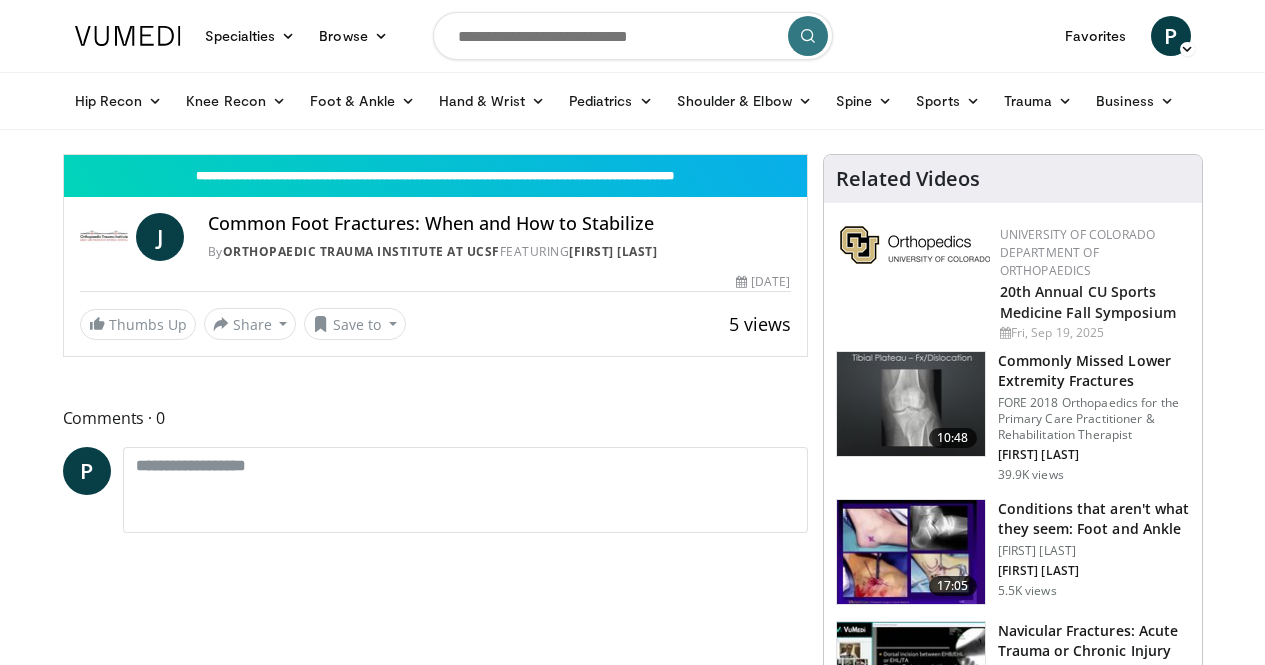 scroll, scrollTop: 0, scrollLeft: 0, axis: both 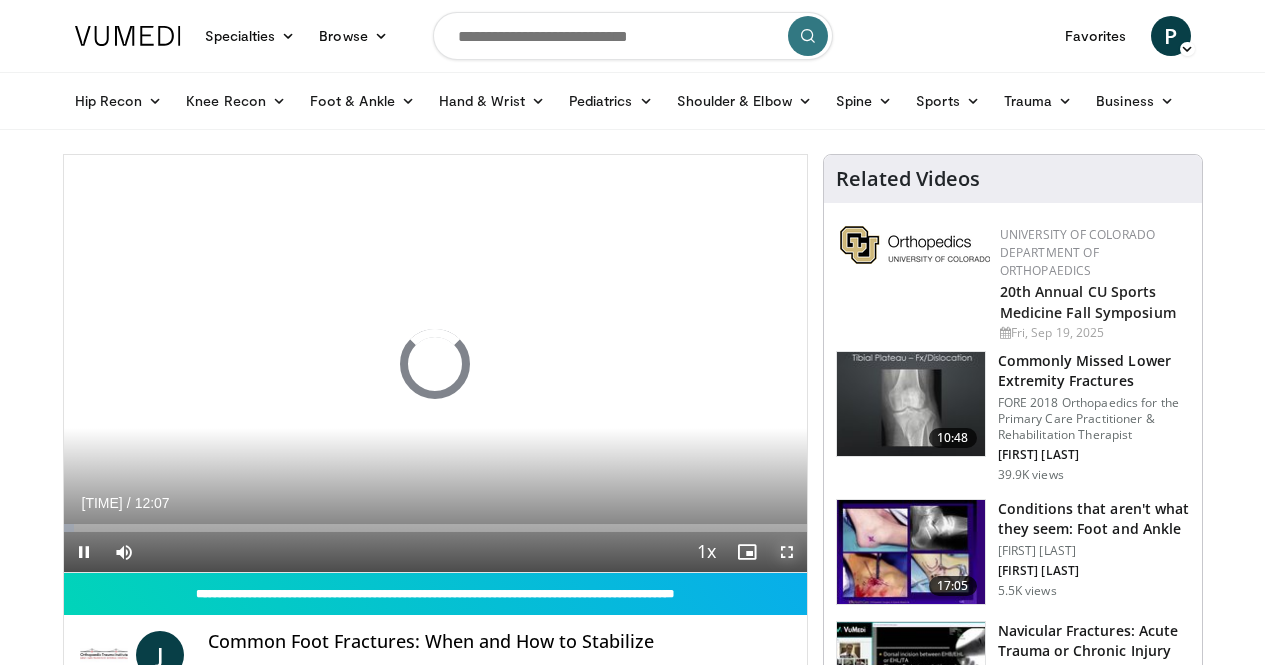 click at bounding box center (787, 552) 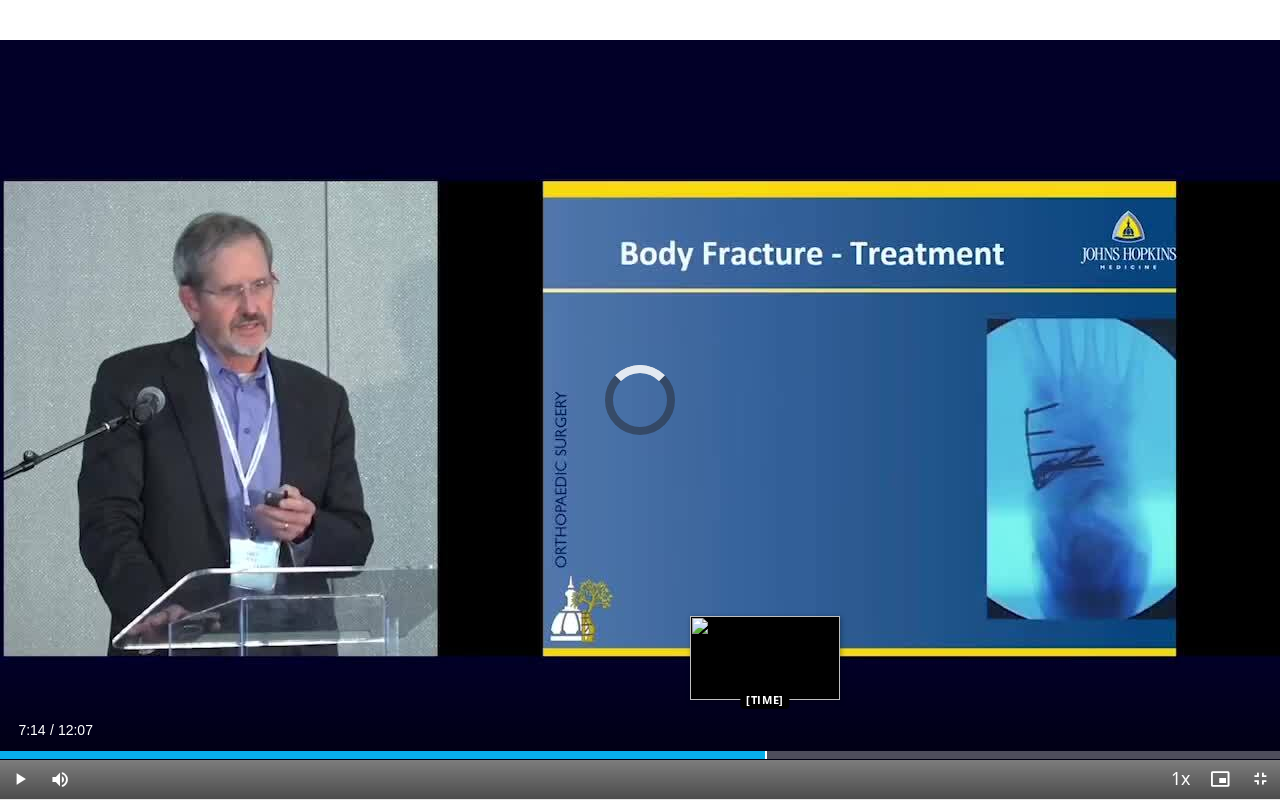click at bounding box center (766, 755) 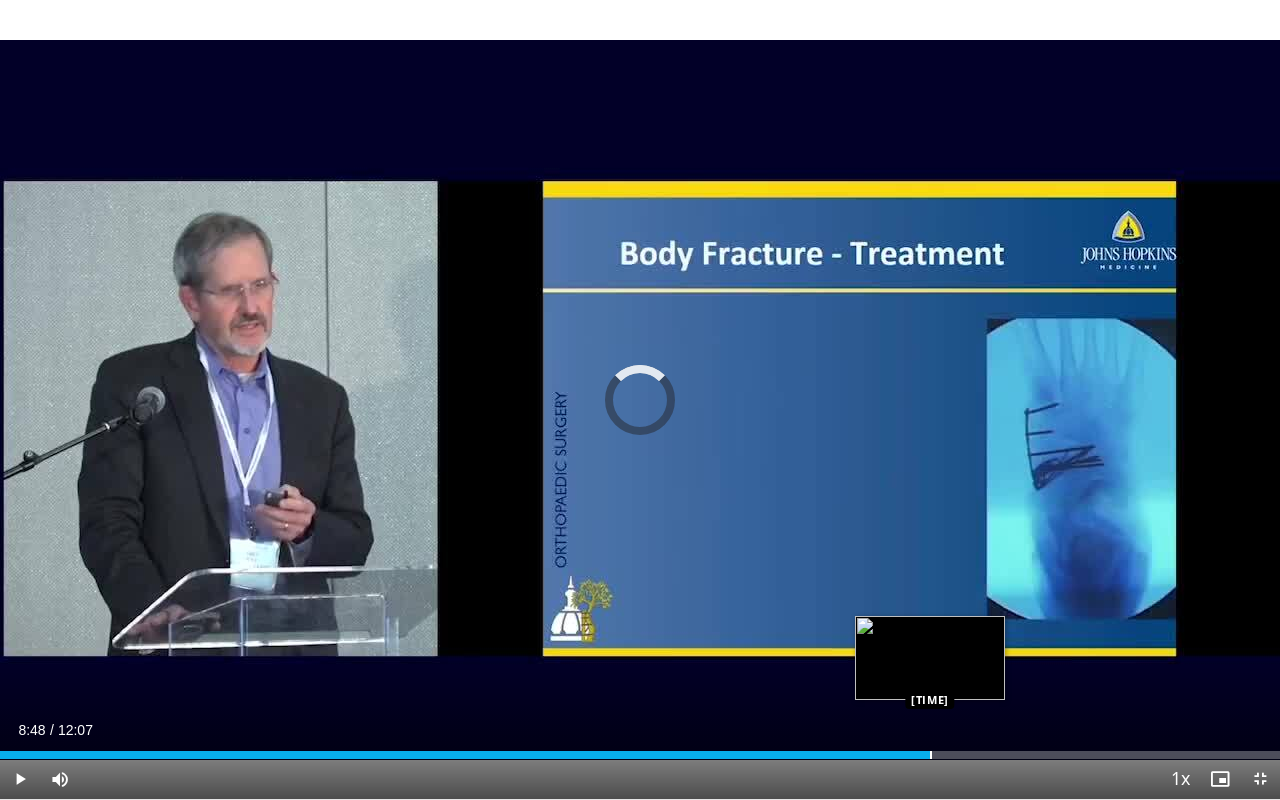 click on "Loaded :  61.89% 07:17 08:48" at bounding box center [640, 749] 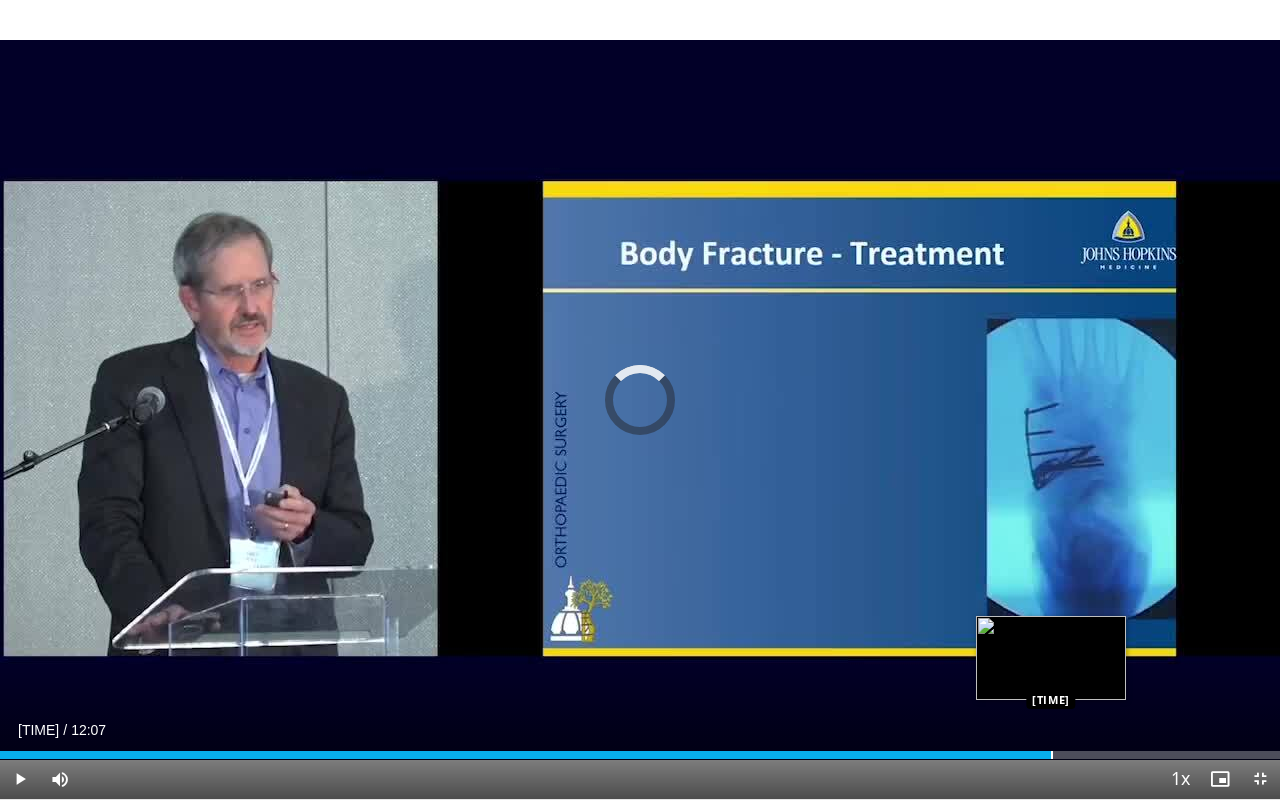 click at bounding box center (1052, 755) 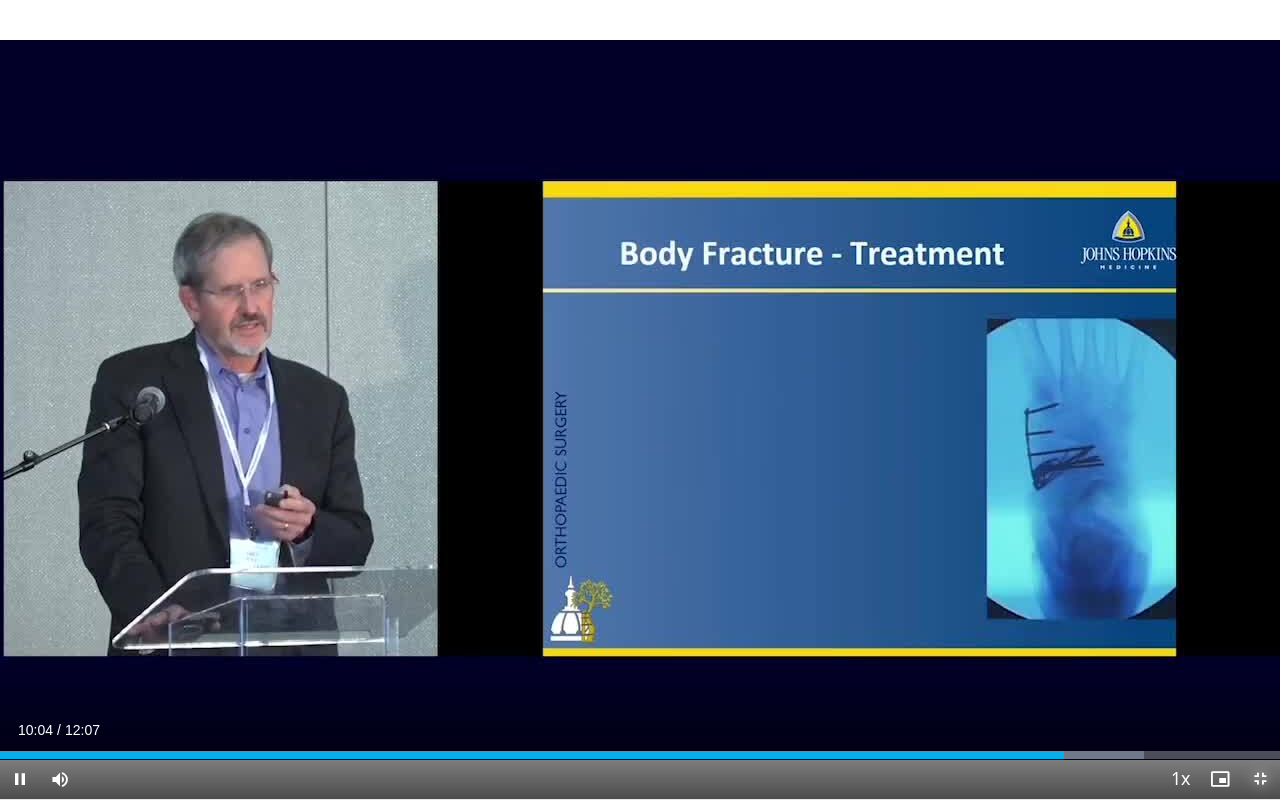 click at bounding box center (1260, 779) 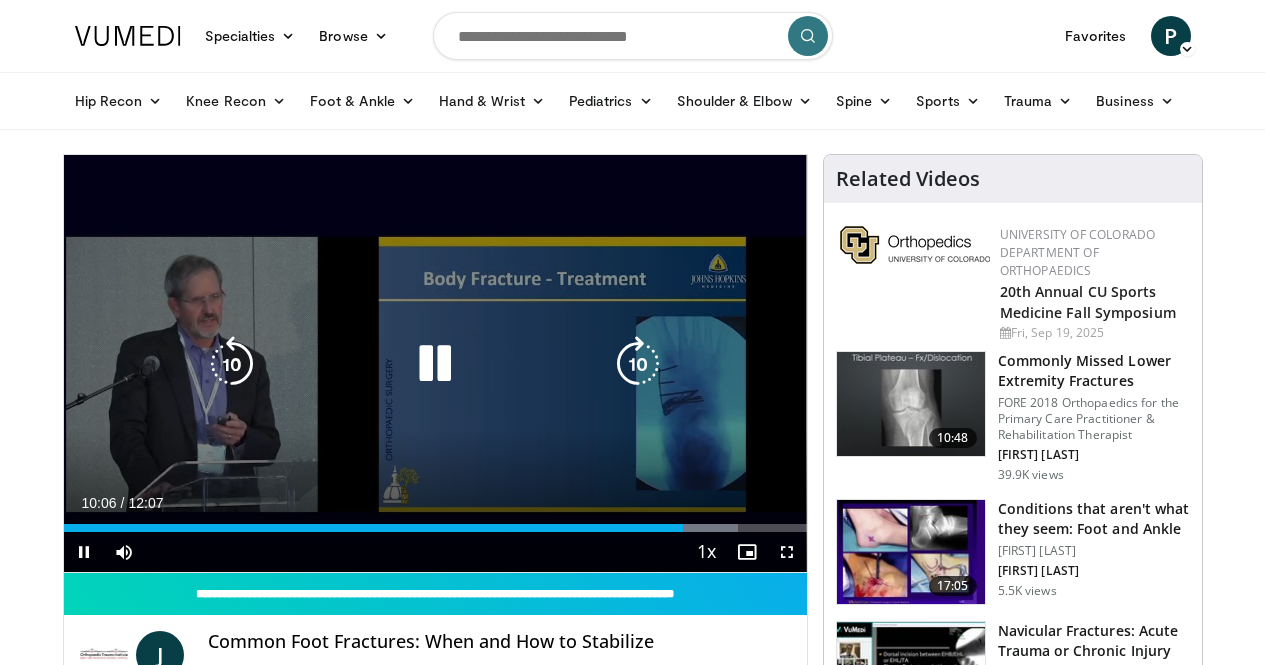 click on "10 seconds
Tap to unmute" at bounding box center [435, 363] 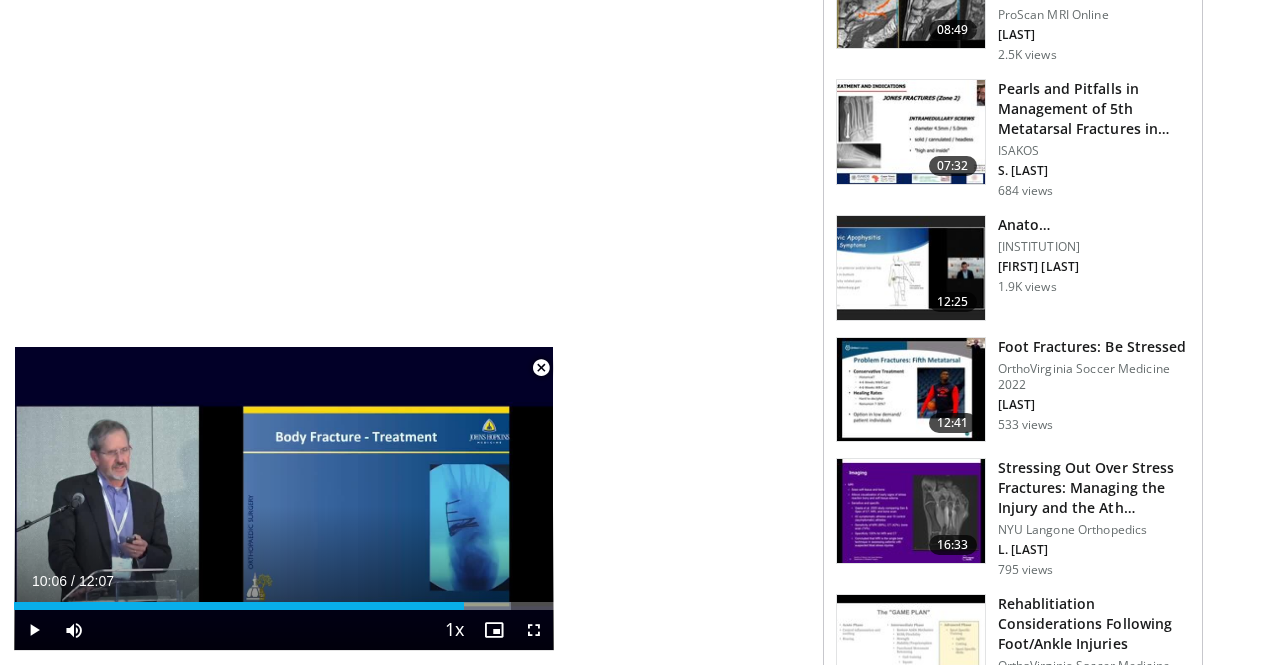 scroll, scrollTop: 1400, scrollLeft: 0, axis: vertical 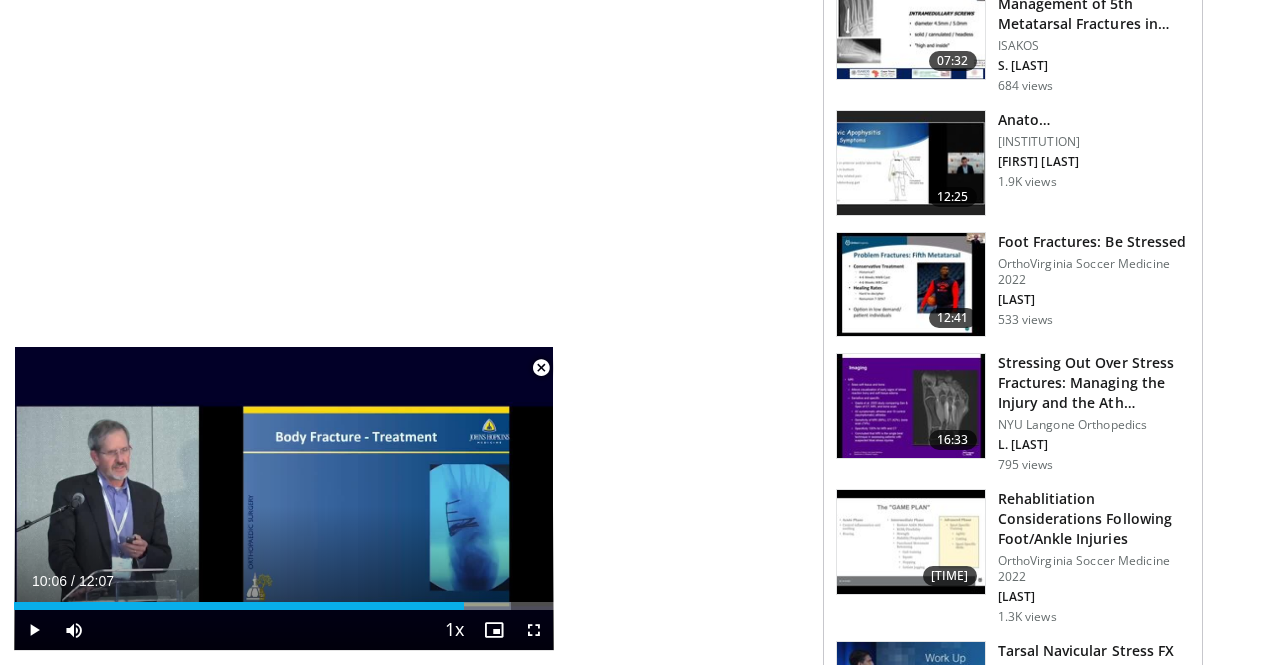 click at bounding box center (911, 285) 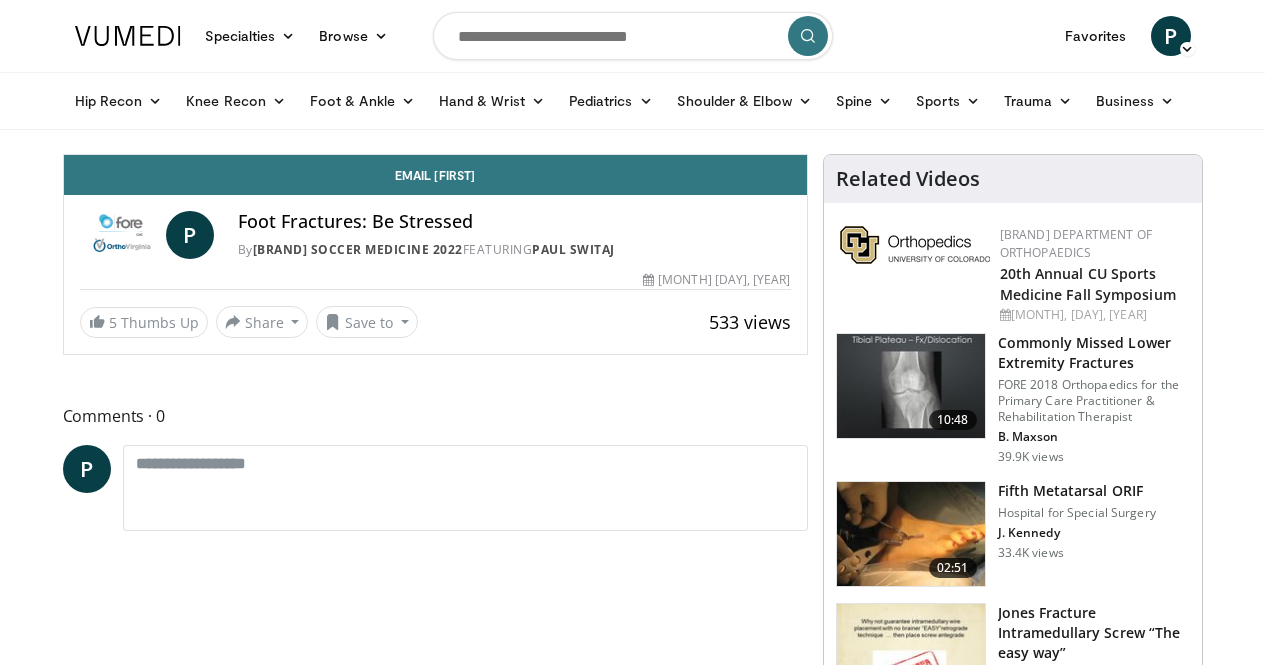 scroll, scrollTop: 0, scrollLeft: 0, axis: both 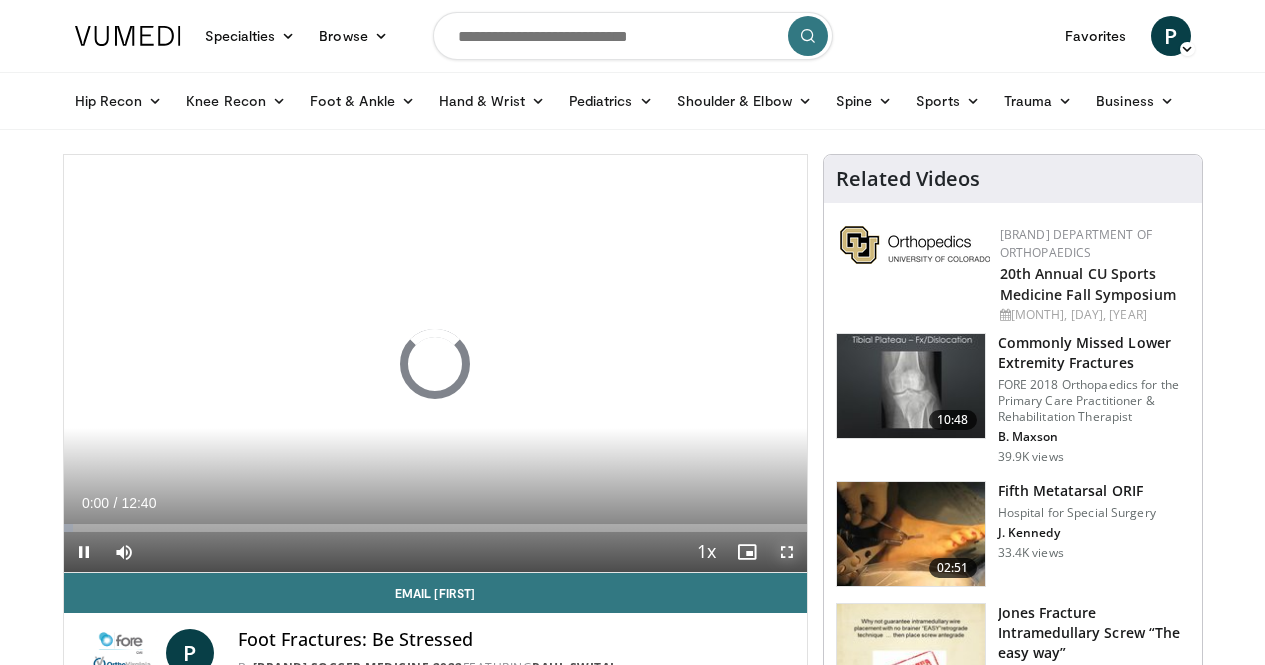 click at bounding box center [787, 552] 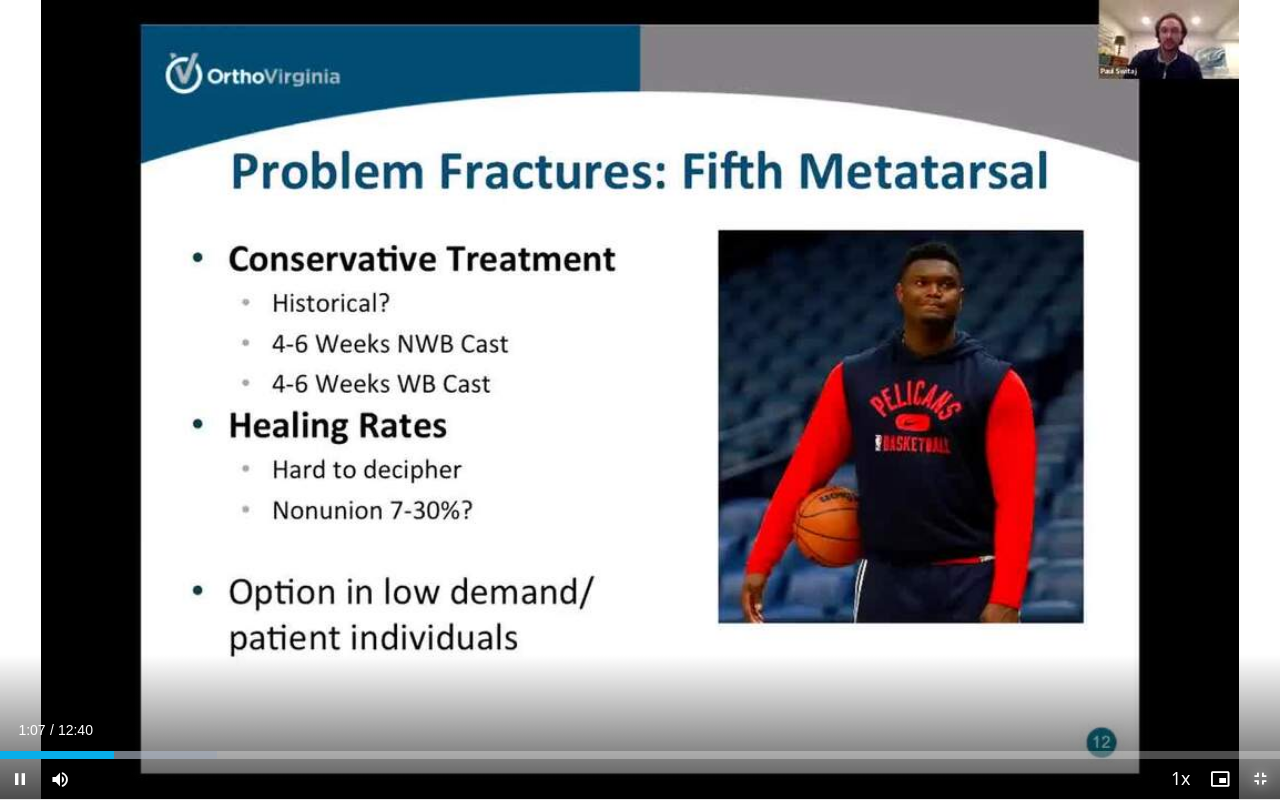 click at bounding box center (1260, 779) 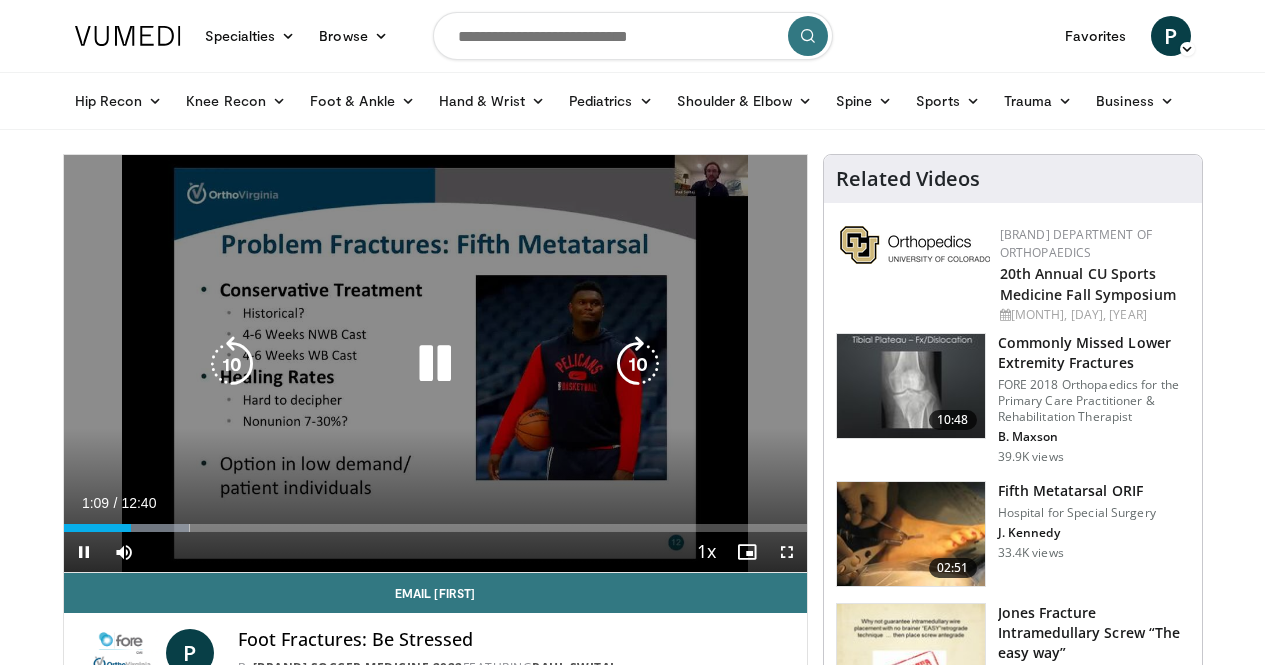 click on "10 seconds
Tap to unmute" at bounding box center [435, 363] 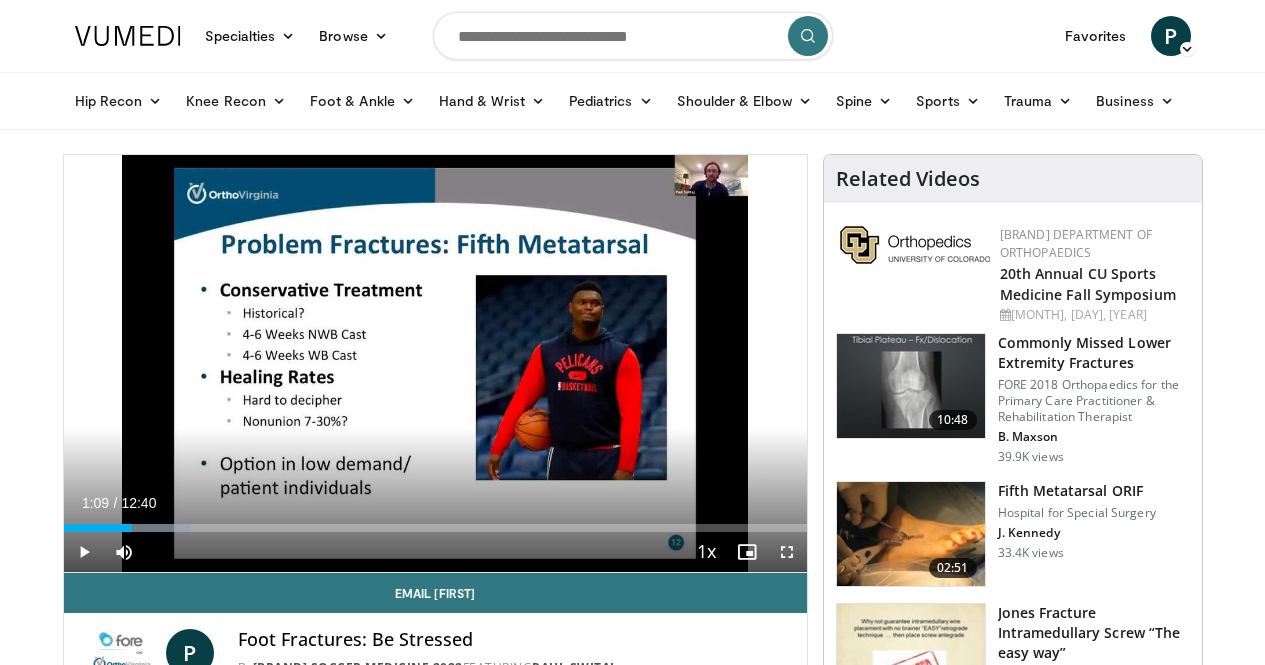 click at bounding box center [911, 534] 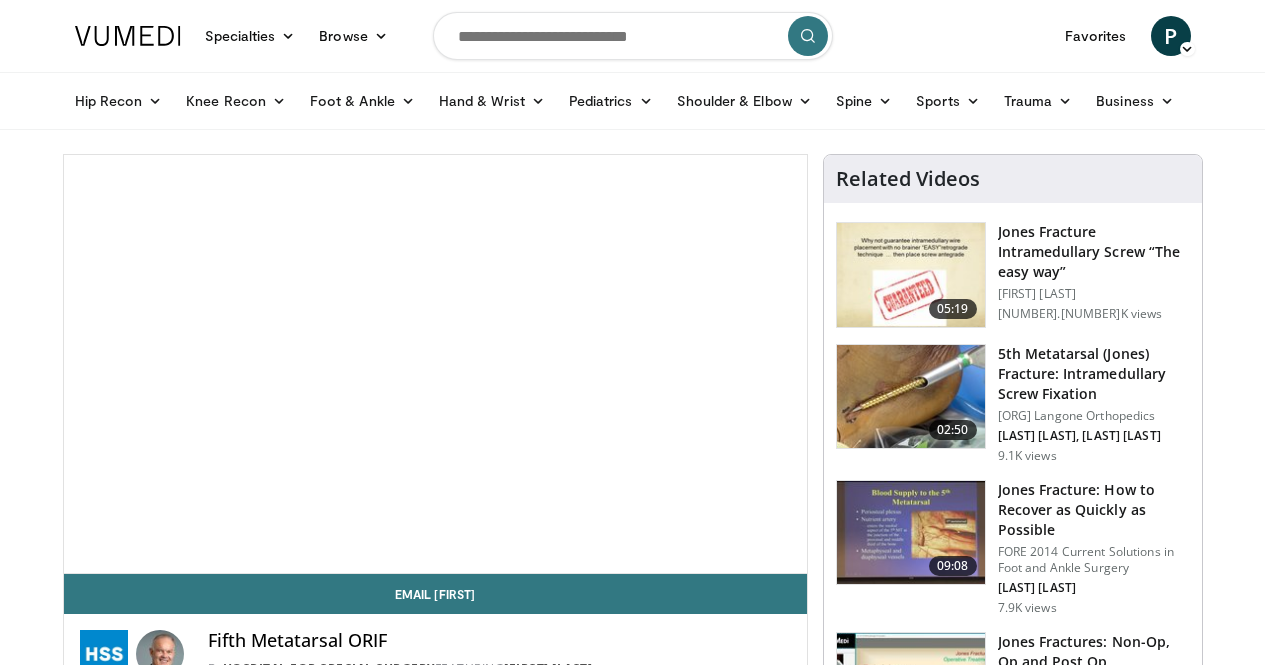 scroll, scrollTop: 0, scrollLeft: 0, axis: both 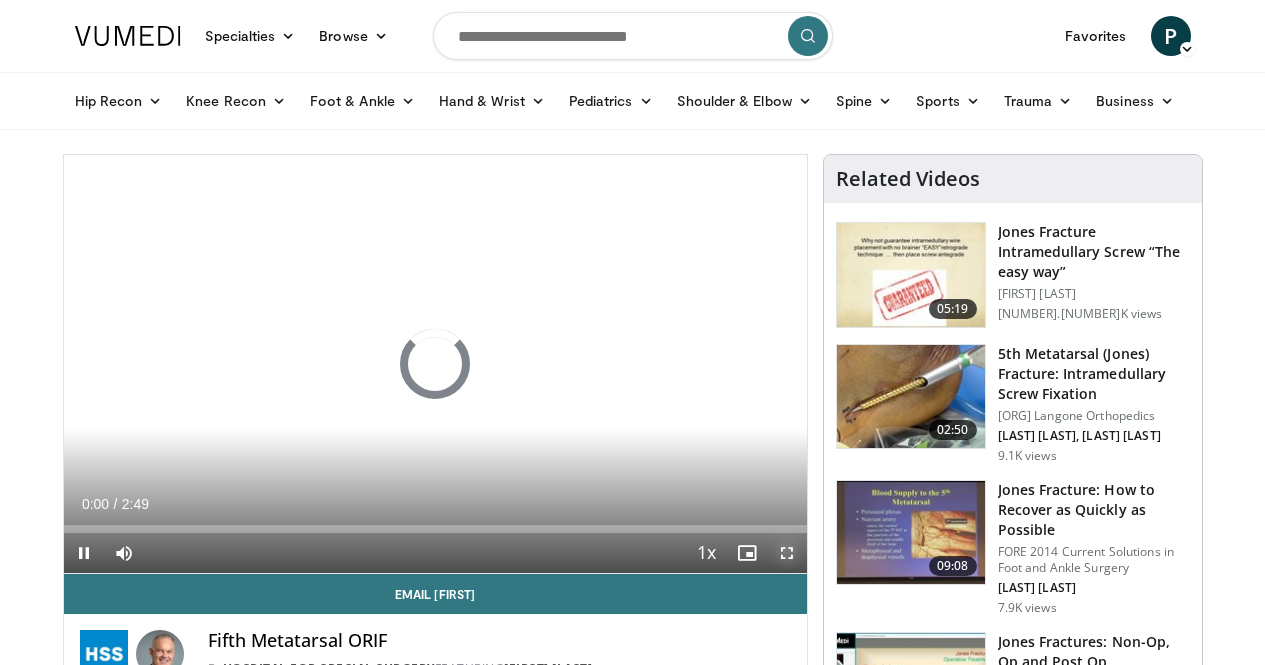 click at bounding box center [787, 553] 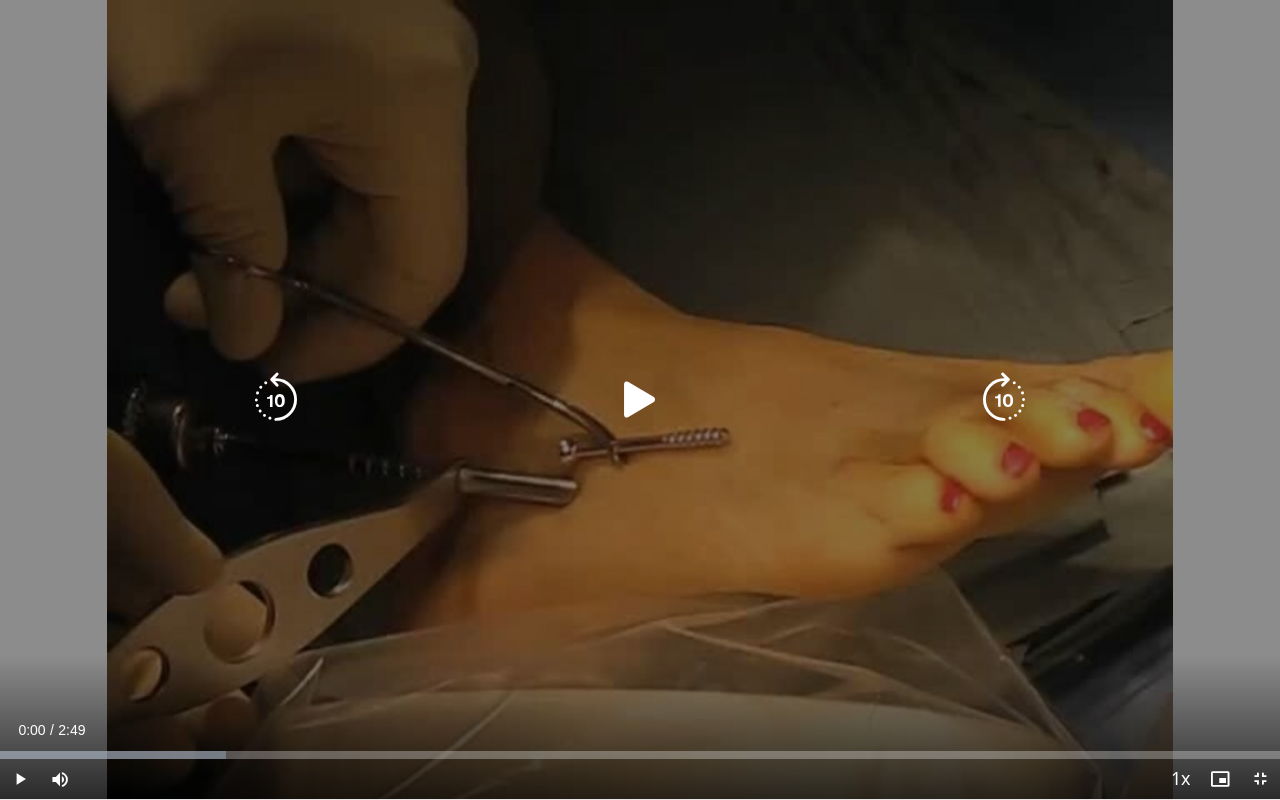click at bounding box center [640, 400] 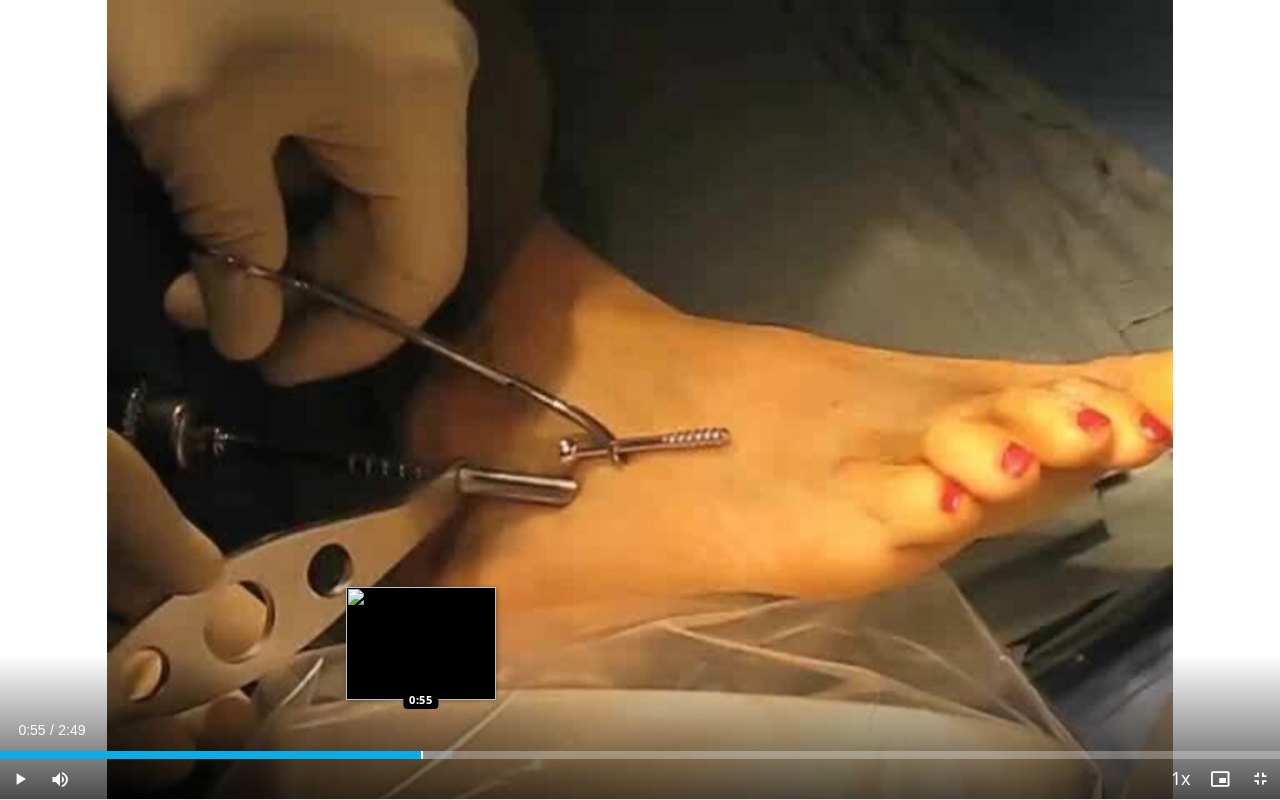 click on "Loaded :  35.34% 0:28 0:55" at bounding box center (640, 749) 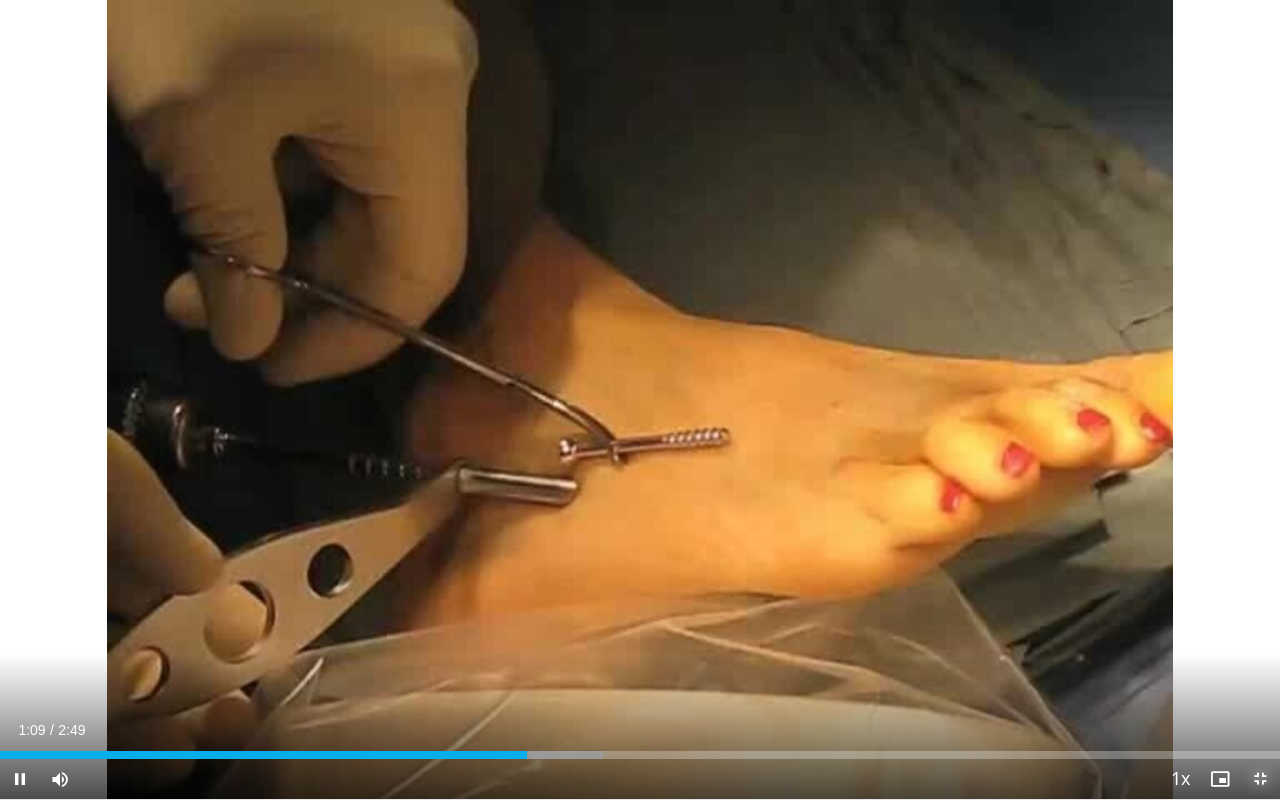 click at bounding box center (1260, 779) 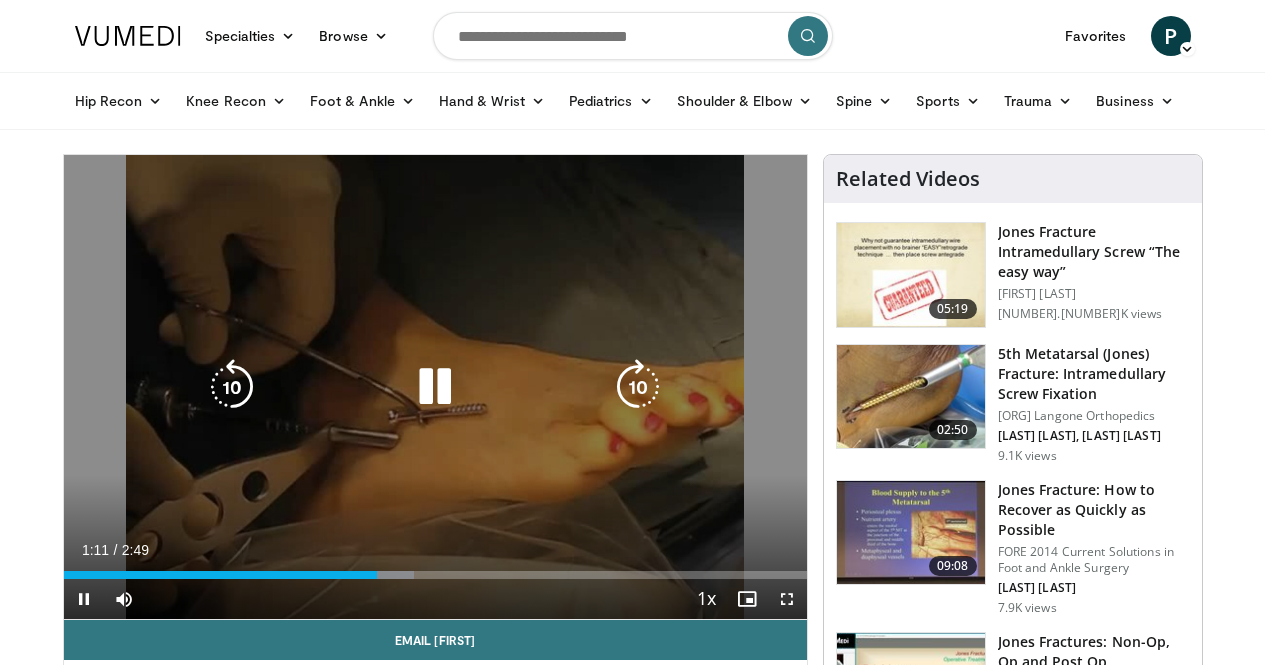 click on "10 seconds
Tap to unmute" at bounding box center [435, 387] 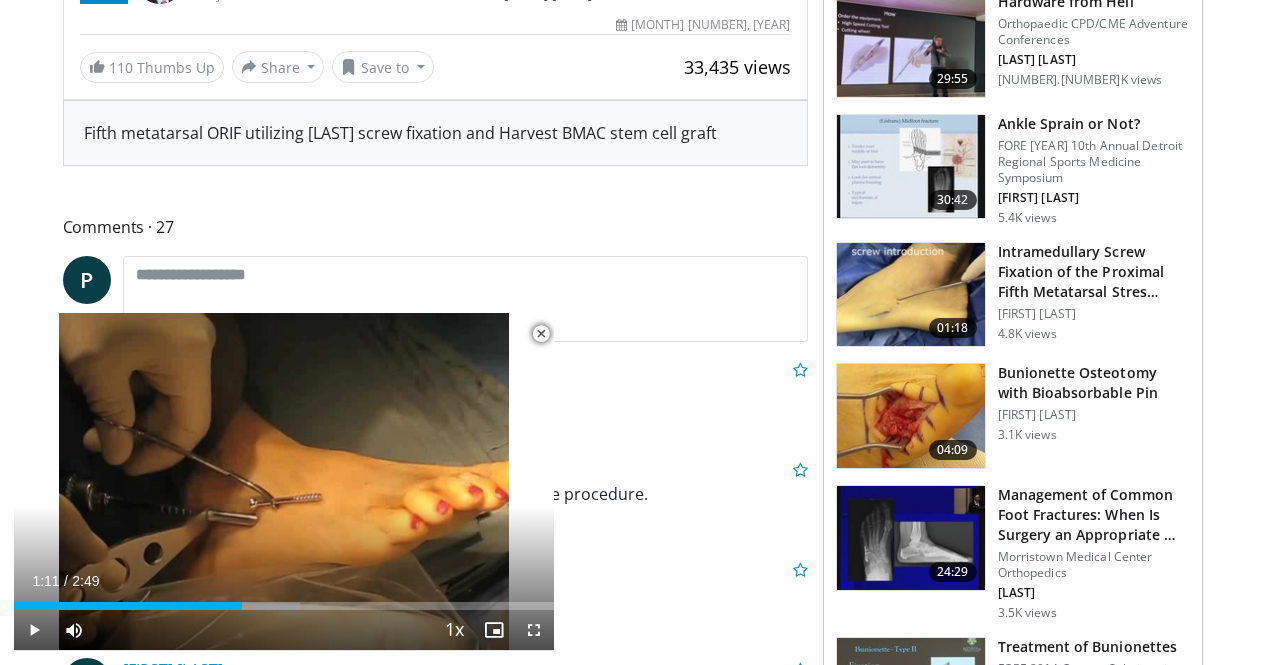 scroll, scrollTop: 800, scrollLeft: 0, axis: vertical 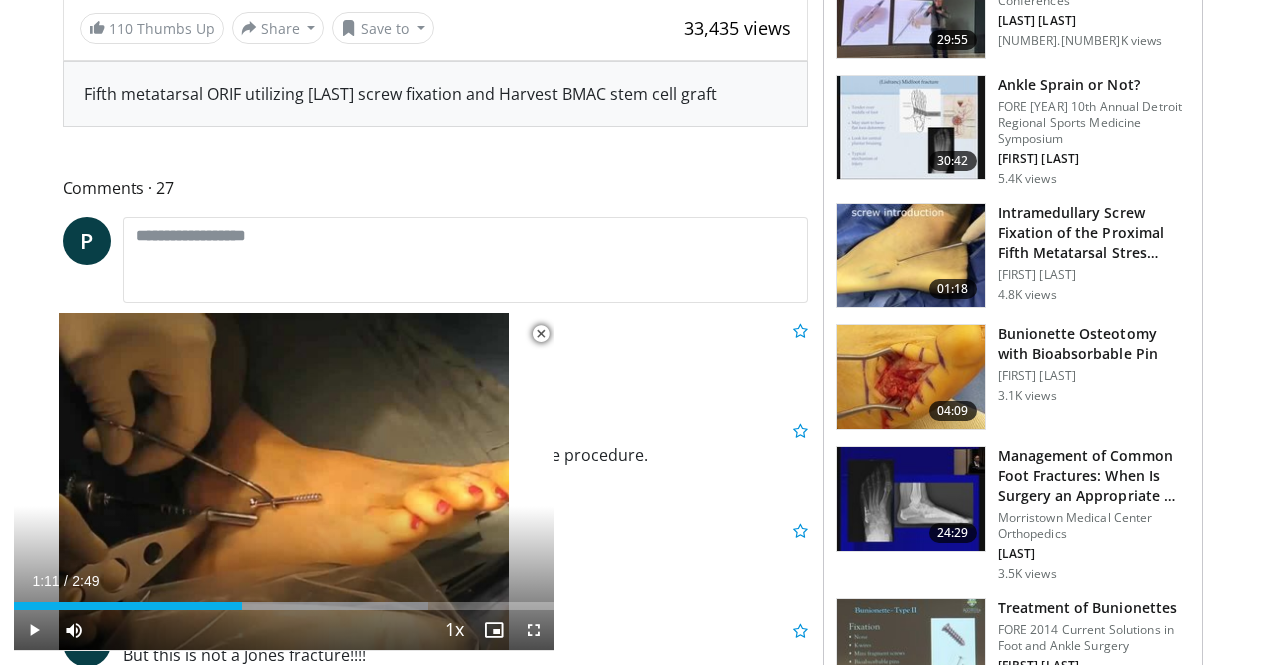 click at bounding box center (911, 499) 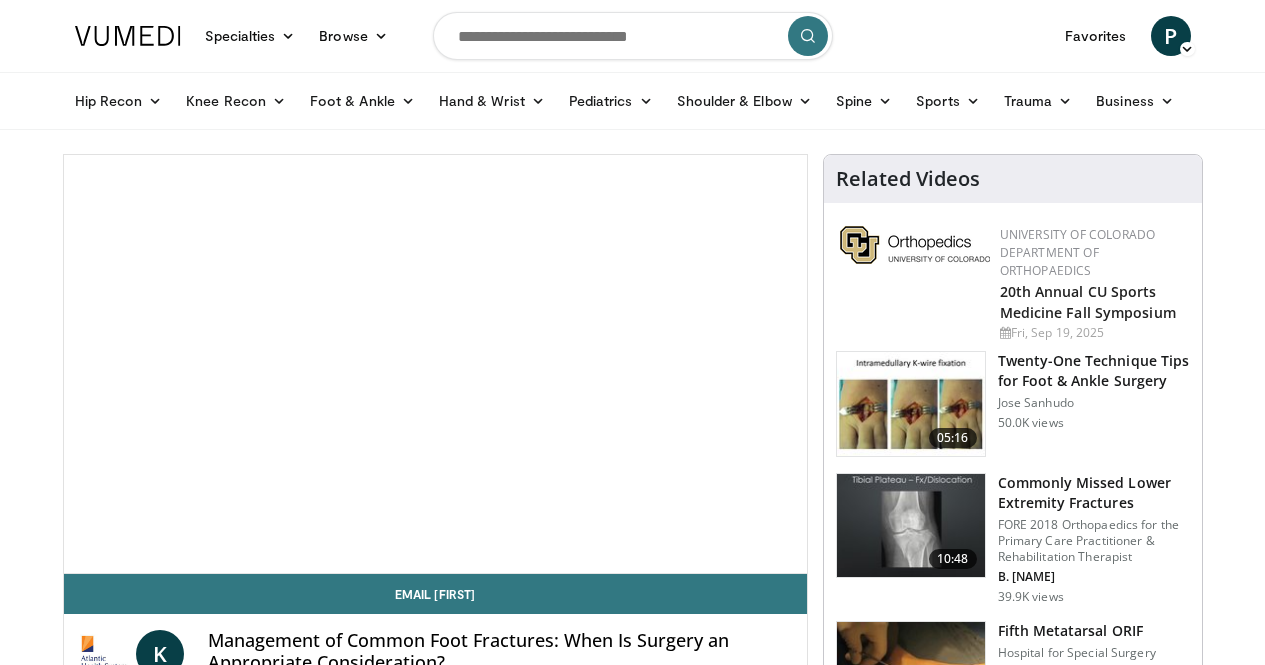 scroll, scrollTop: 0, scrollLeft: 0, axis: both 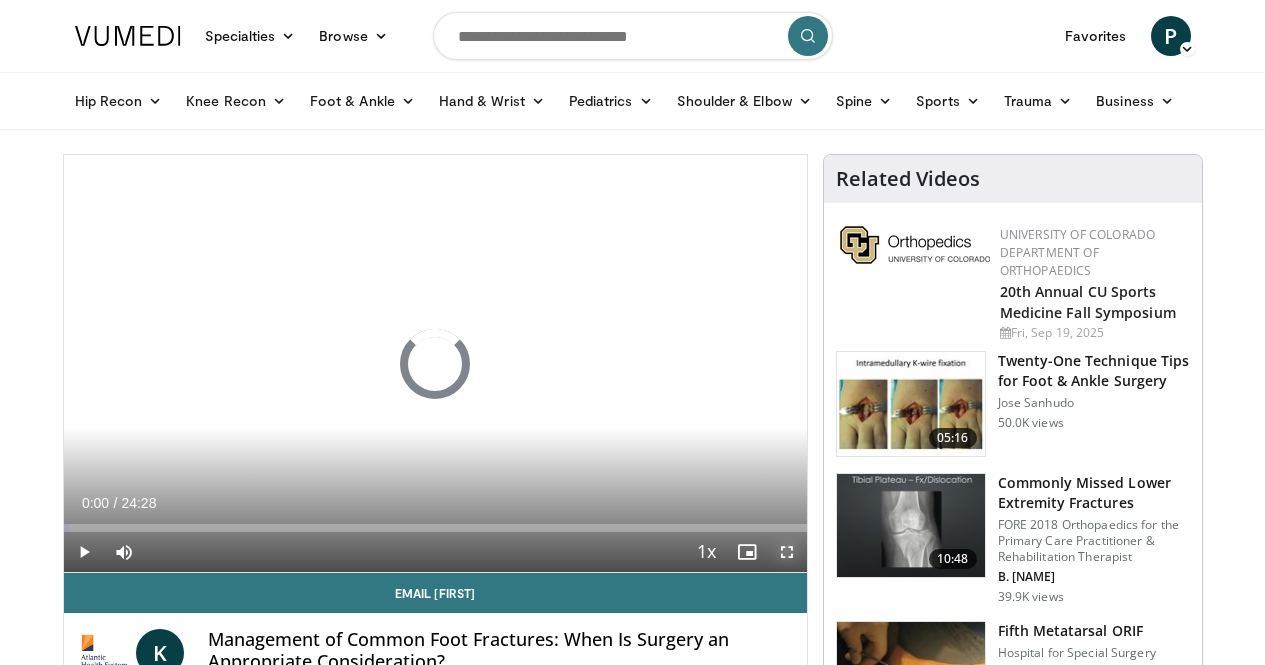 click at bounding box center (787, 552) 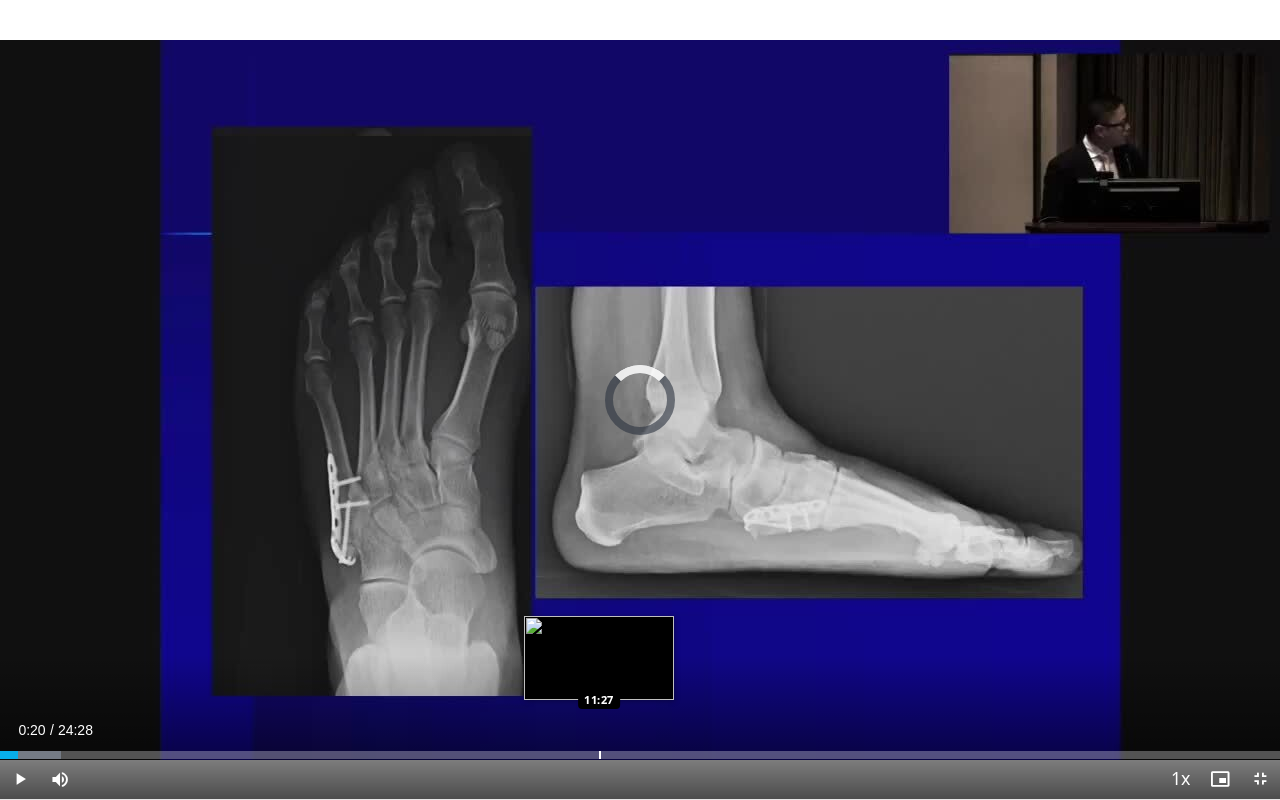 click on "Loaded :  4.75% 00:20 11:27" at bounding box center [640, 749] 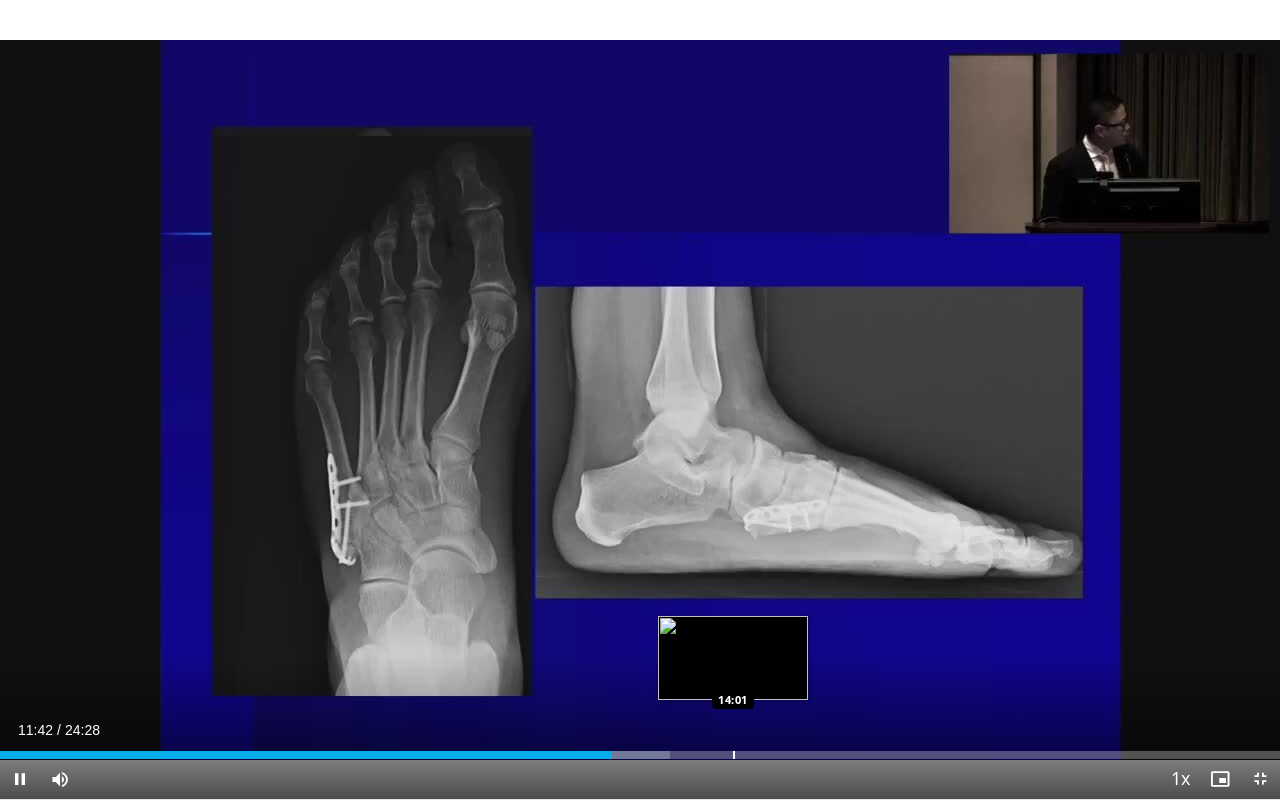 click on "Loaded :  52.34% 11:42 14:01" at bounding box center [640, 749] 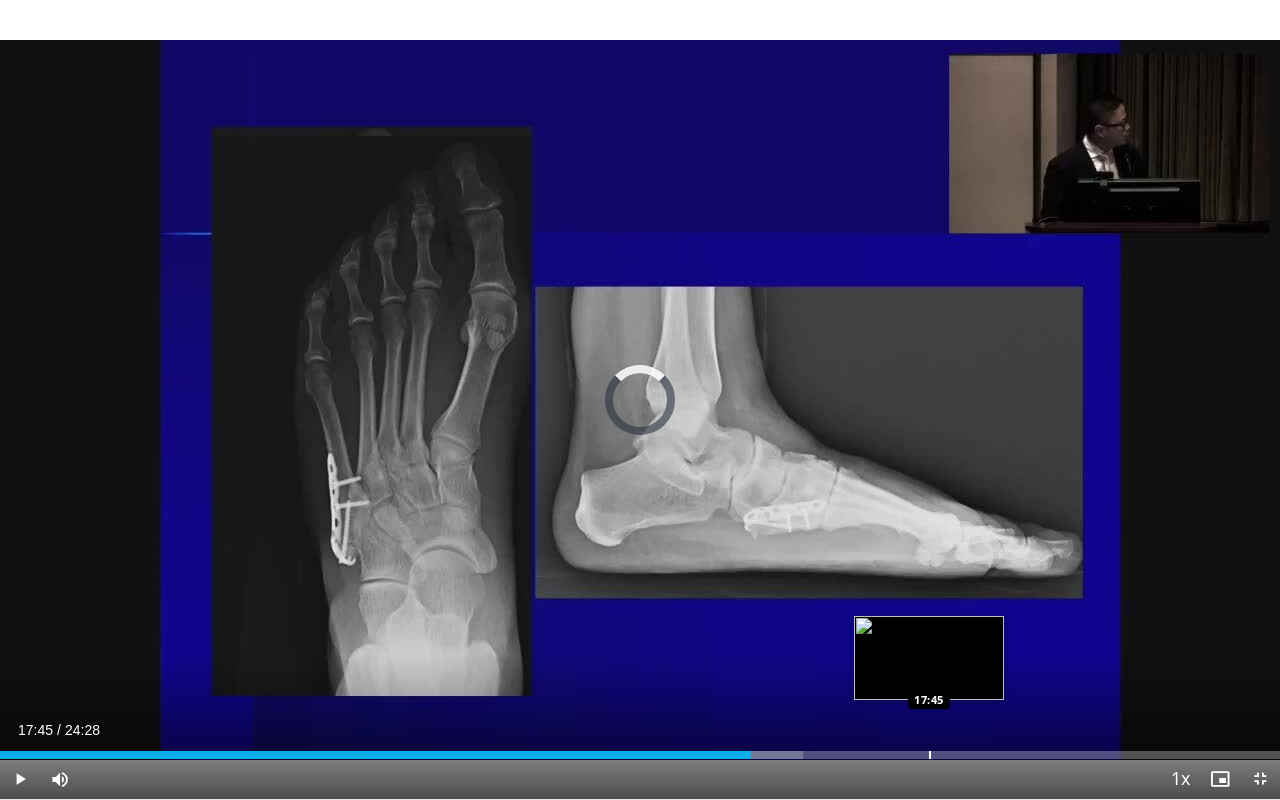 click at bounding box center [930, 755] 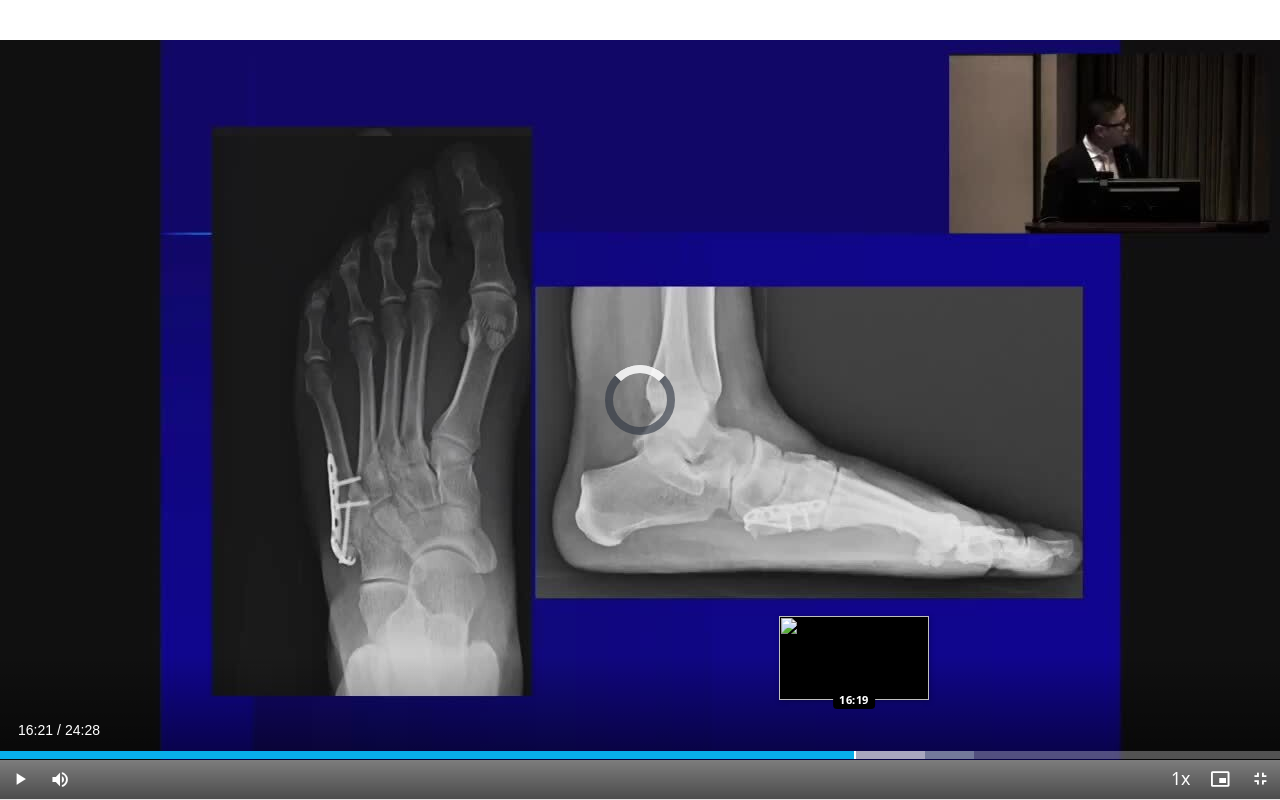 click at bounding box center (855, 755) 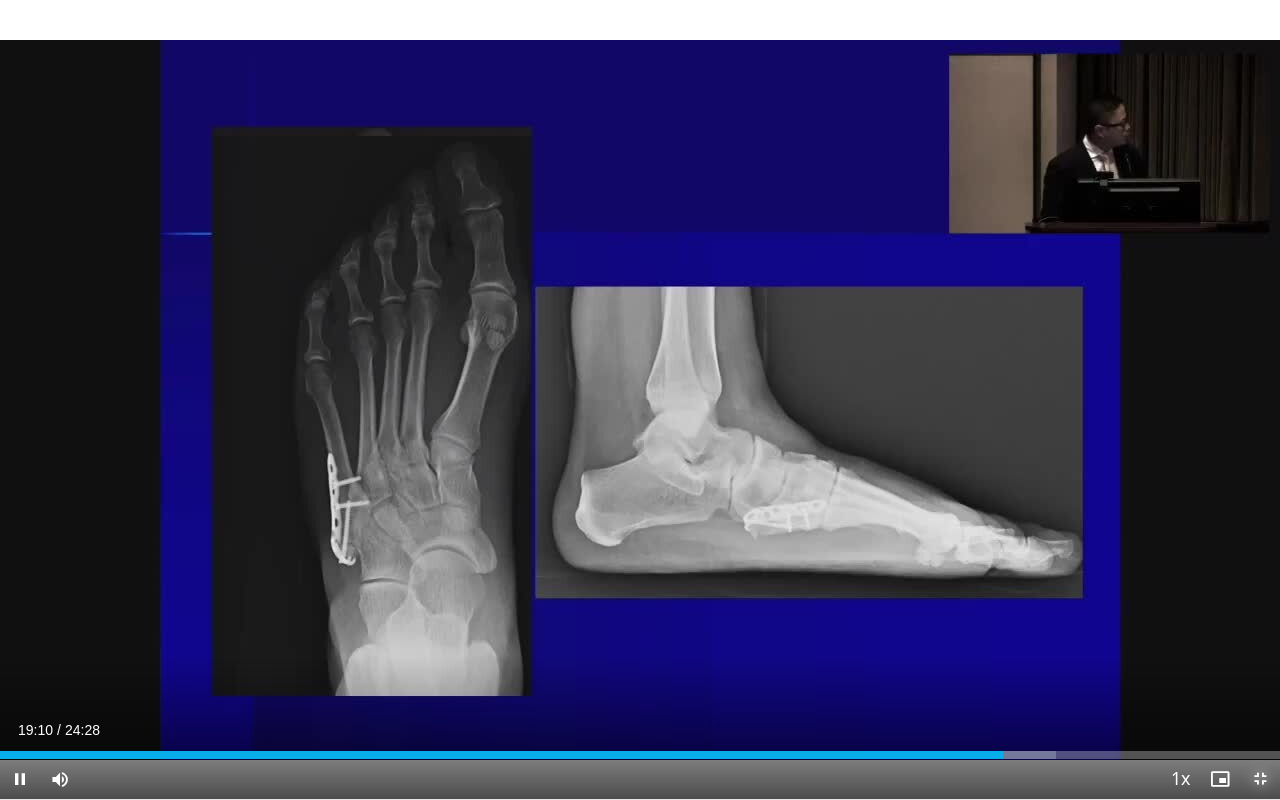click at bounding box center [1260, 779] 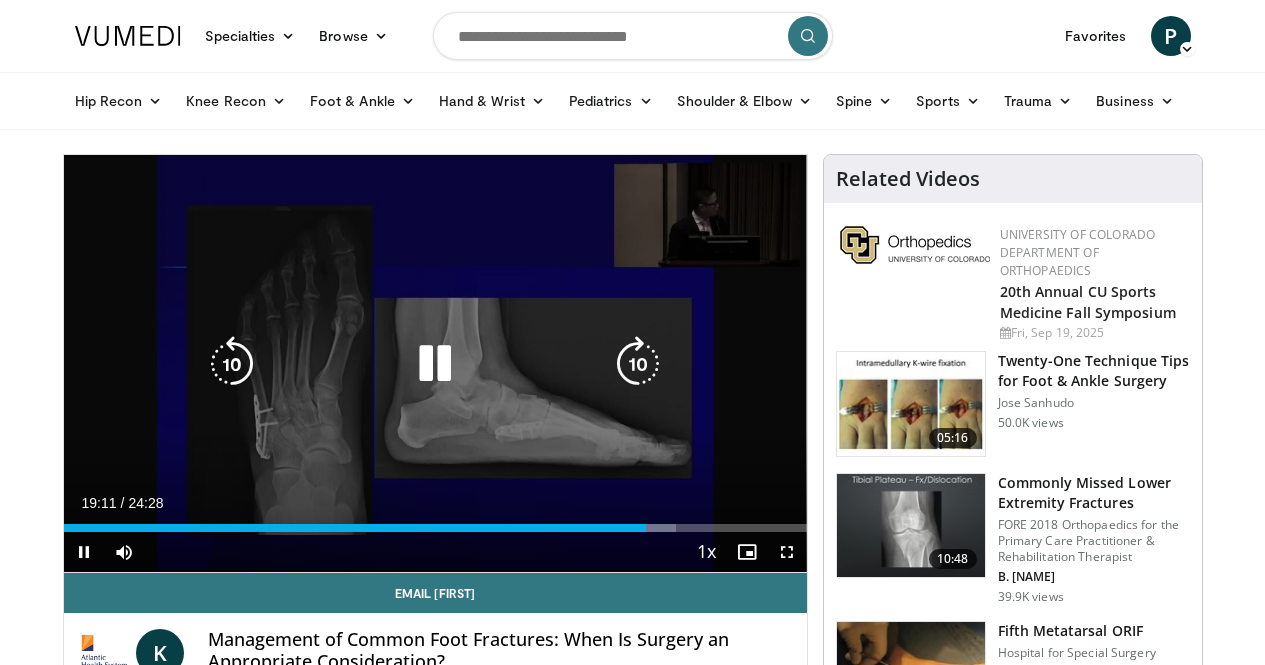 click on "10 seconds
Tap to unmute" at bounding box center [435, 363] 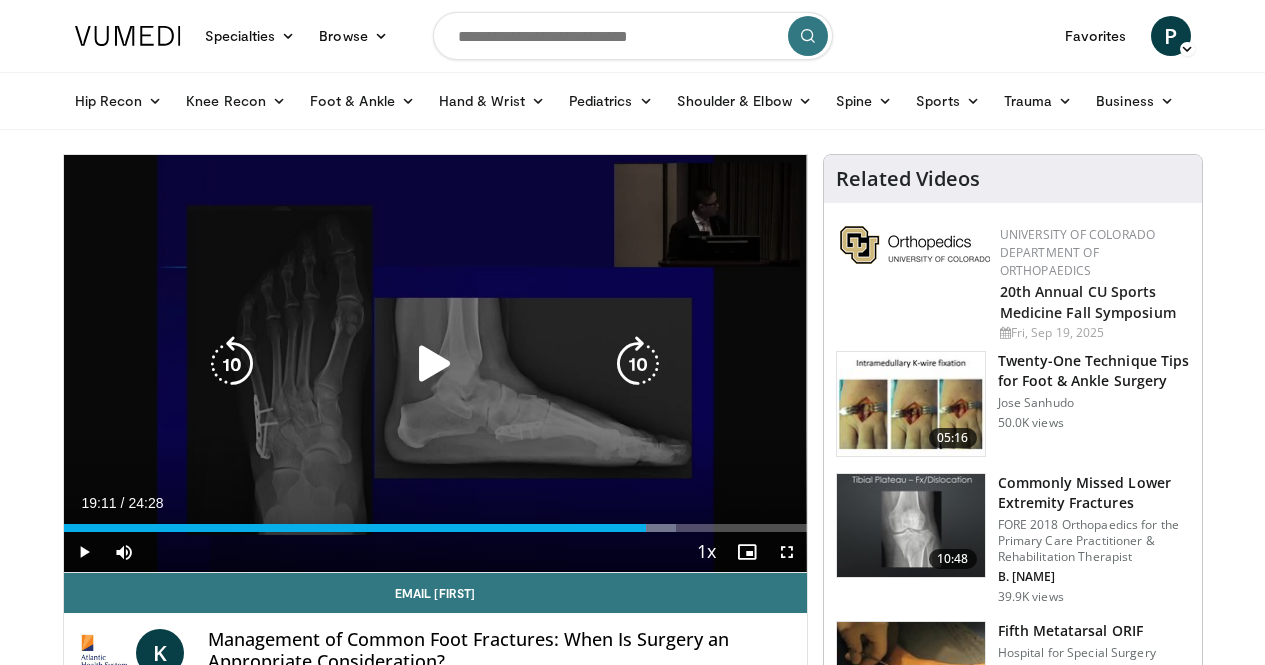 click on "10 seconds
Tap to unmute" at bounding box center (435, 363) 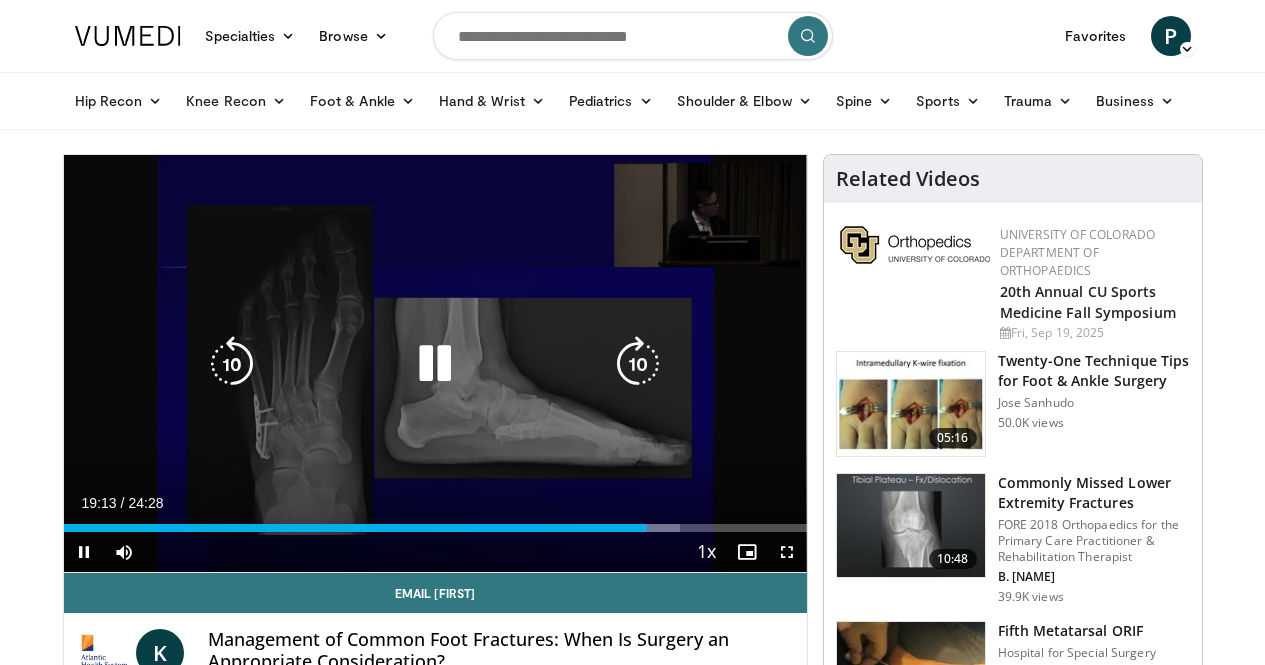 click on "10 seconds
Tap to unmute" at bounding box center [435, 363] 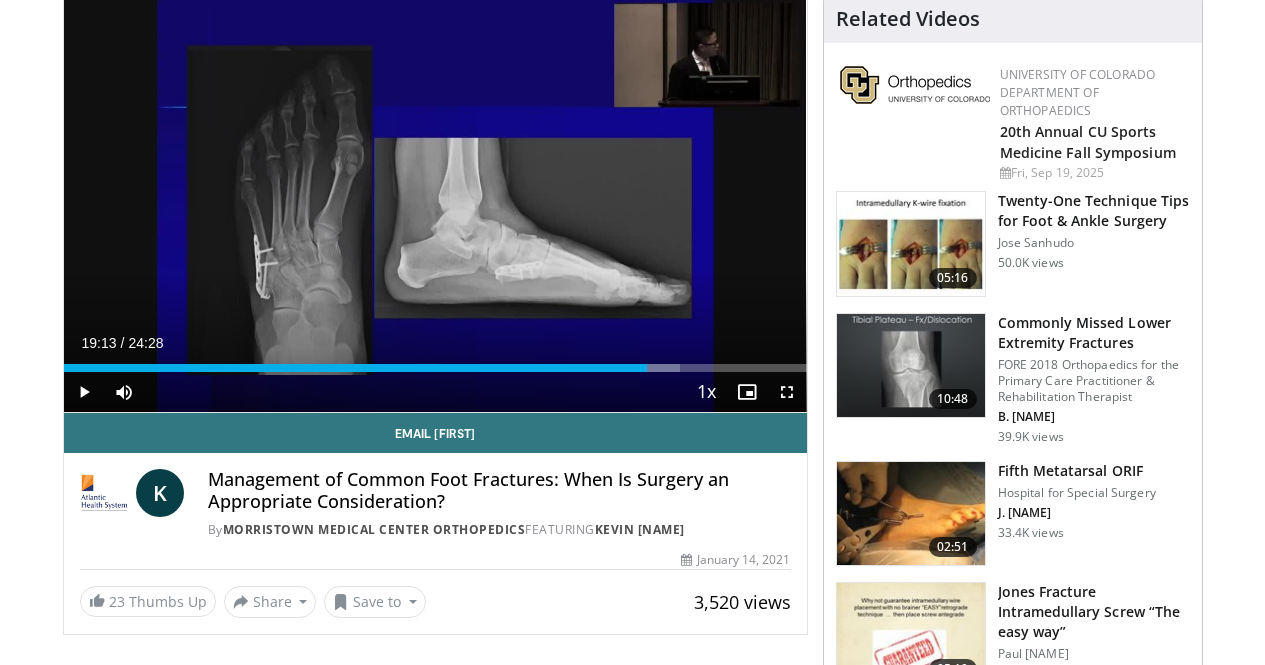 scroll, scrollTop: 200, scrollLeft: 0, axis: vertical 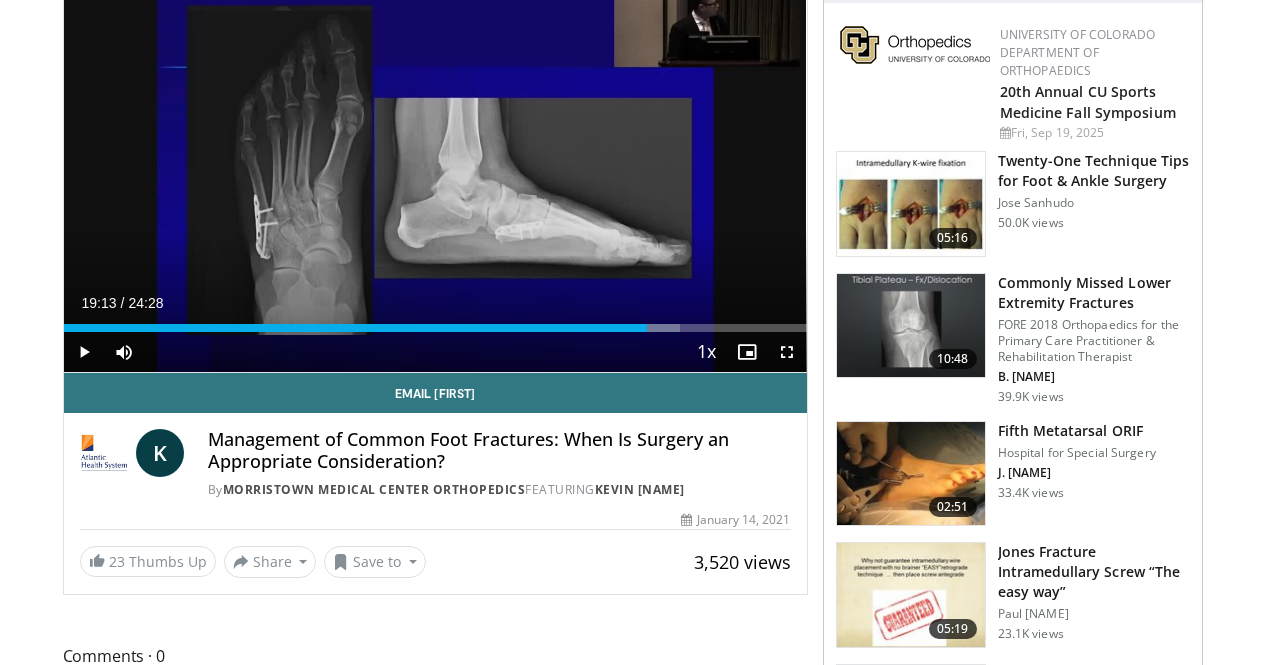 click on "Fifth Metatarsal ORIF" at bounding box center [1077, 431] 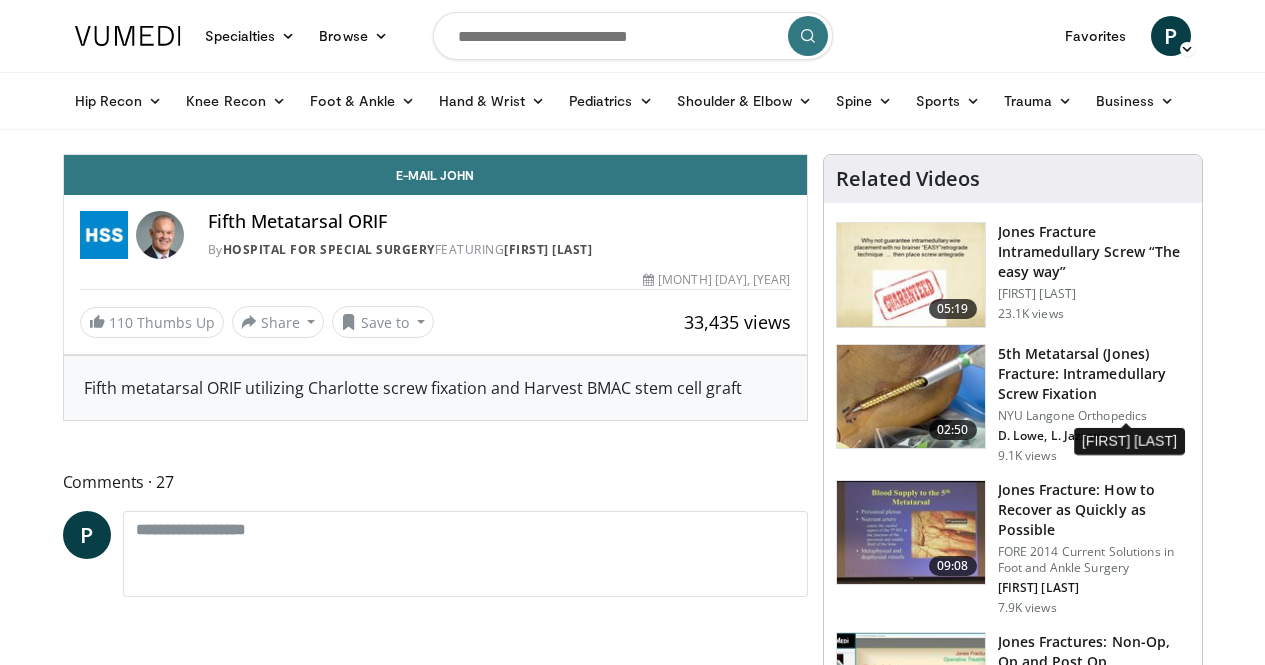 scroll, scrollTop: 0, scrollLeft: 0, axis: both 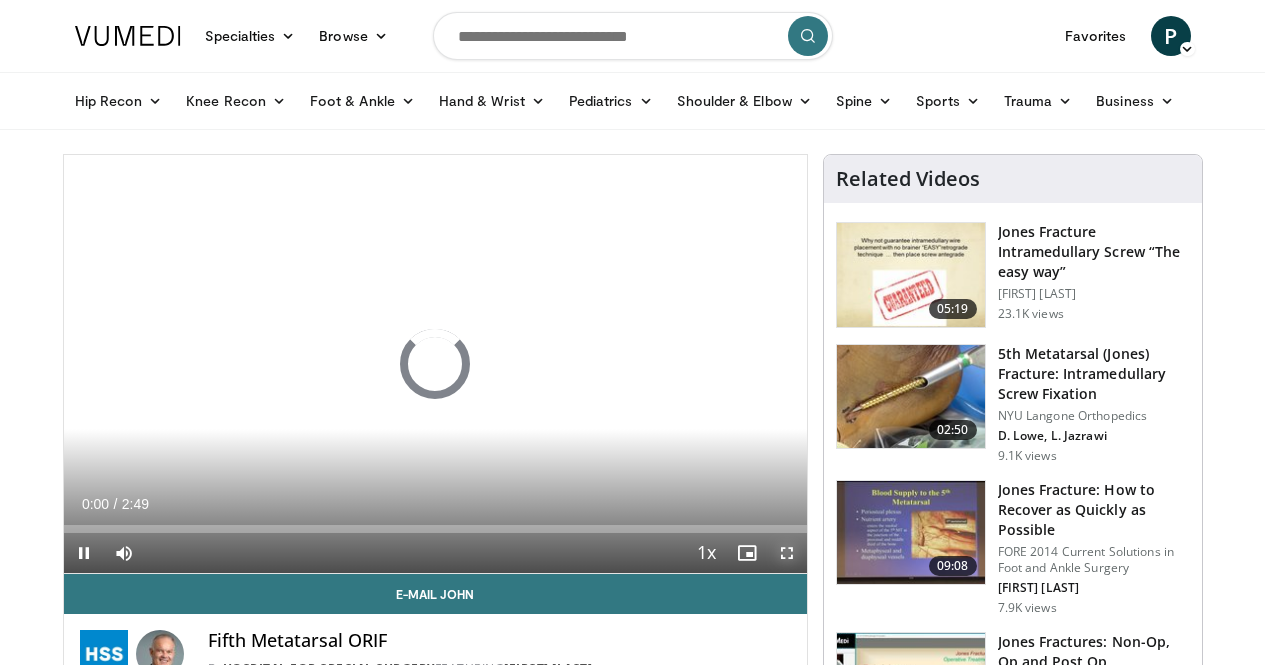 click at bounding box center (787, 553) 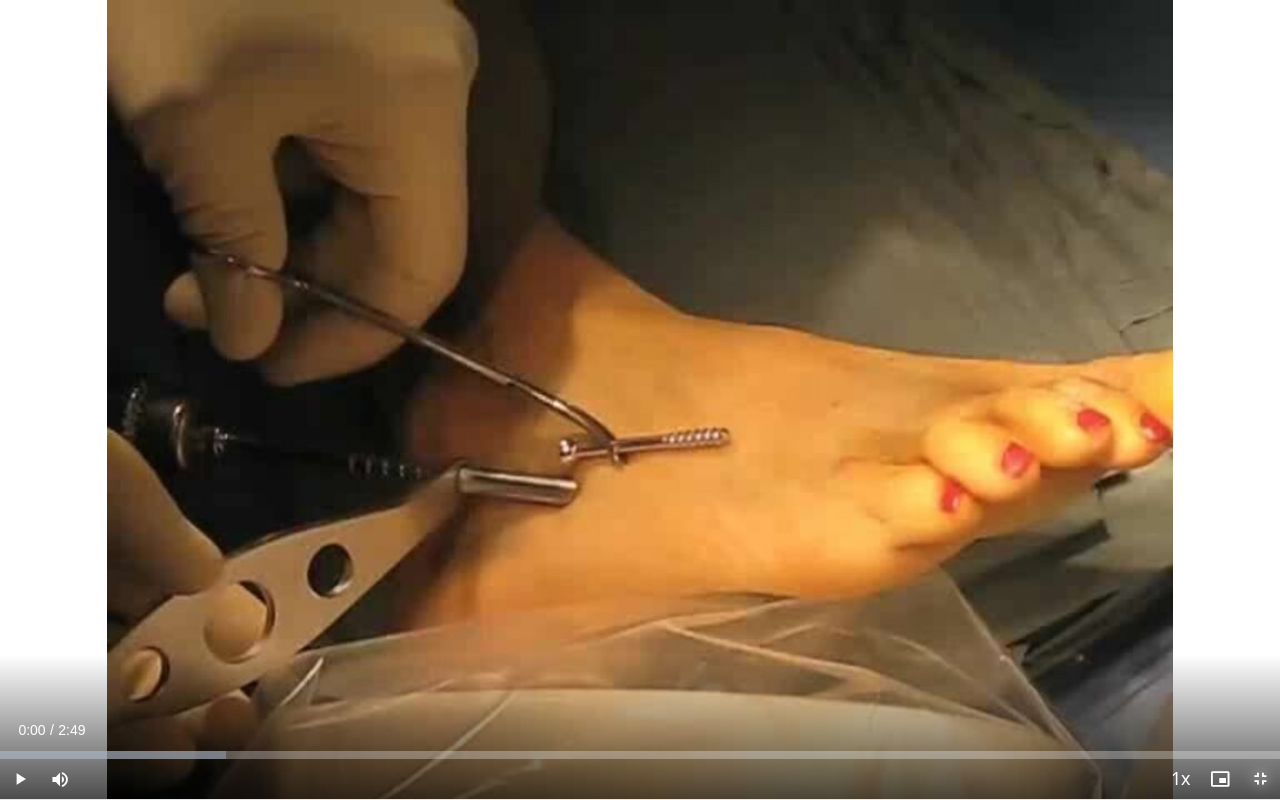 click at bounding box center [1260, 779] 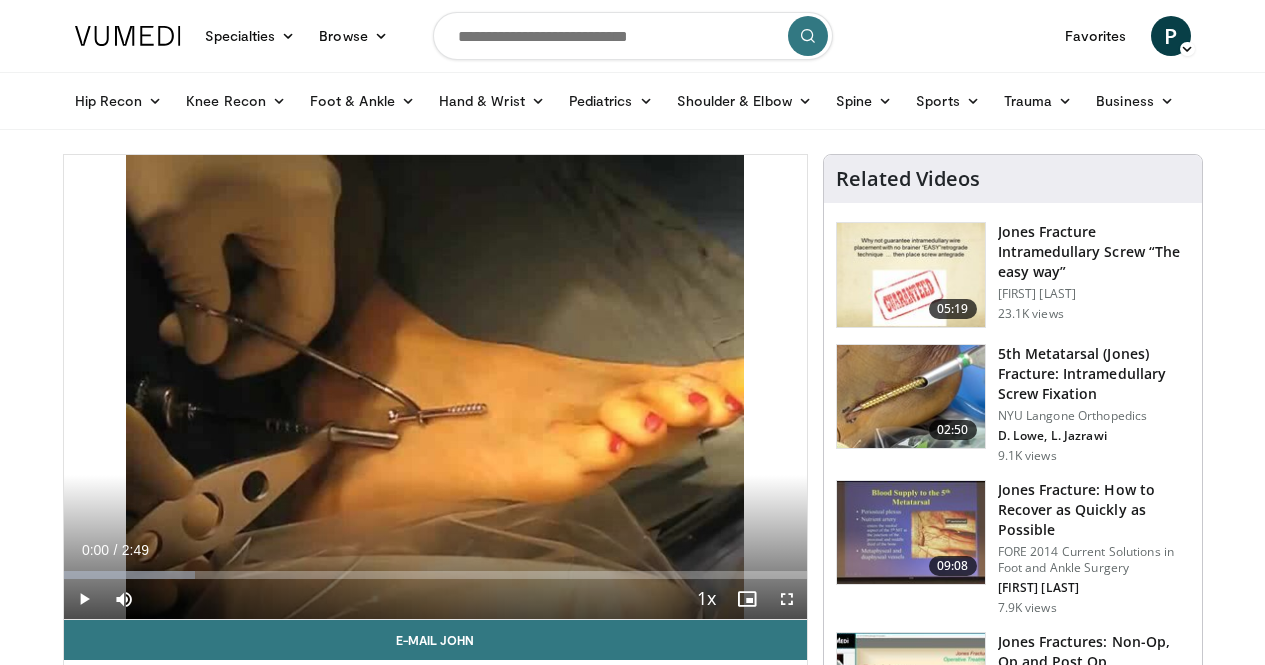 click on "FORE 2014 Current Solutions in Foot and Ankle Surgery" at bounding box center (1094, 560) 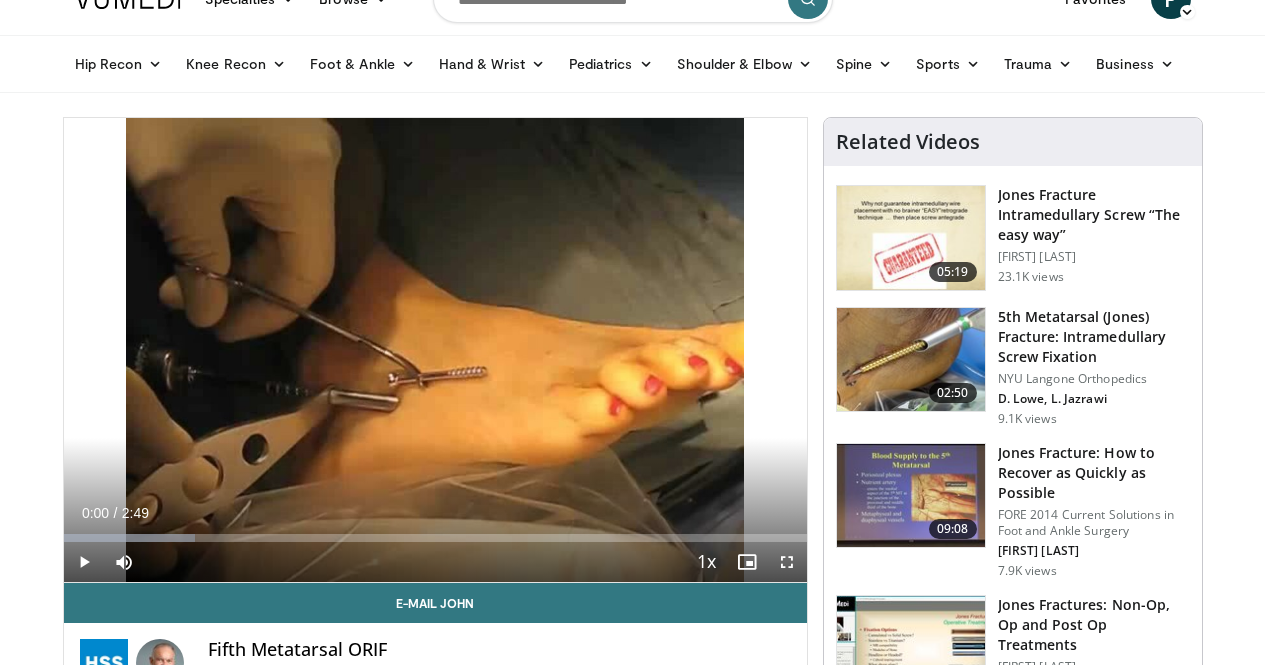 scroll, scrollTop: 40, scrollLeft: 0, axis: vertical 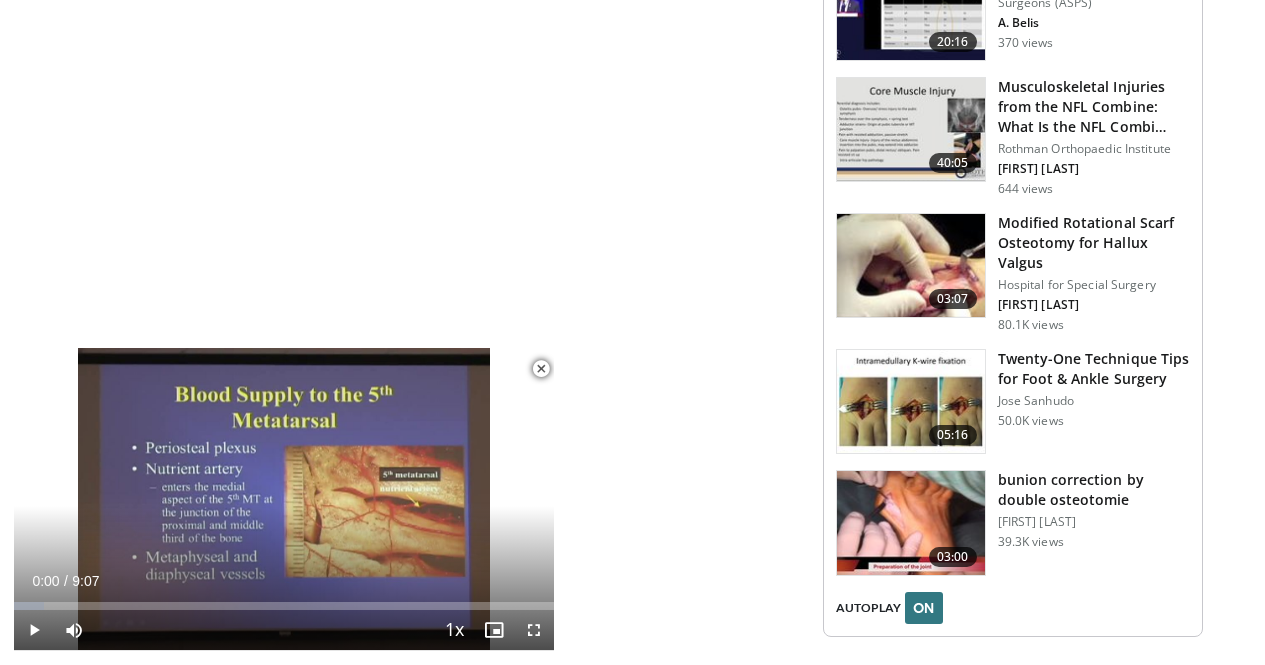 click at bounding box center (541, 369) 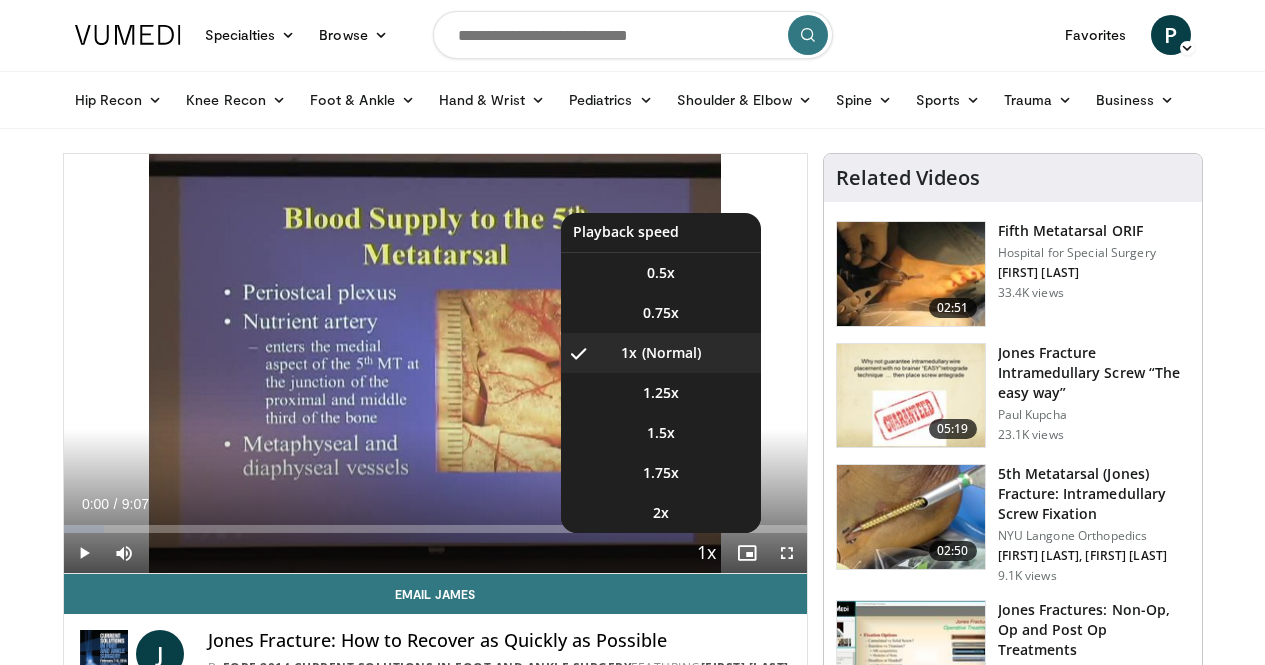 scroll, scrollTop: 0, scrollLeft: 0, axis: both 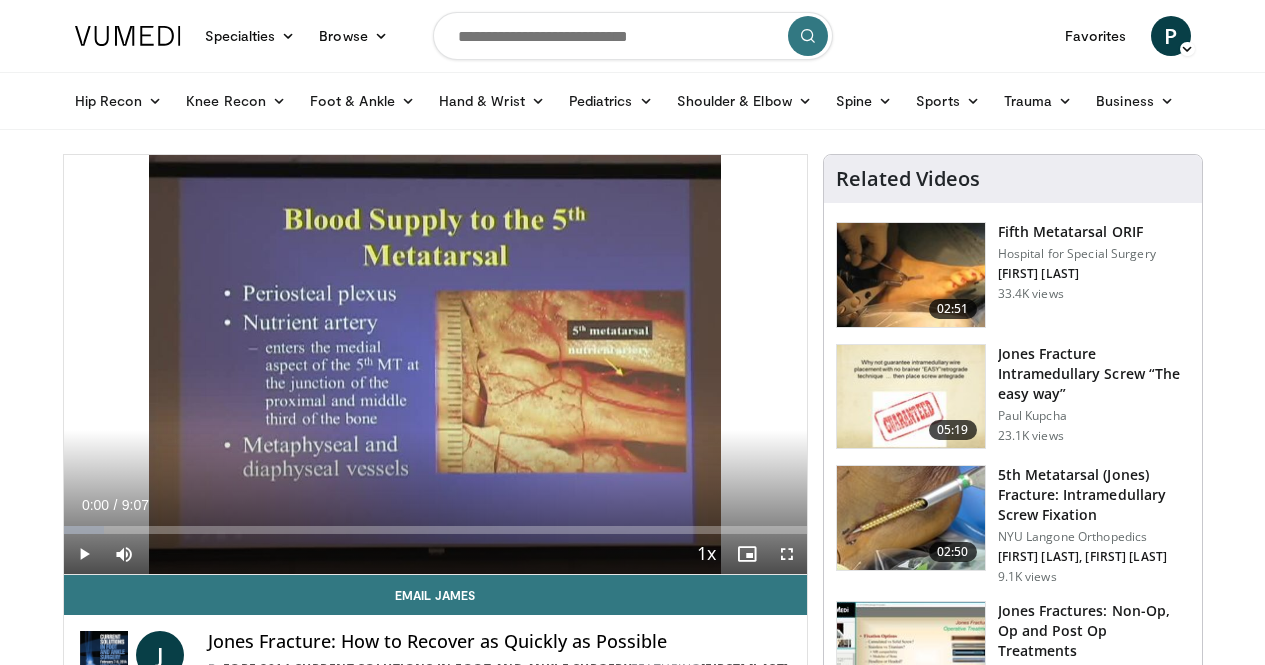 click at bounding box center [633, 36] 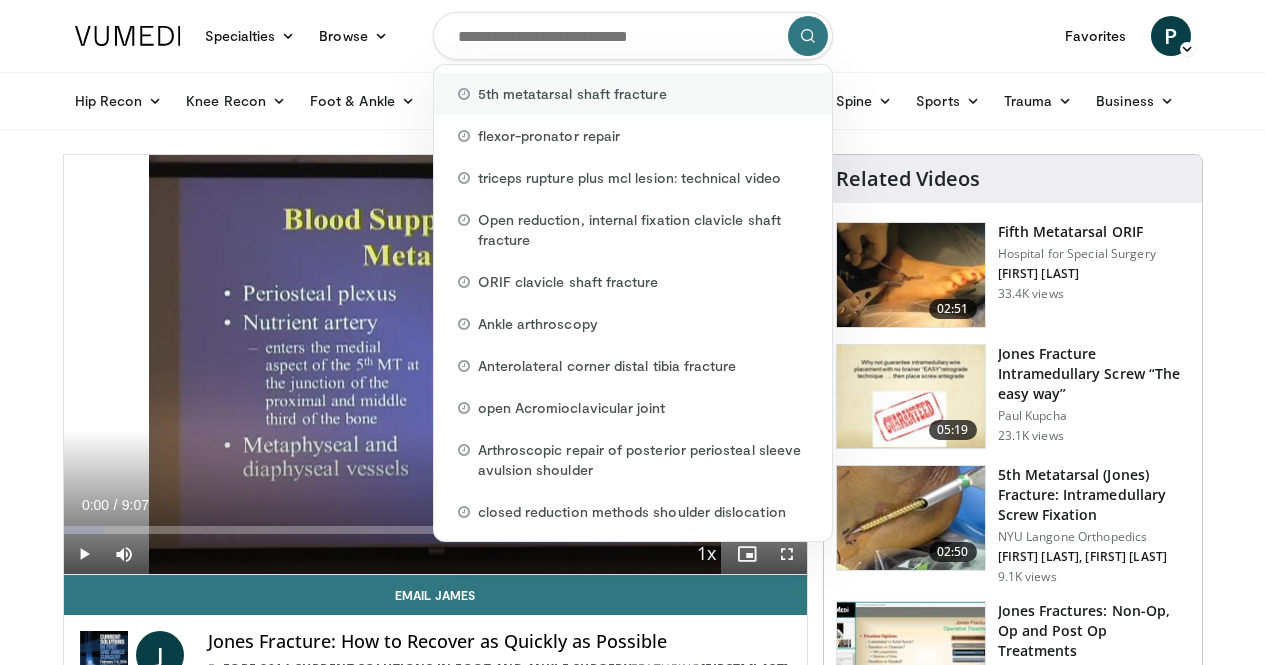 click on "5th metatarsal shaft fracture" at bounding box center [572, 94] 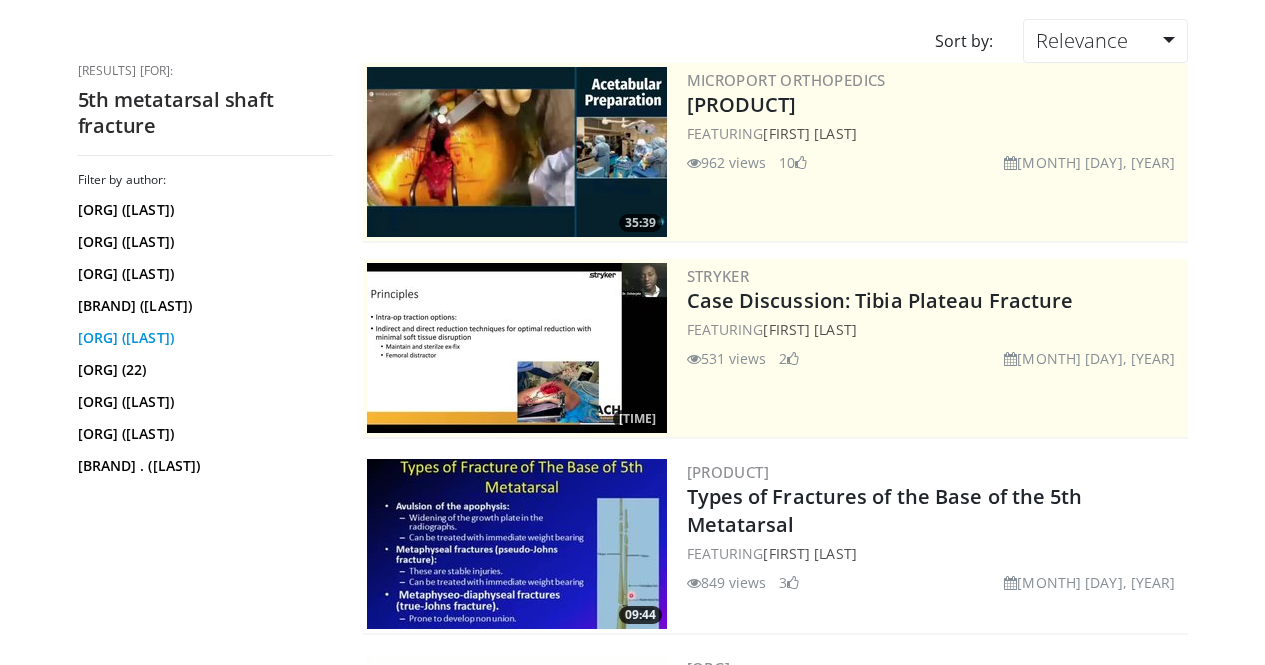 scroll, scrollTop: 160, scrollLeft: 0, axis: vertical 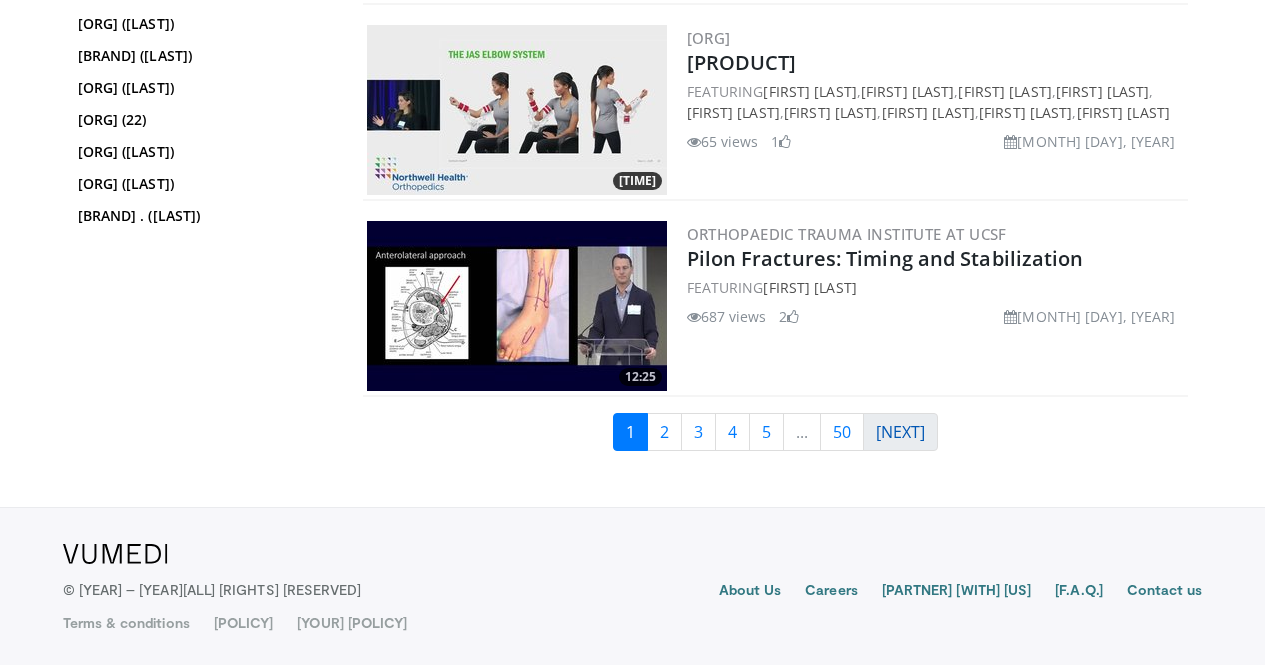 click on "Next" at bounding box center [664, 432] 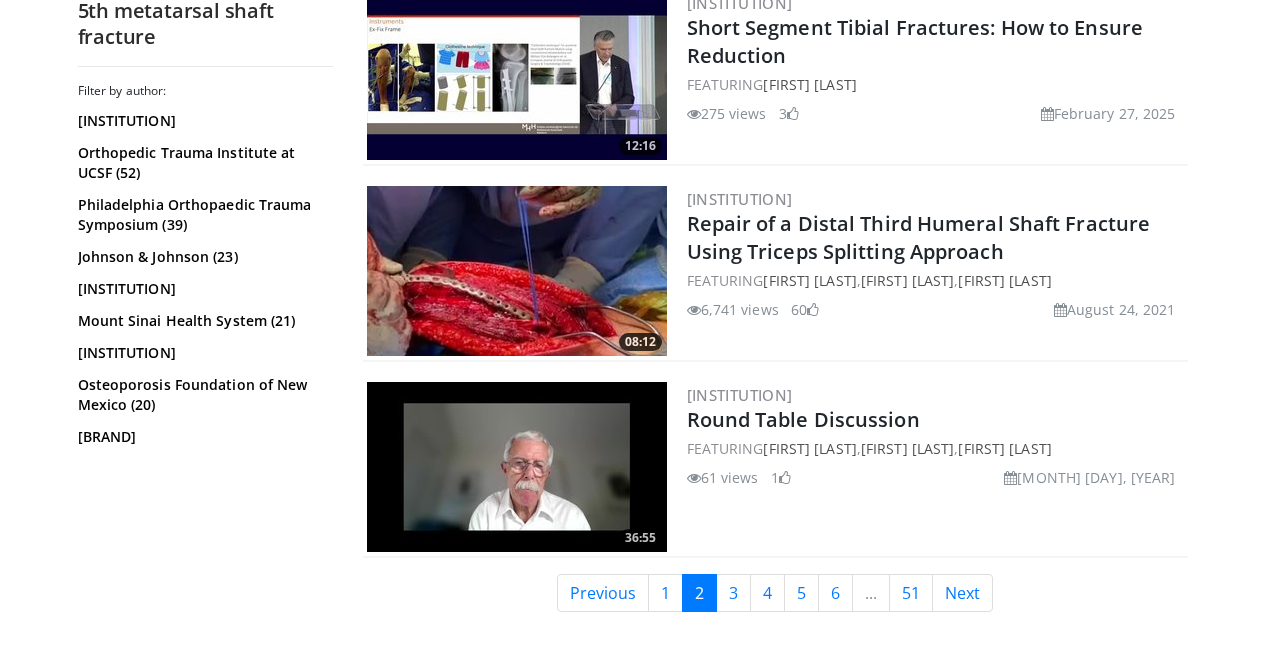 scroll, scrollTop: 5000, scrollLeft: 0, axis: vertical 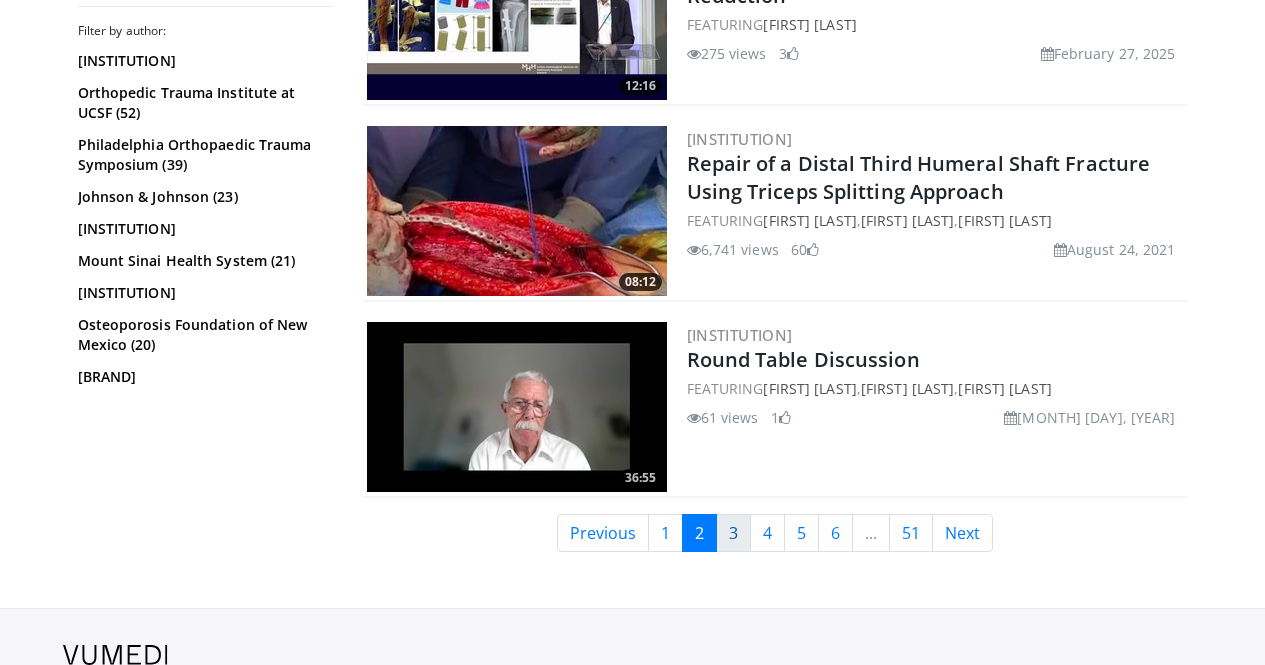 click on "3" at bounding box center [733, 533] 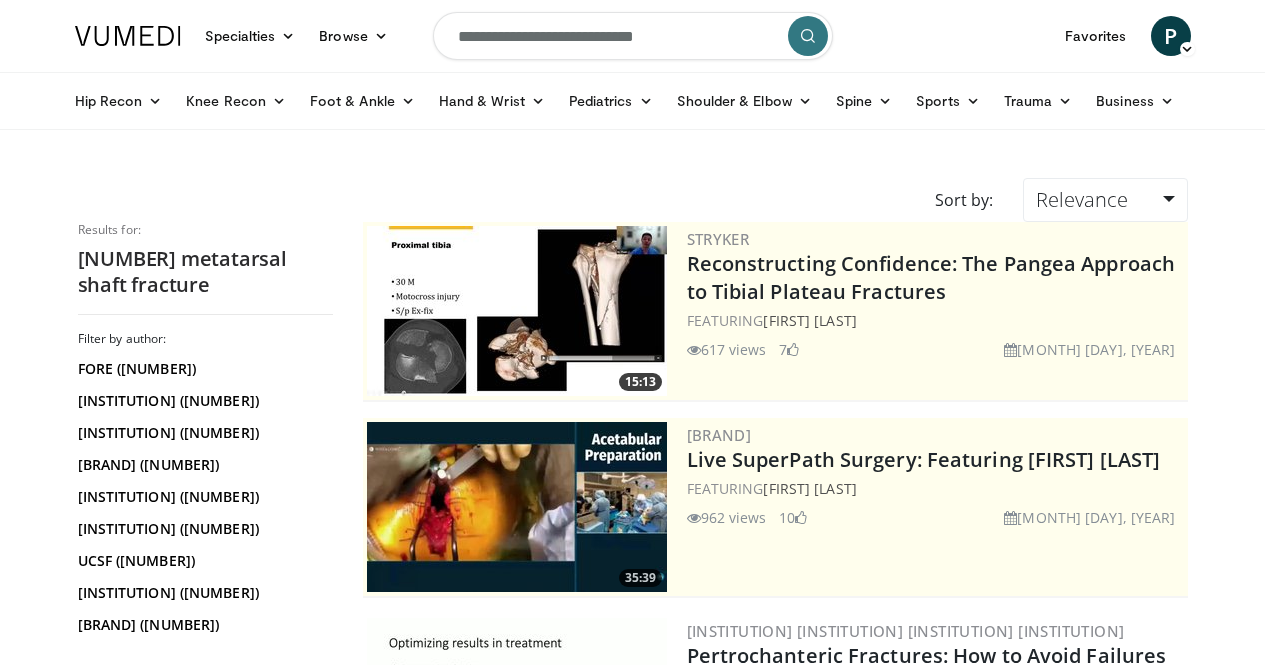 scroll, scrollTop: 0, scrollLeft: 0, axis: both 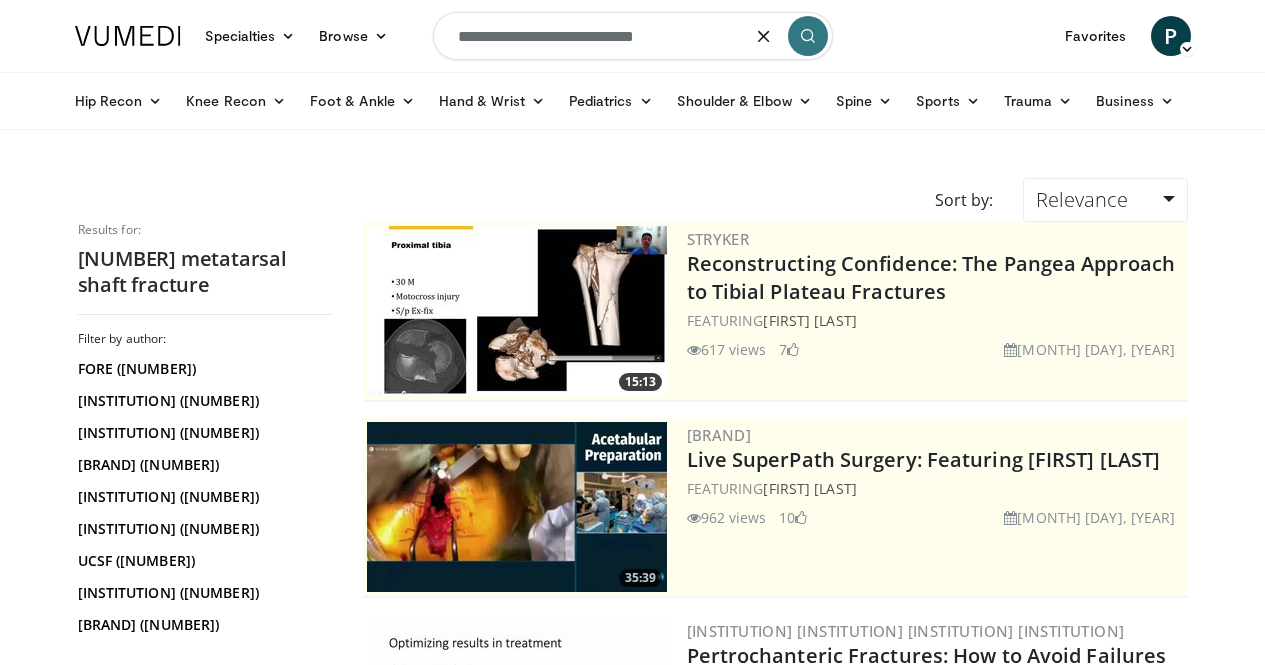 click on "**********" at bounding box center (633, 36) 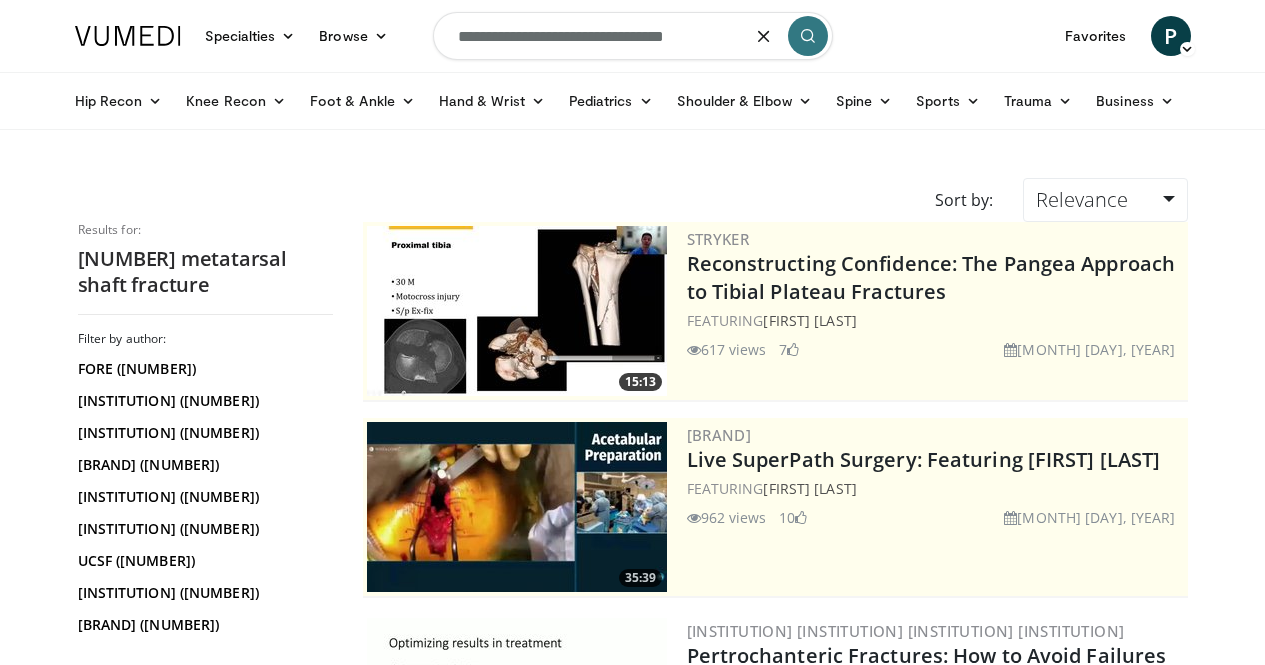 type on "**********" 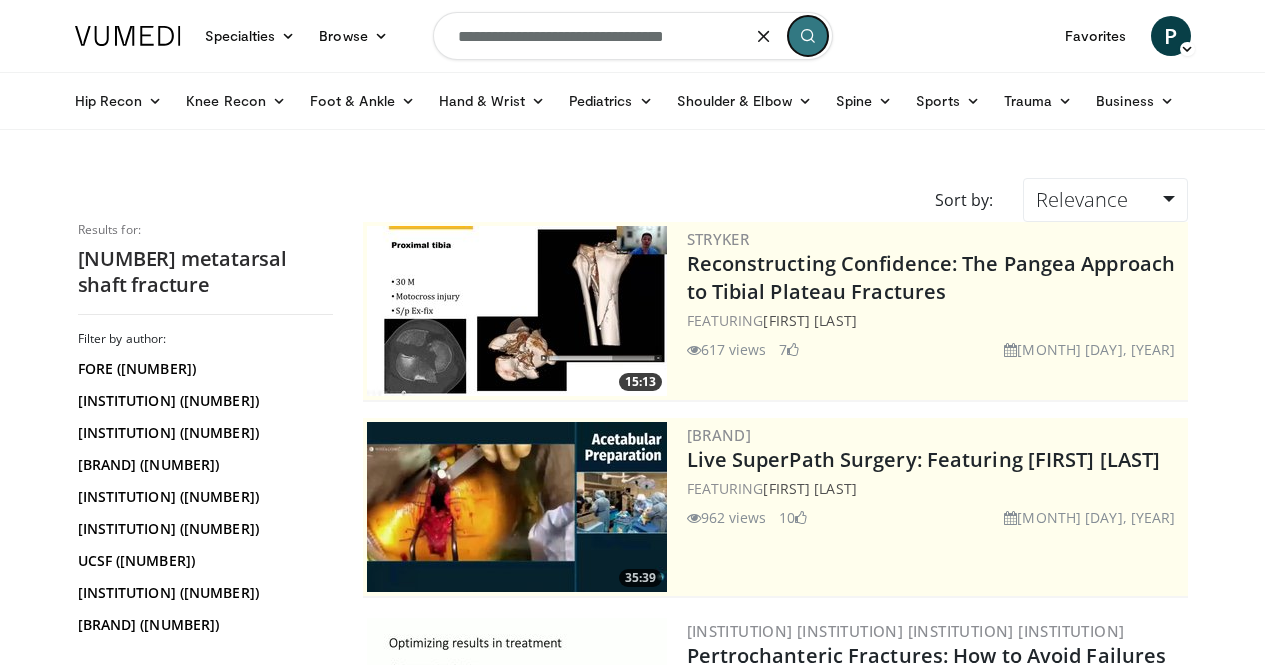 click at bounding box center [808, 36] 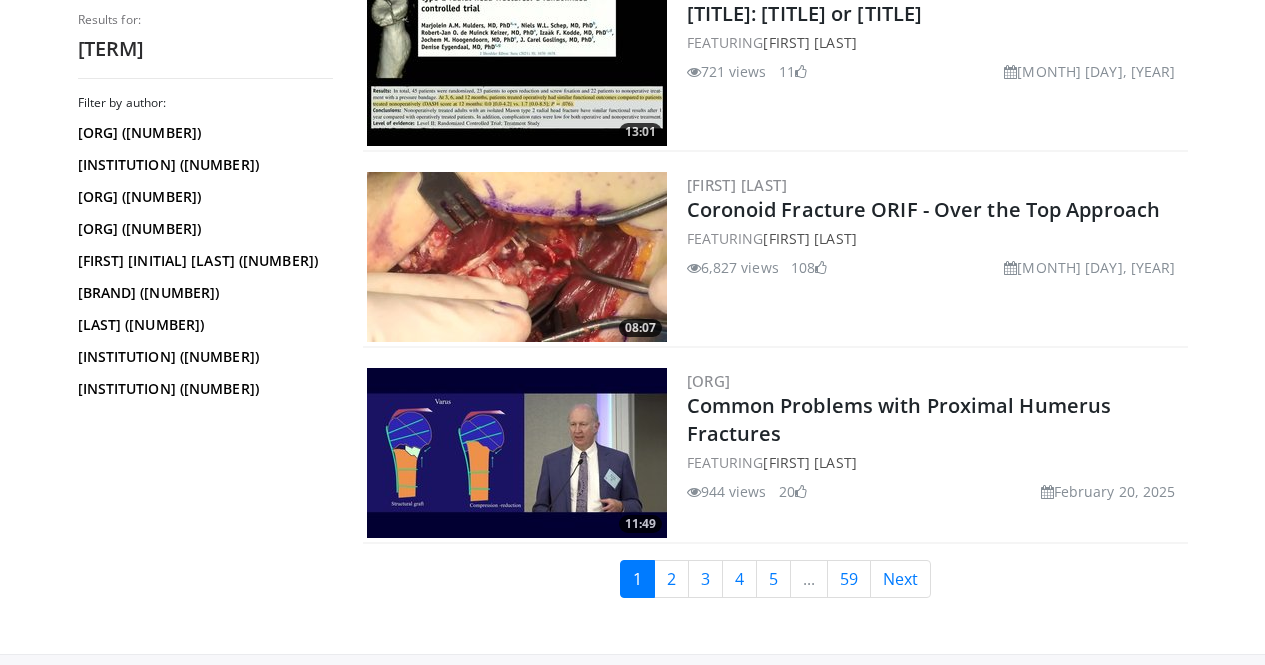 scroll, scrollTop: 5000, scrollLeft: 0, axis: vertical 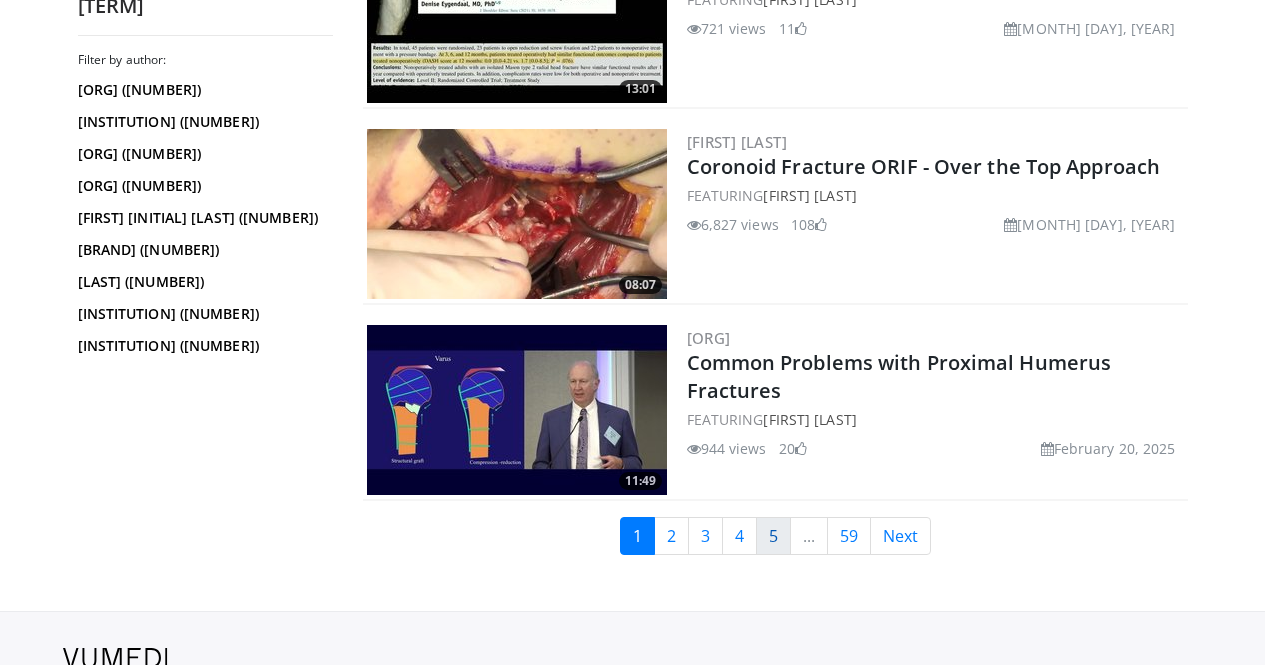 click on "5" at bounding box center [773, 536] 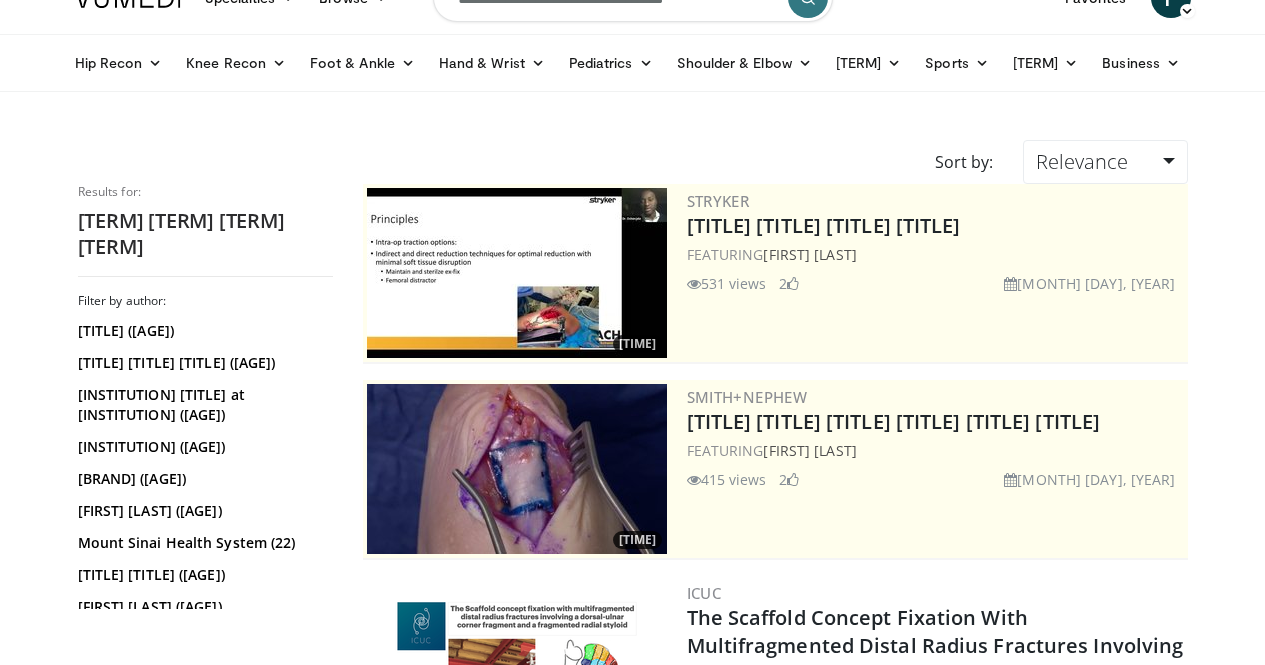 scroll, scrollTop: 40, scrollLeft: 0, axis: vertical 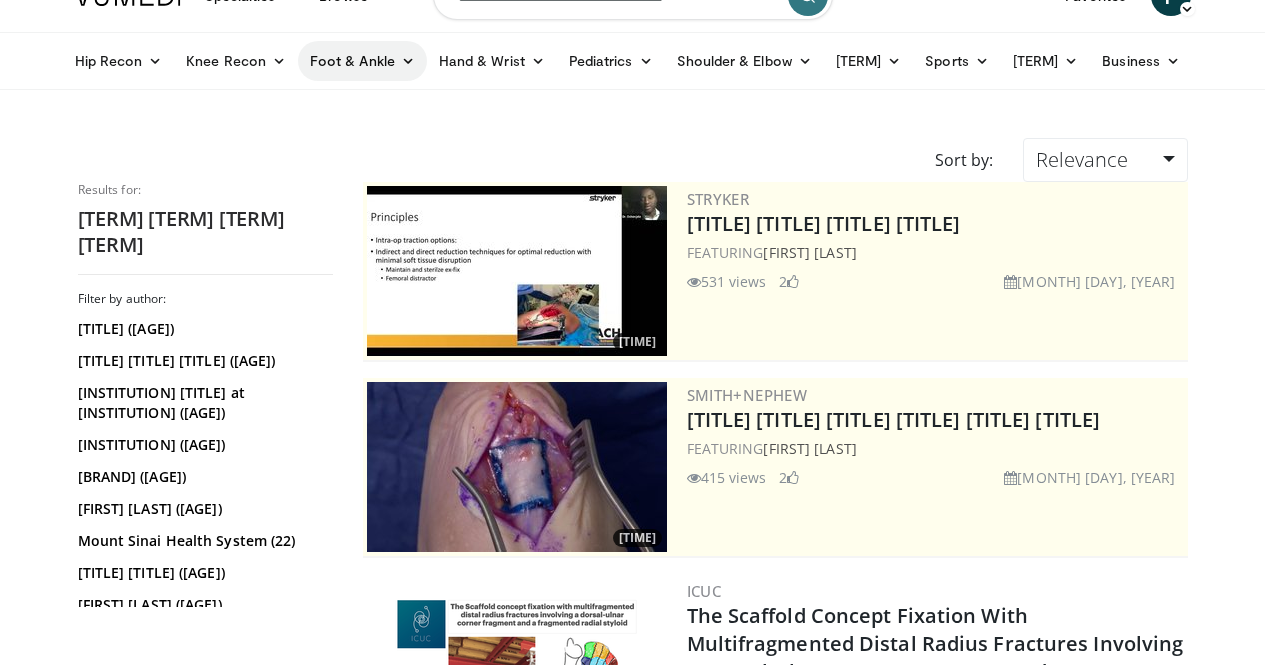 click on "Foot & Ankle" at bounding box center (362, 61) 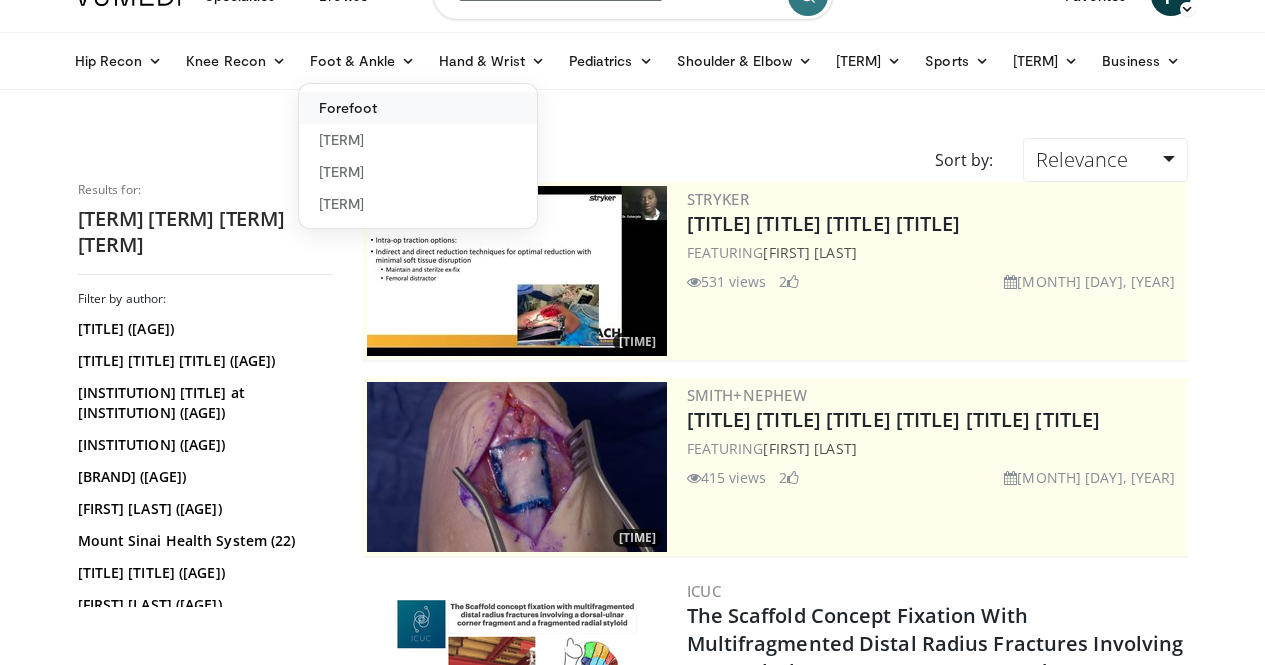 click on "Forefoot" at bounding box center [418, 108] 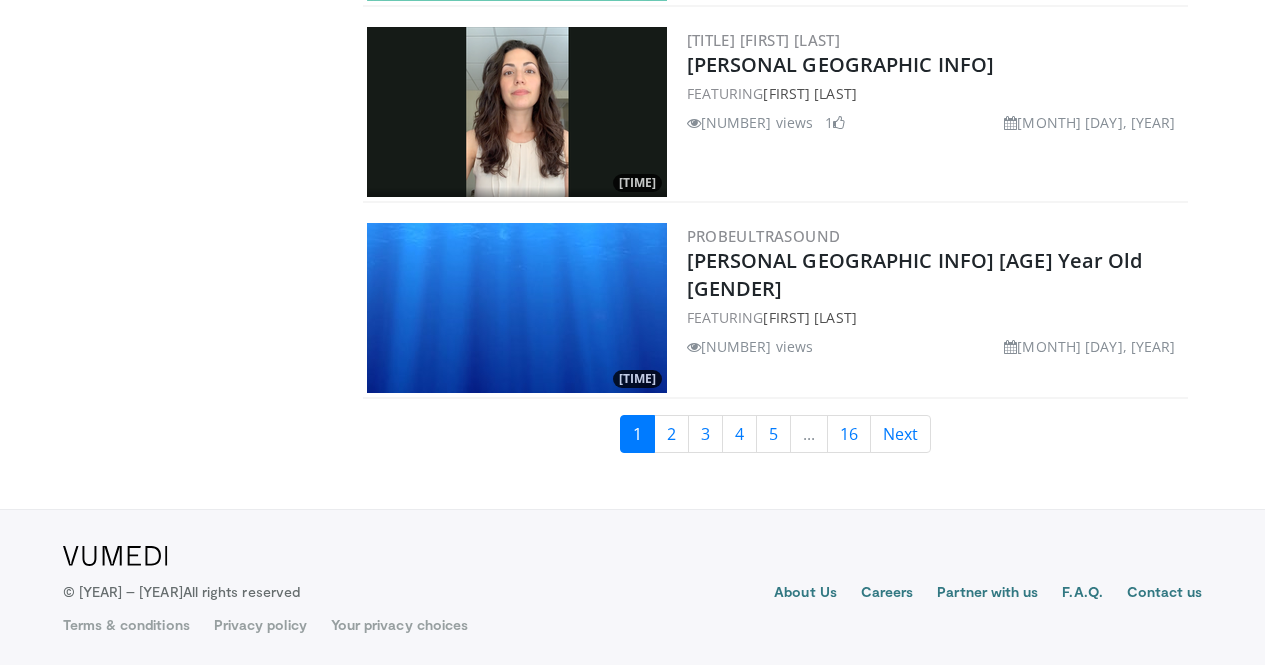 scroll, scrollTop: 4732, scrollLeft: 0, axis: vertical 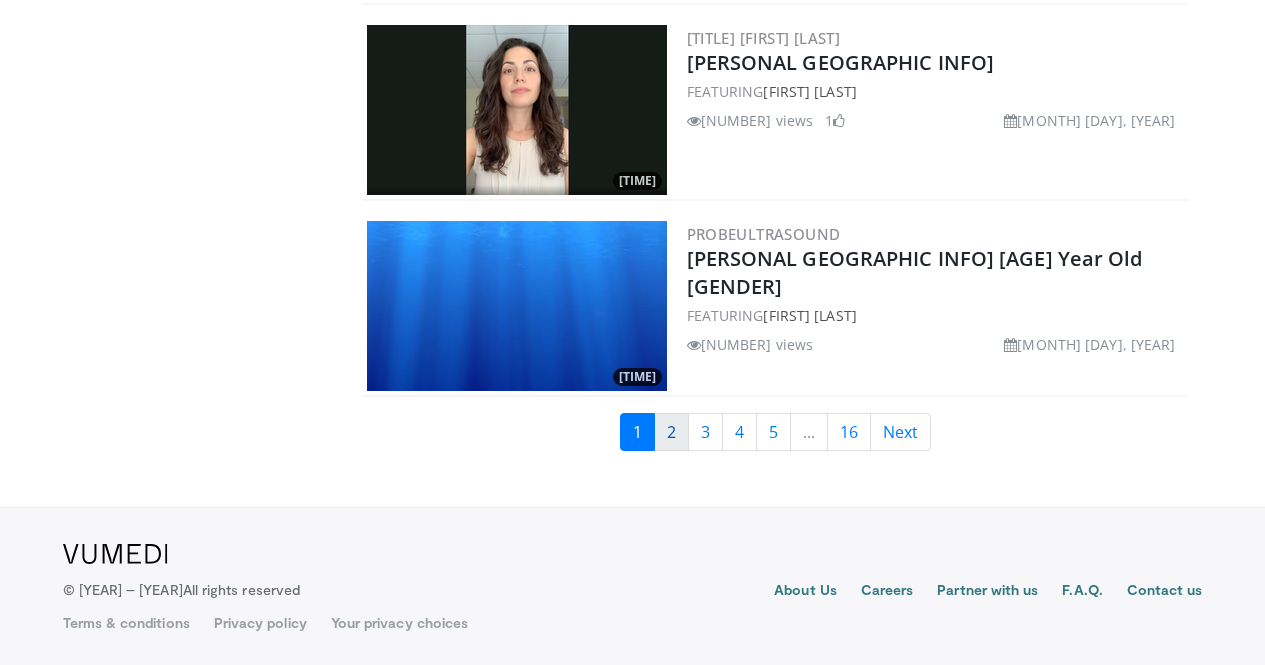 click on "2" at bounding box center [671, 432] 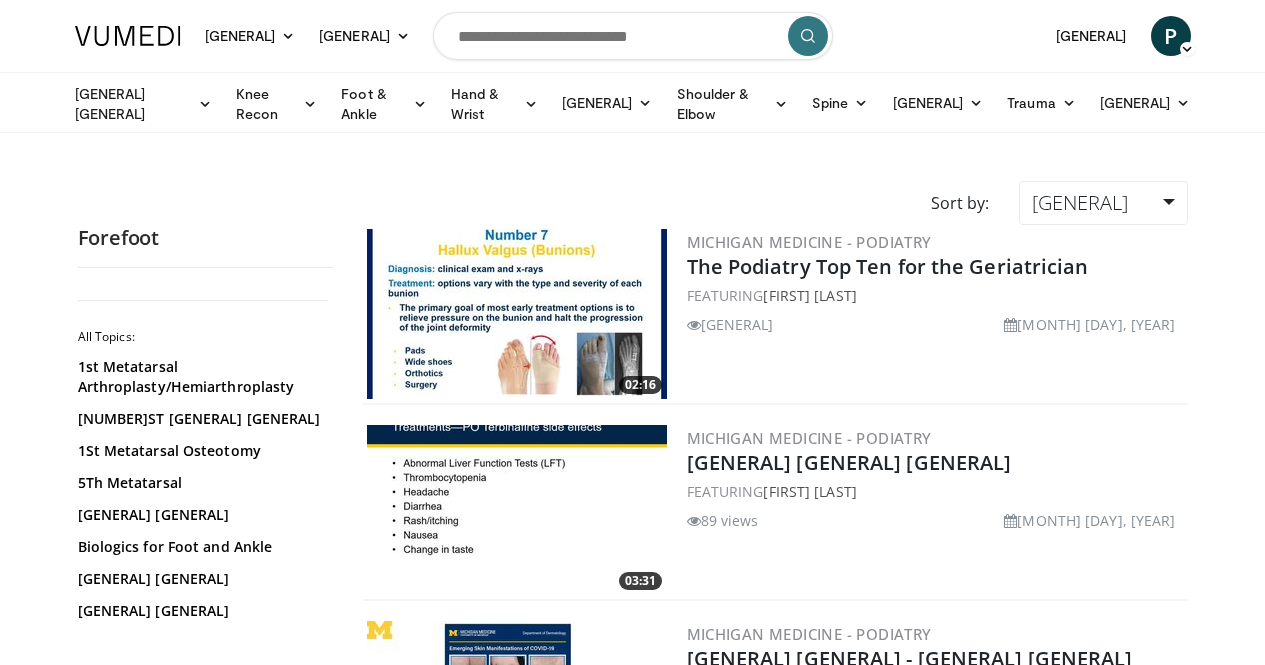 scroll, scrollTop: 0, scrollLeft: 0, axis: both 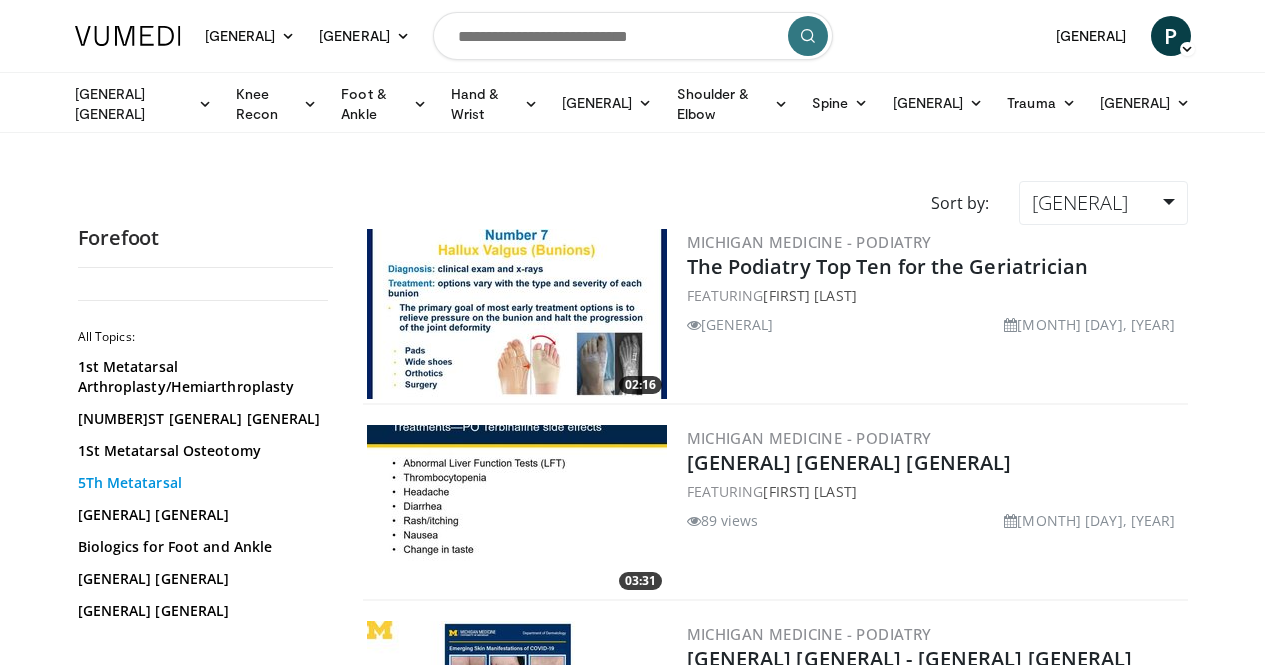 click on "5Th Metatarsal" at bounding box center [200, 483] 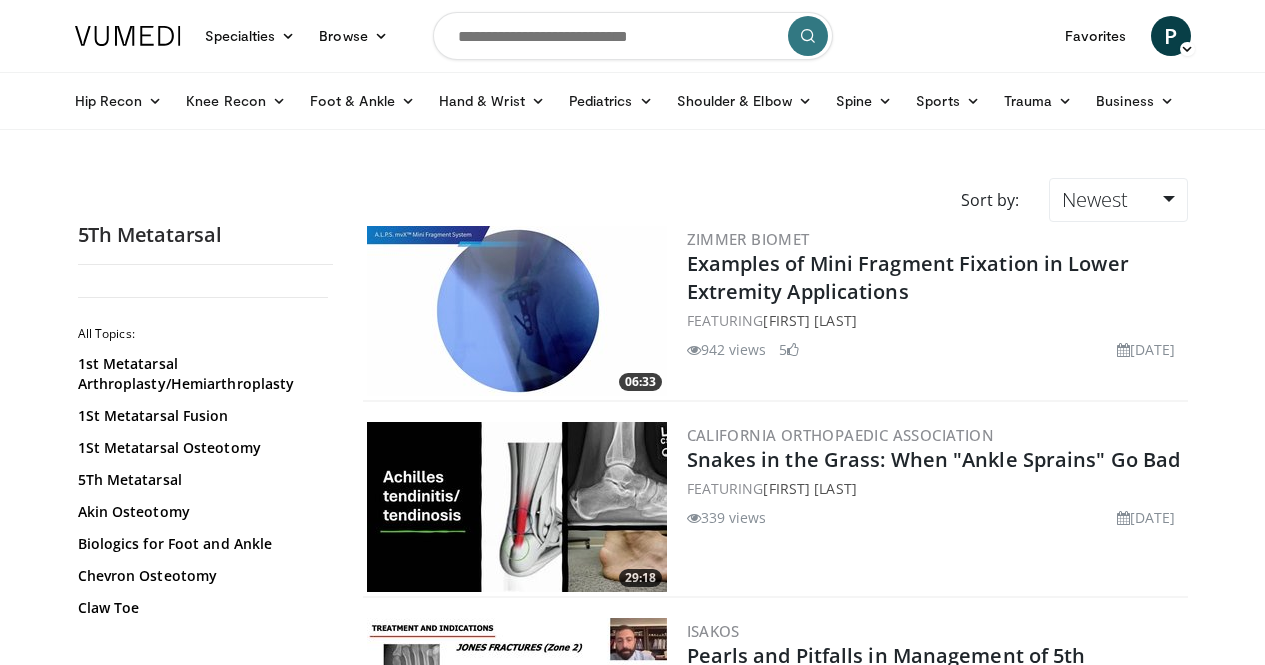 scroll, scrollTop: 0, scrollLeft: 0, axis: both 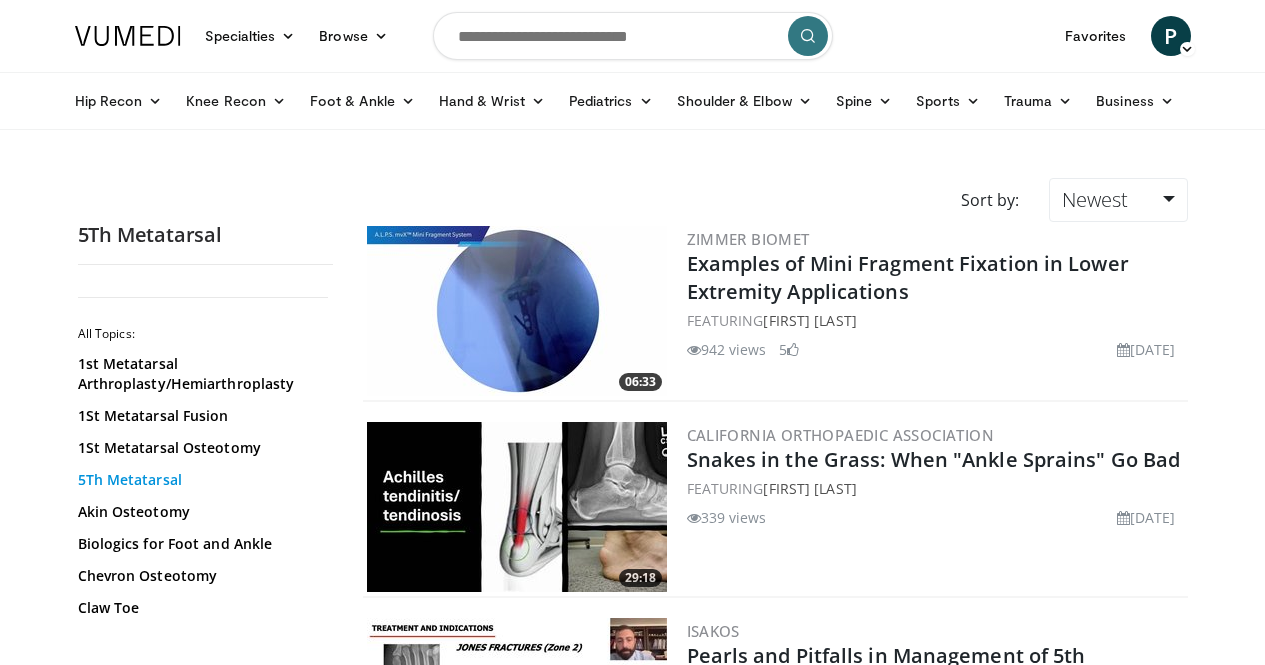 click on "[FIRST] [LAST]" at bounding box center [200, 480] 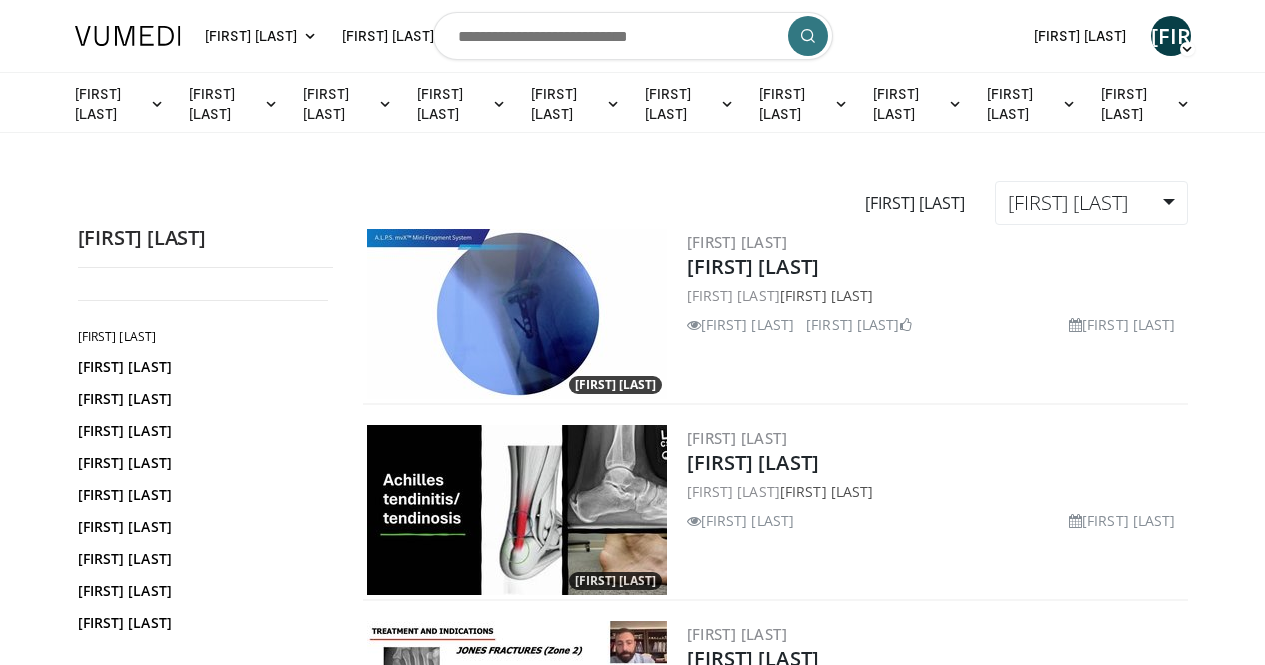 scroll, scrollTop: 0, scrollLeft: 0, axis: both 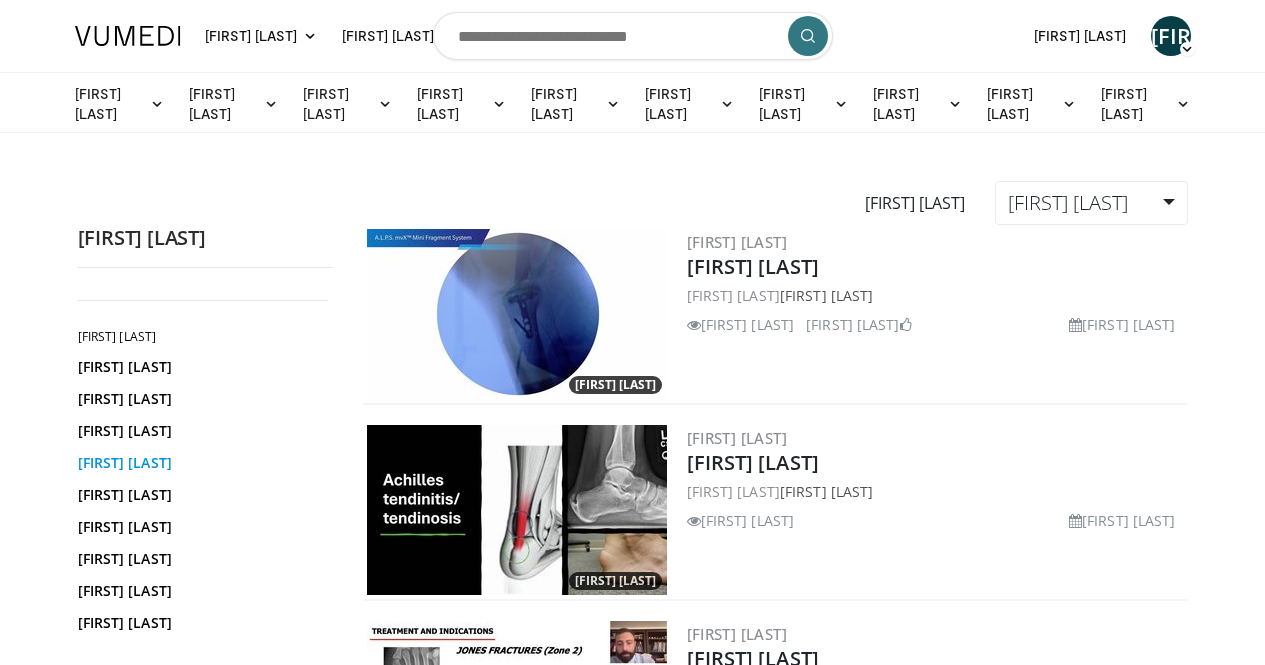 drag, startPoint x: 0, startPoint y: 0, endPoint x: 75, endPoint y: 493, distance: 498.67224 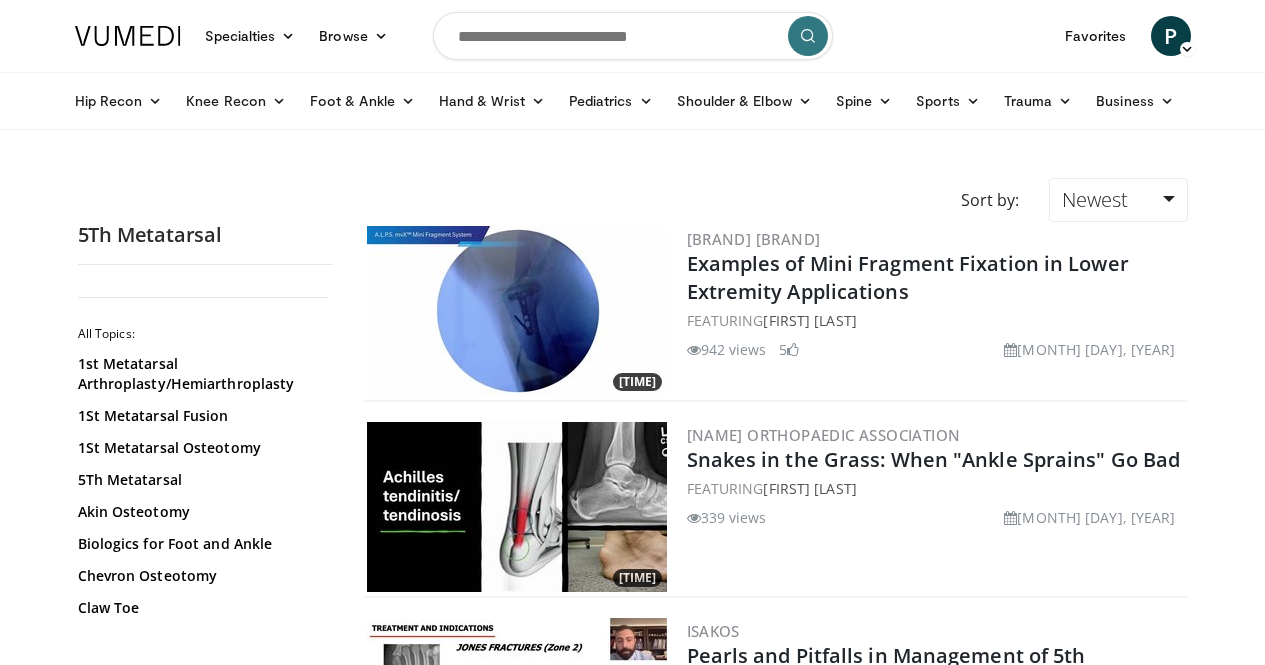 scroll, scrollTop: 0, scrollLeft: 0, axis: both 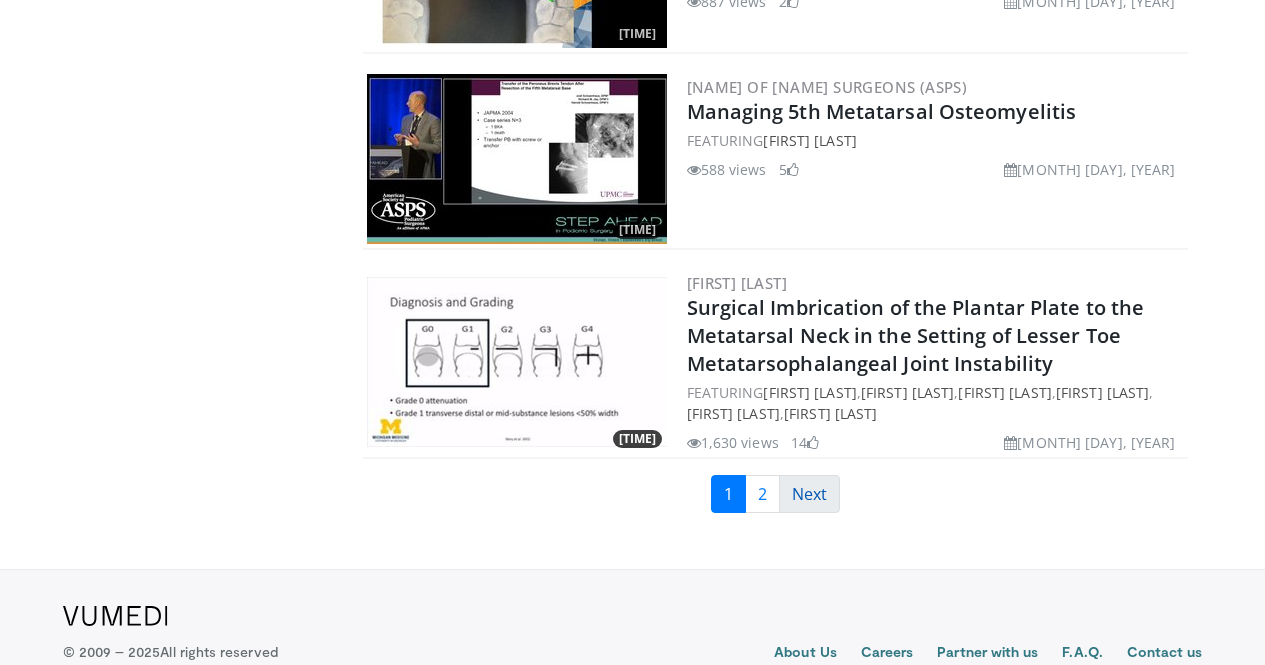 click on "Next" at bounding box center (762, 494) 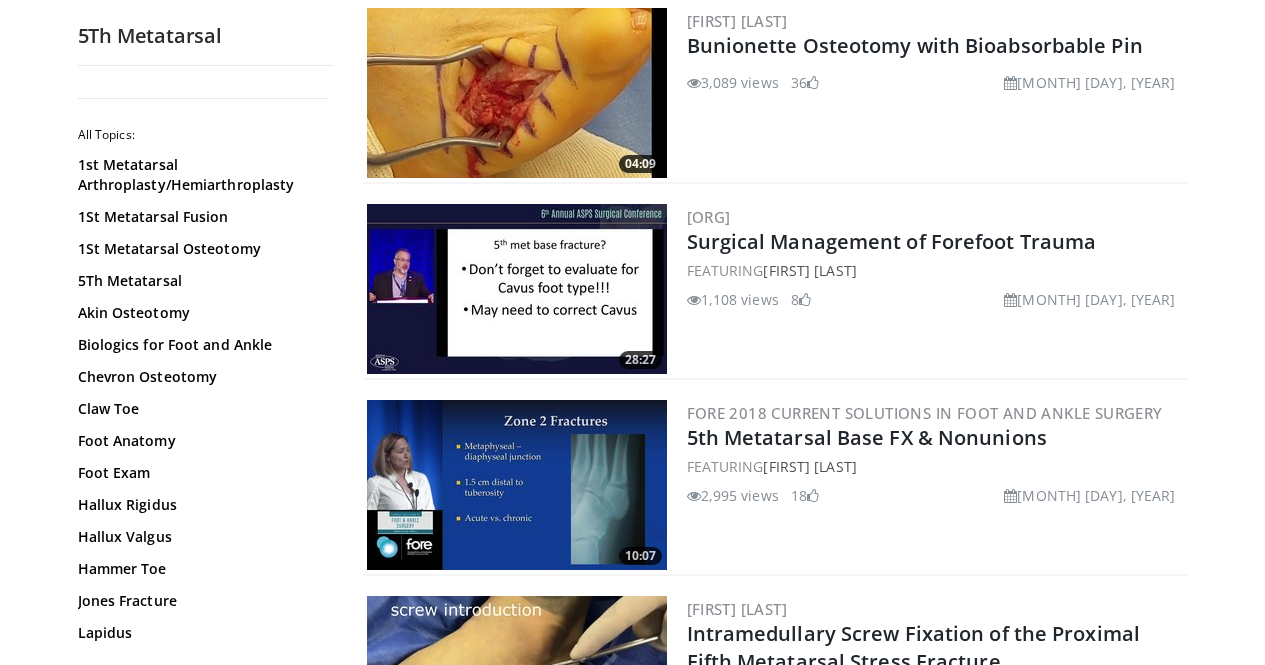 scroll, scrollTop: 1200, scrollLeft: 0, axis: vertical 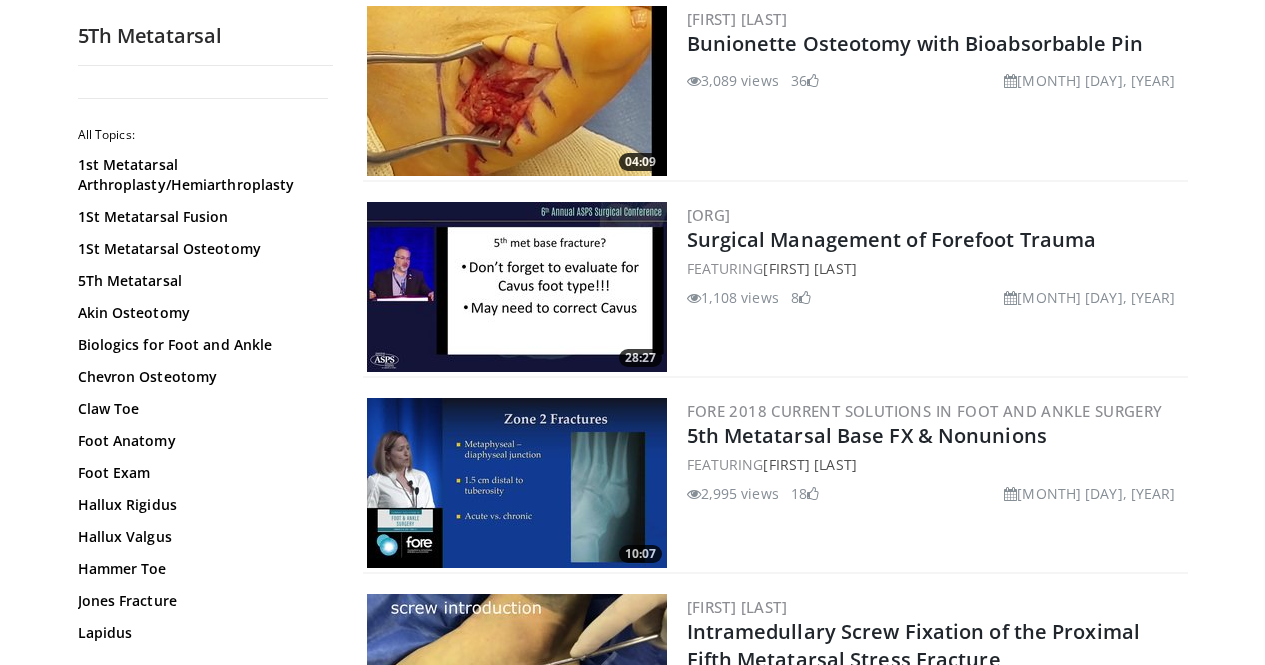 click at bounding box center (517, 287) 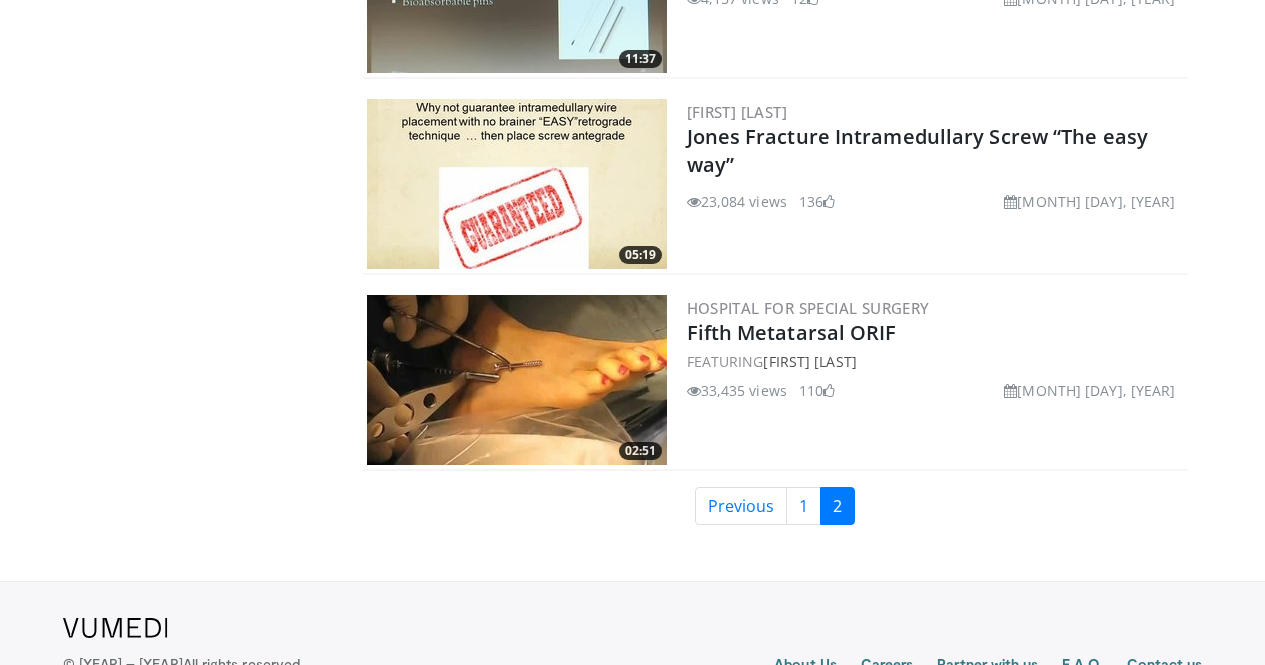 scroll, scrollTop: 2493, scrollLeft: 0, axis: vertical 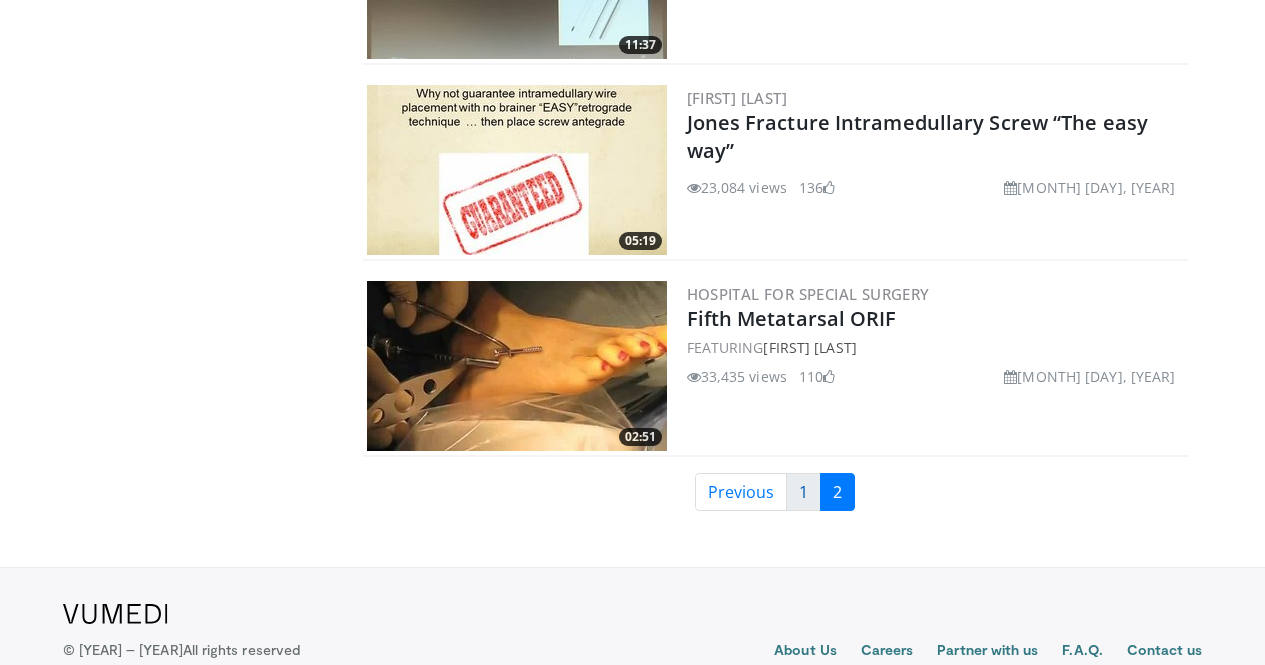 click on "[FIRST] [LAST]" at bounding box center (803, 492) 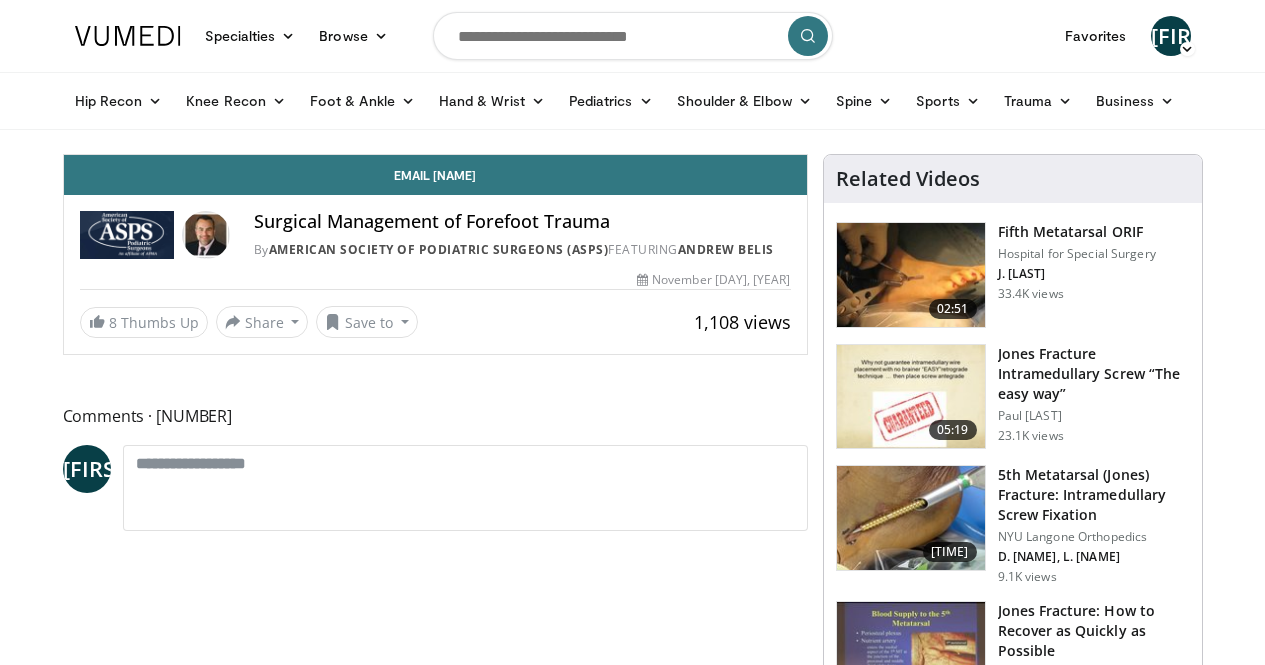 scroll, scrollTop: 0, scrollLeft: 0, axis: both 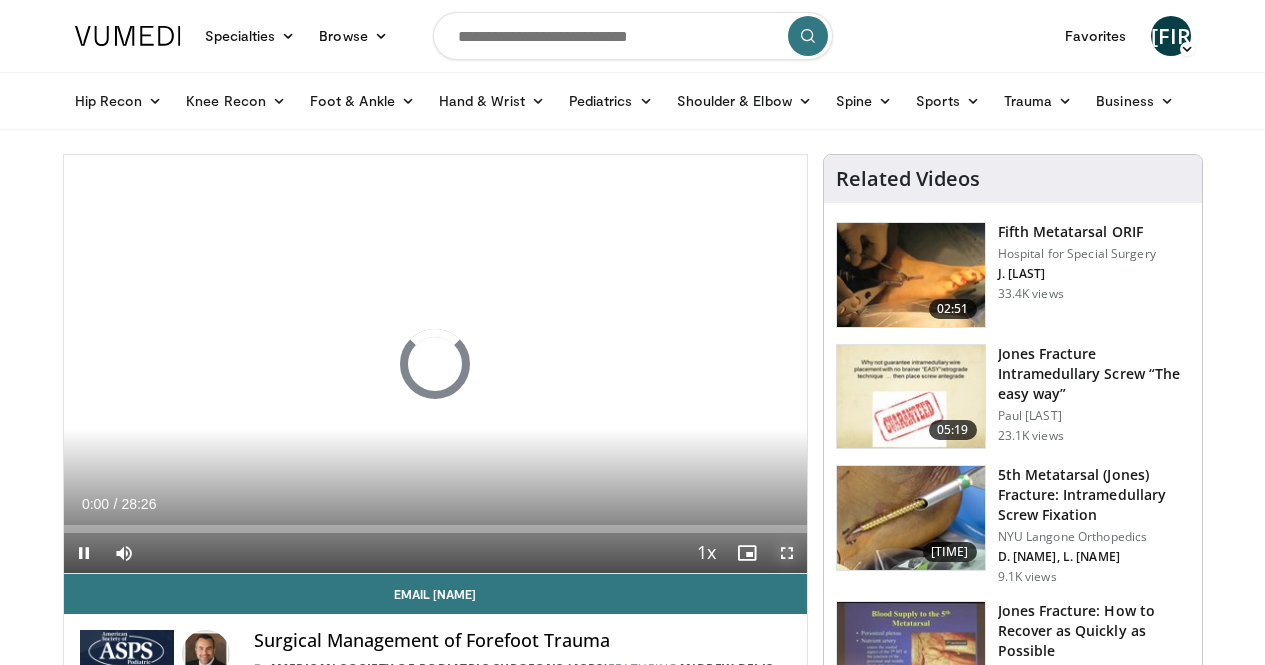click at bounding box center (787, 553) 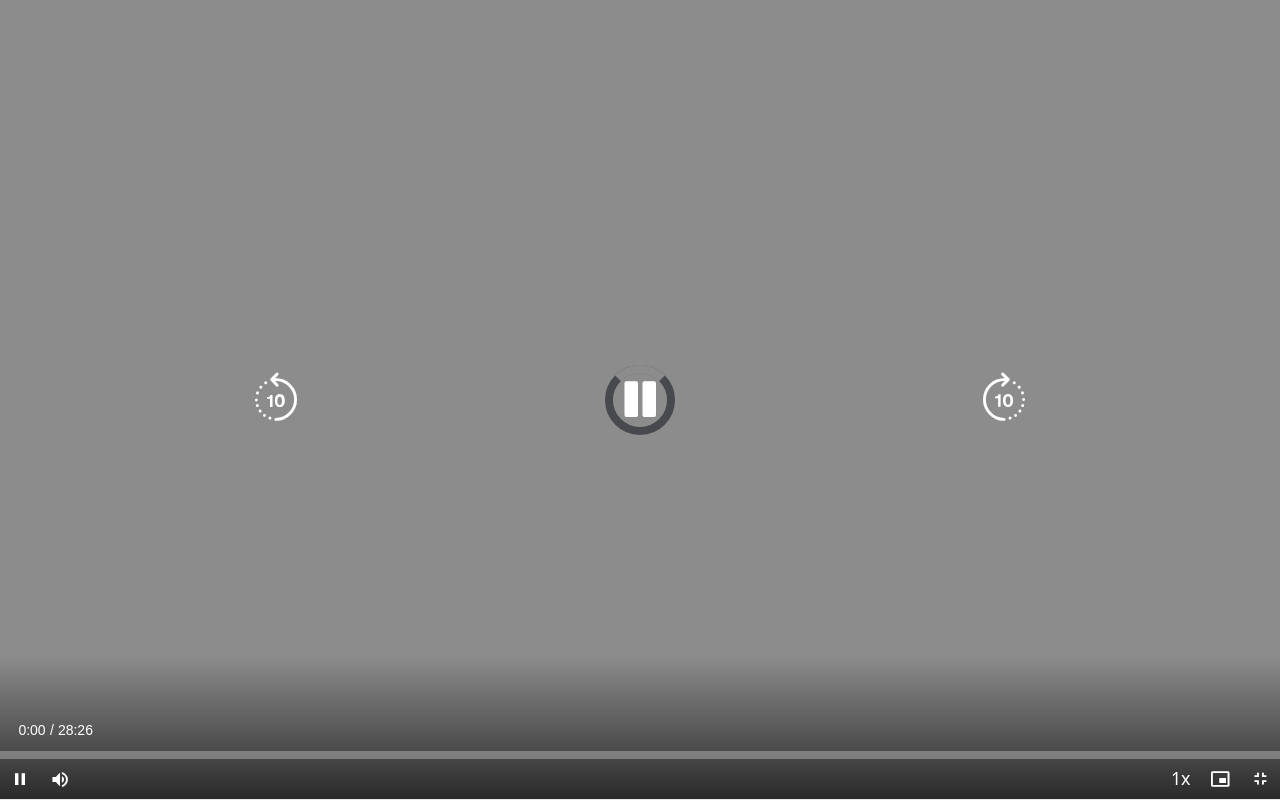 click on "10 seconds
Tap to unmute" at bounding box center [640, 399] 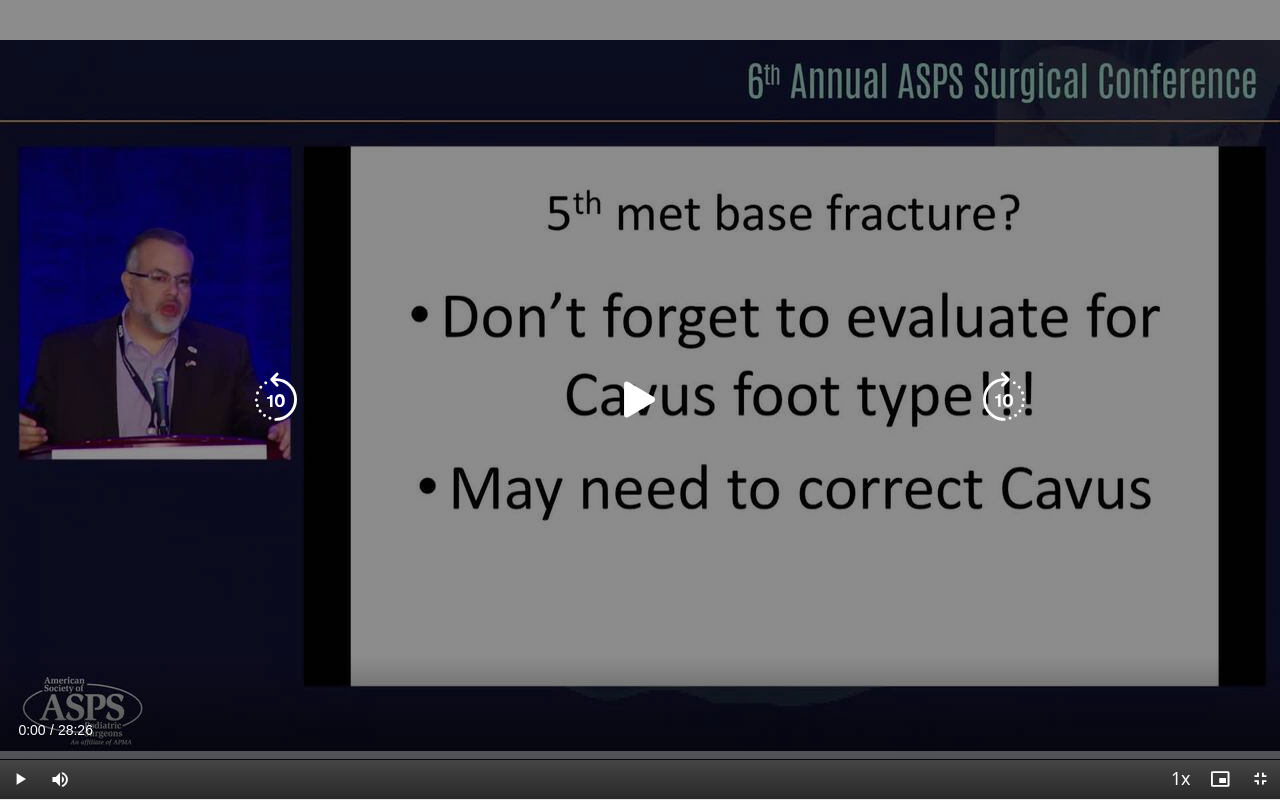 click on "10 seconds
Tap to unmute" at bounding box center [640, 399] 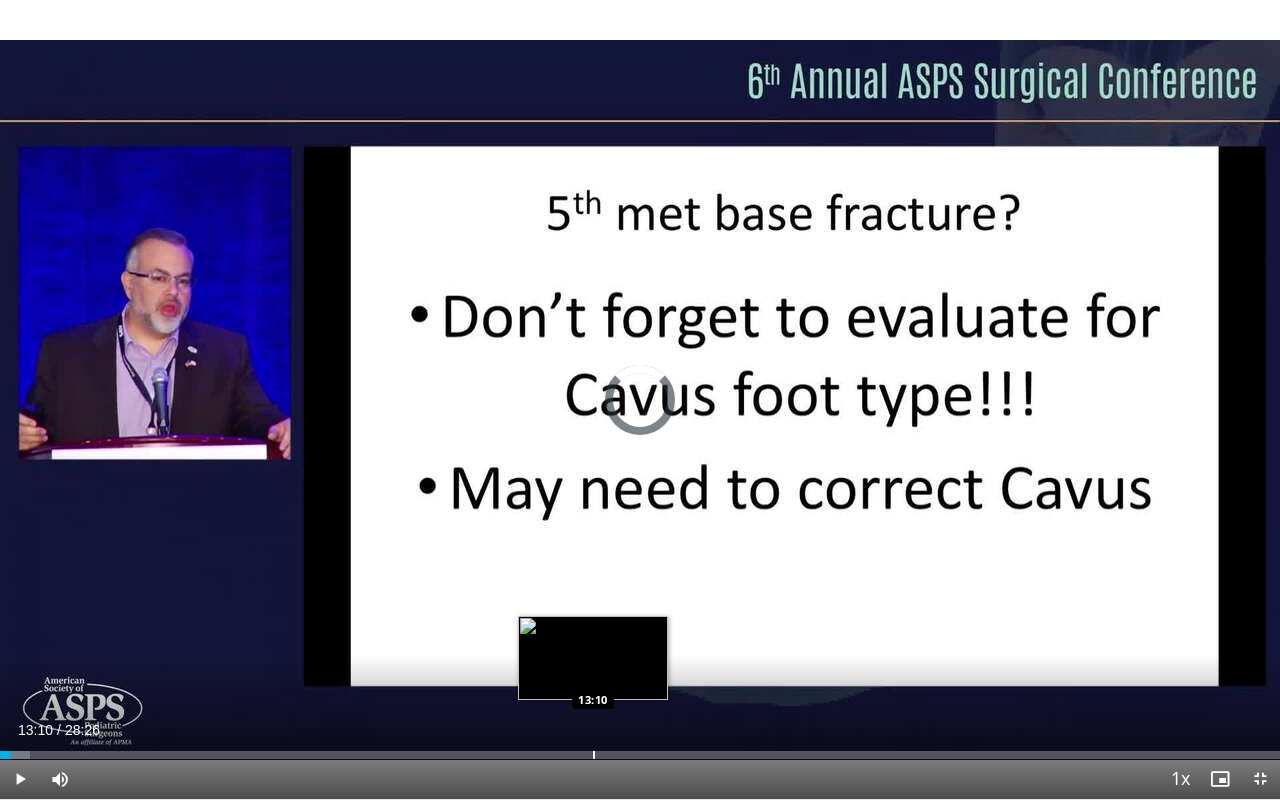 click on "Loaded :  2.35% 13:10 13:10" at bounding box center [640, 749] 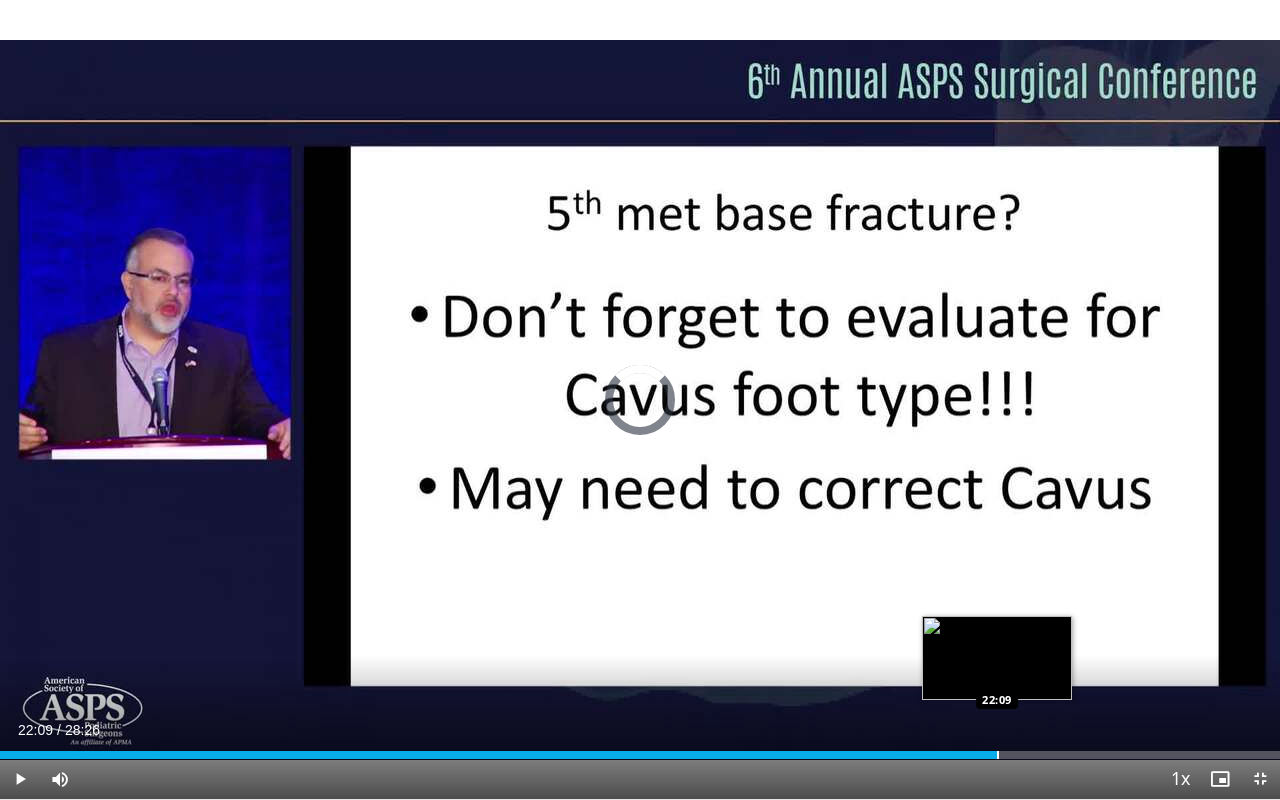 click on "Loaded :  53.37% 14:11 22:09" at bounding box center [640, 749] 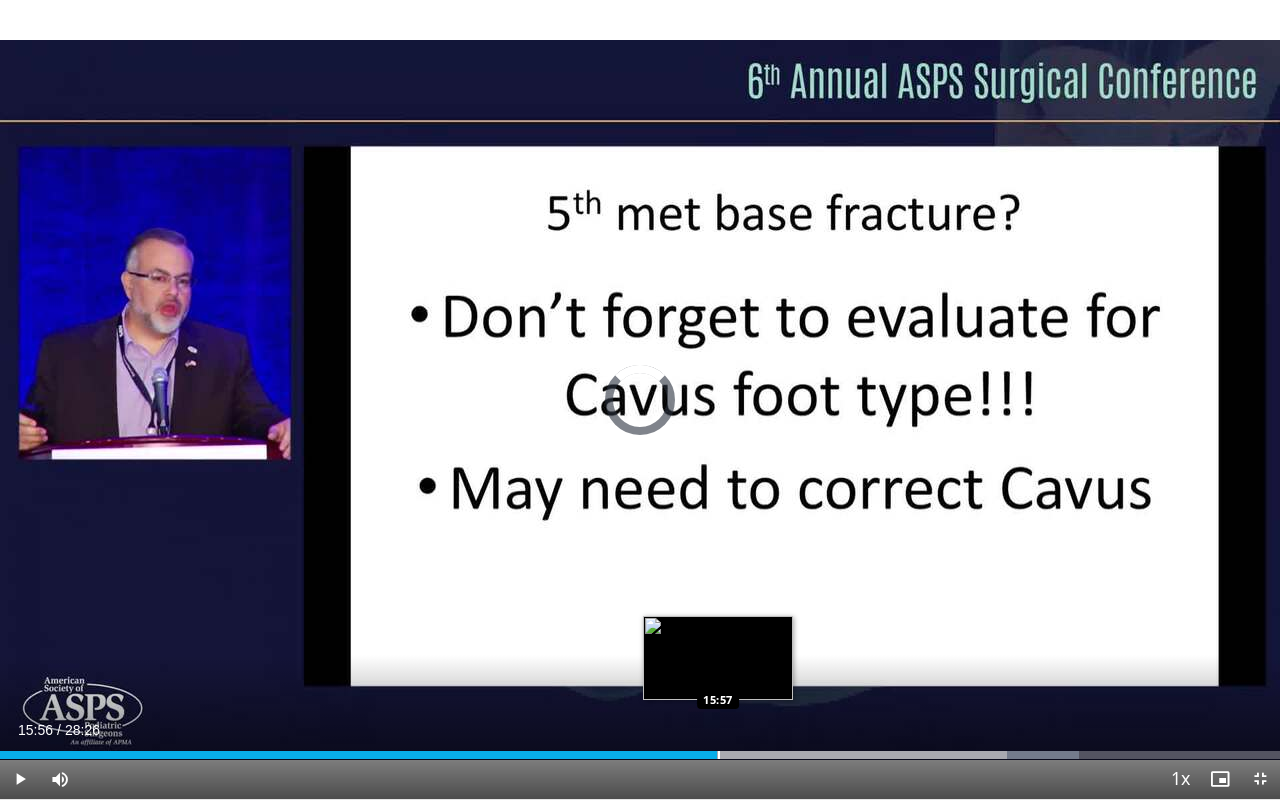 click on "15:56" at bounding box center [358, 755] 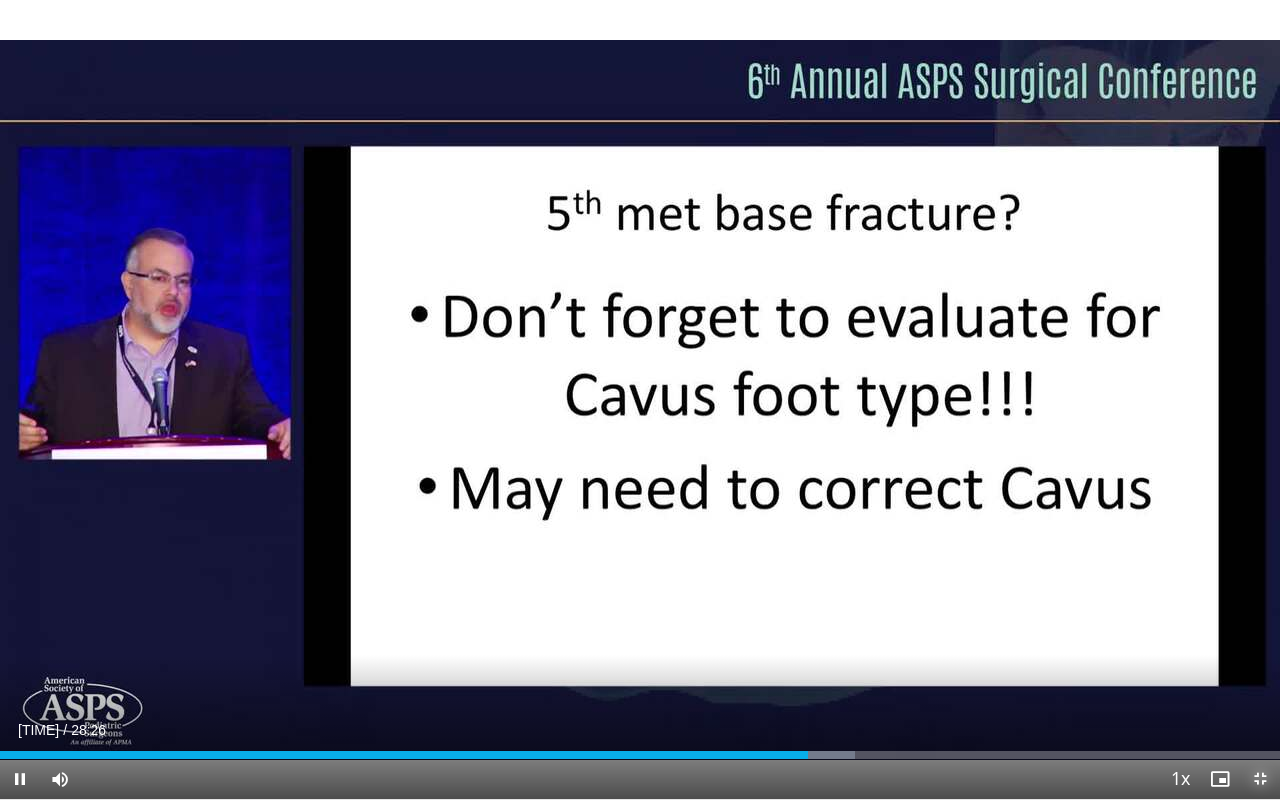 click at bounding box center (1260, 779) 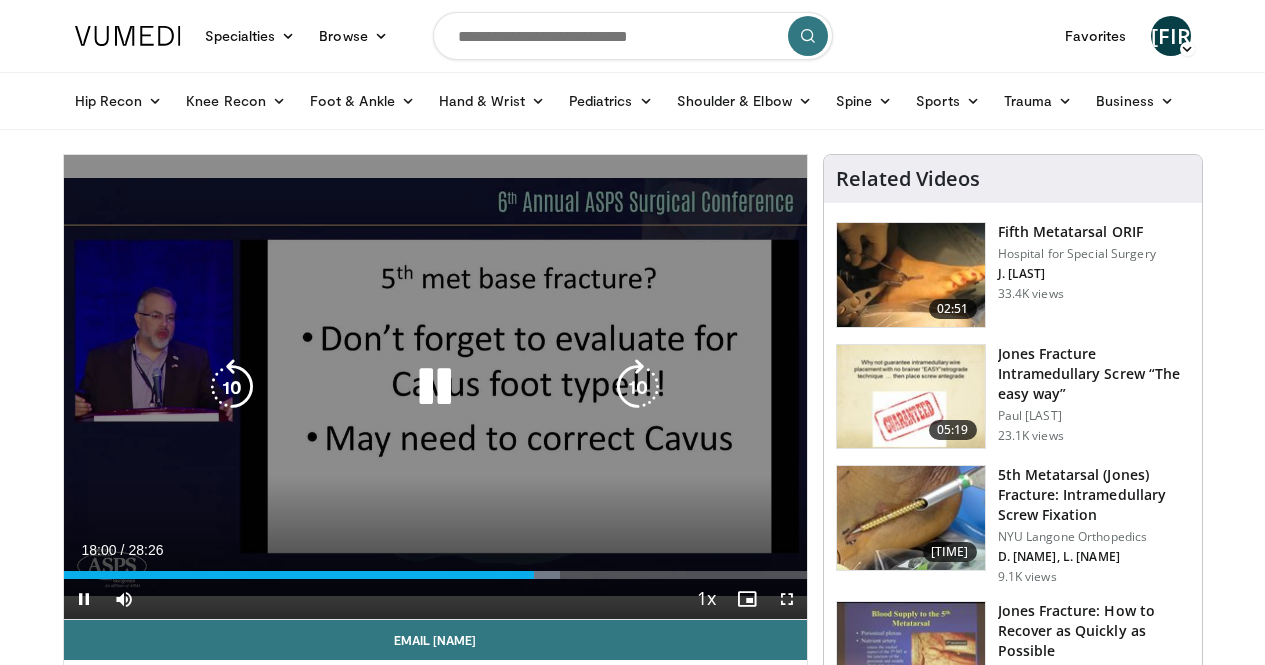 click on "10 seconds
Tap to unmute" at bounding box center (435, 387) 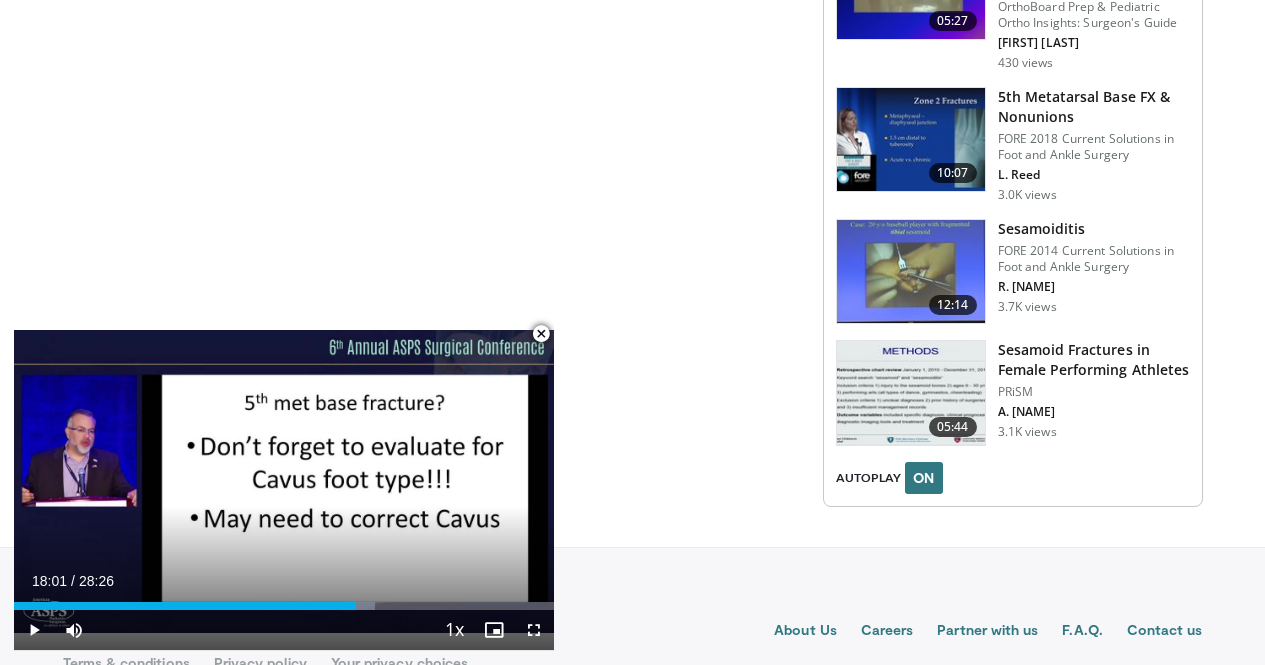 scroll, scrollTop: 2348, scrollLeft: 0, axis: vertical 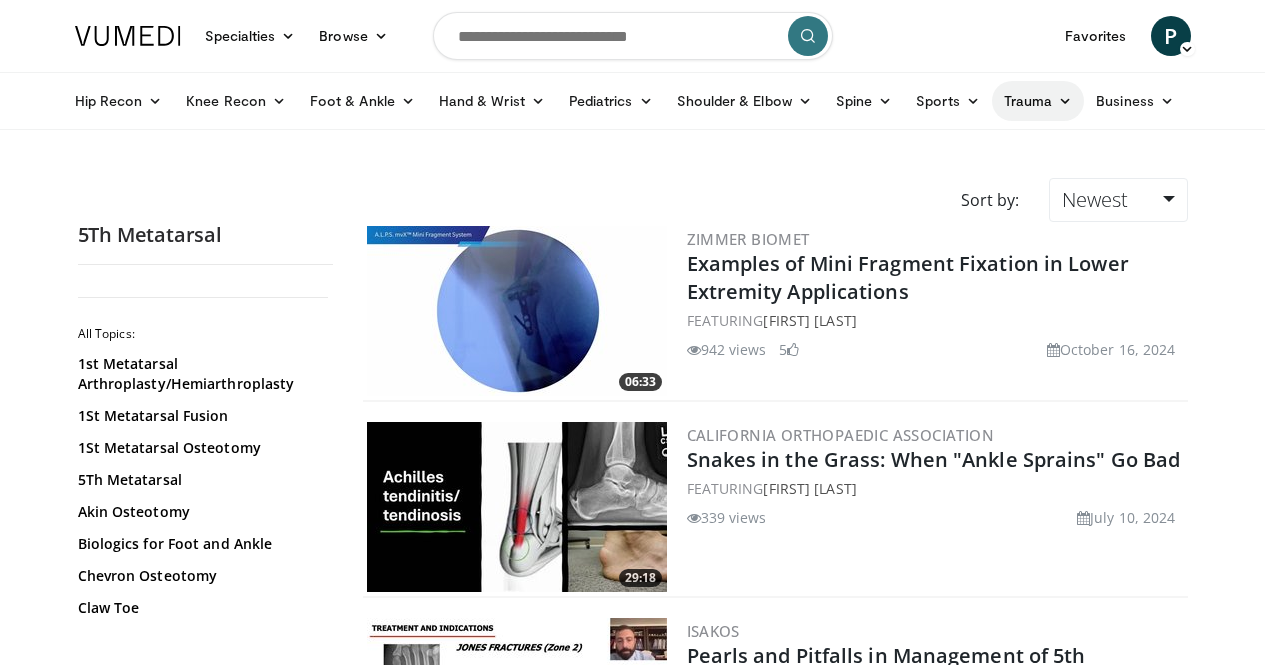 click at bounding box center [1065, 101] 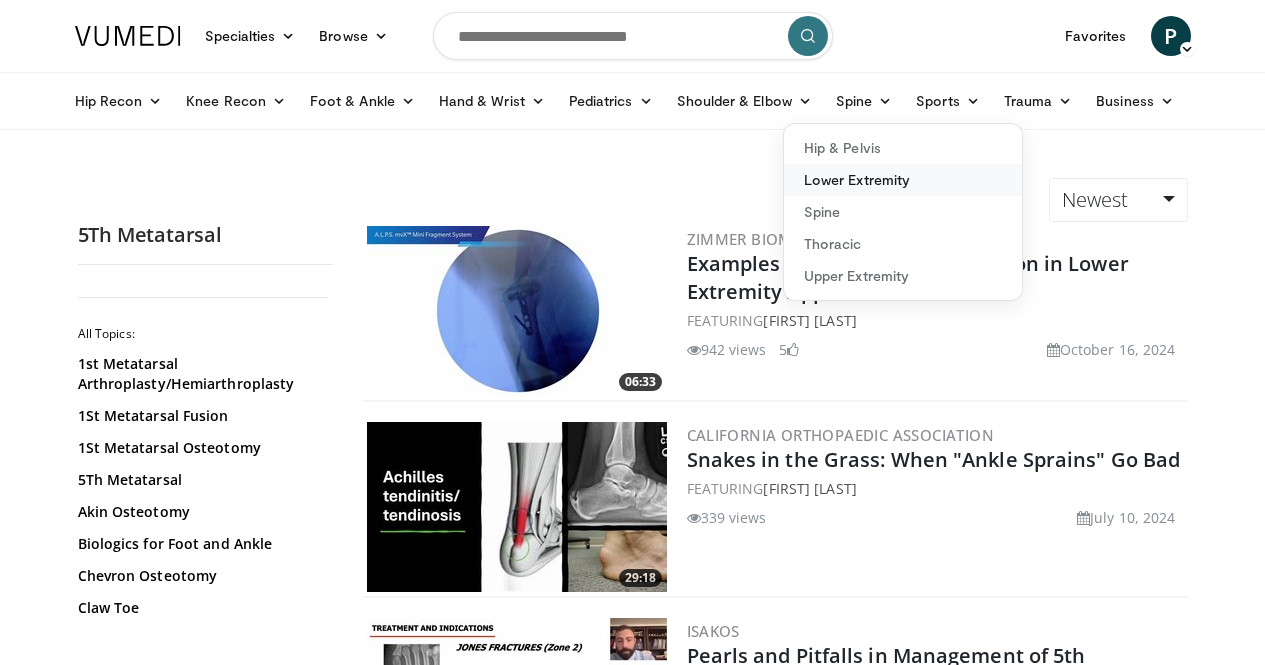 click on "Lower Extremity" at bounding box center [903, 180] 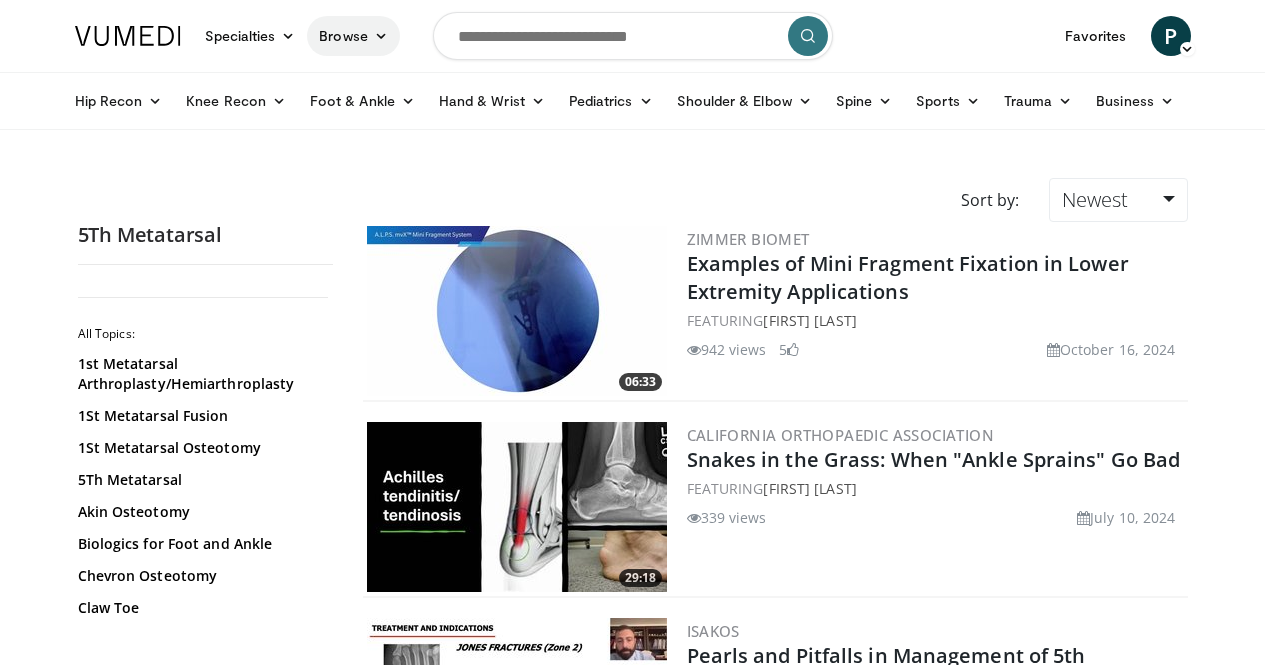 click on "Browse" at bounding box center [353, 36] 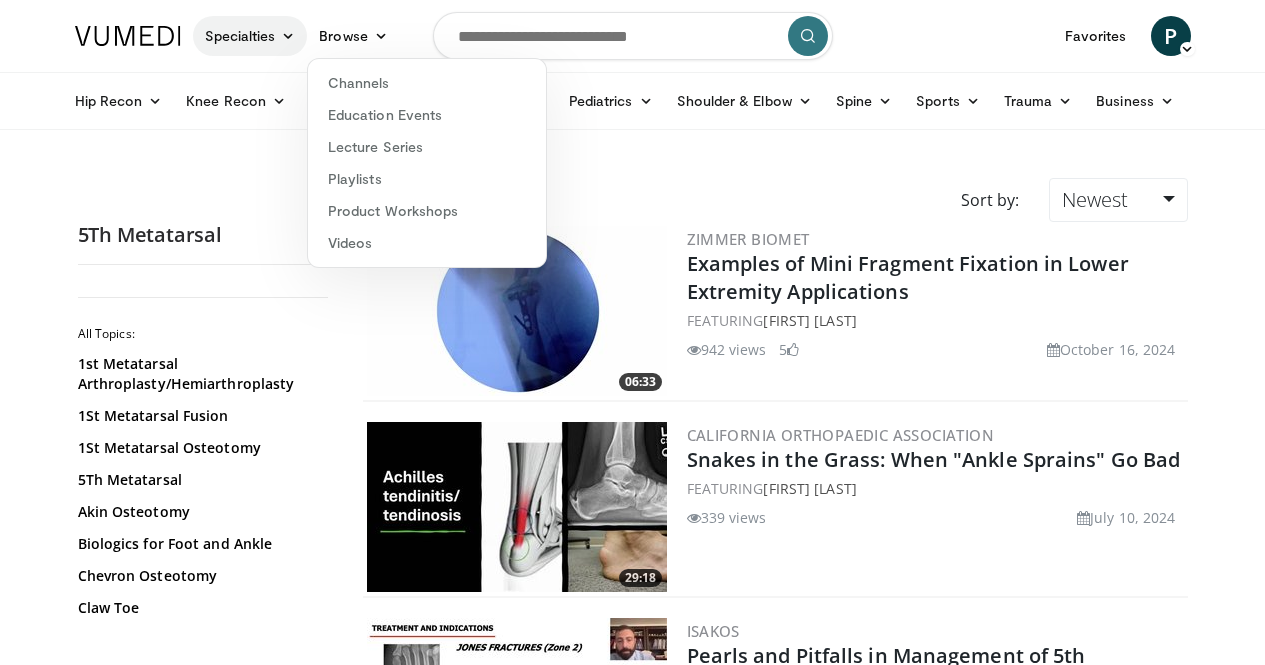 click on "Specialties" at bounding box center [250, 36] 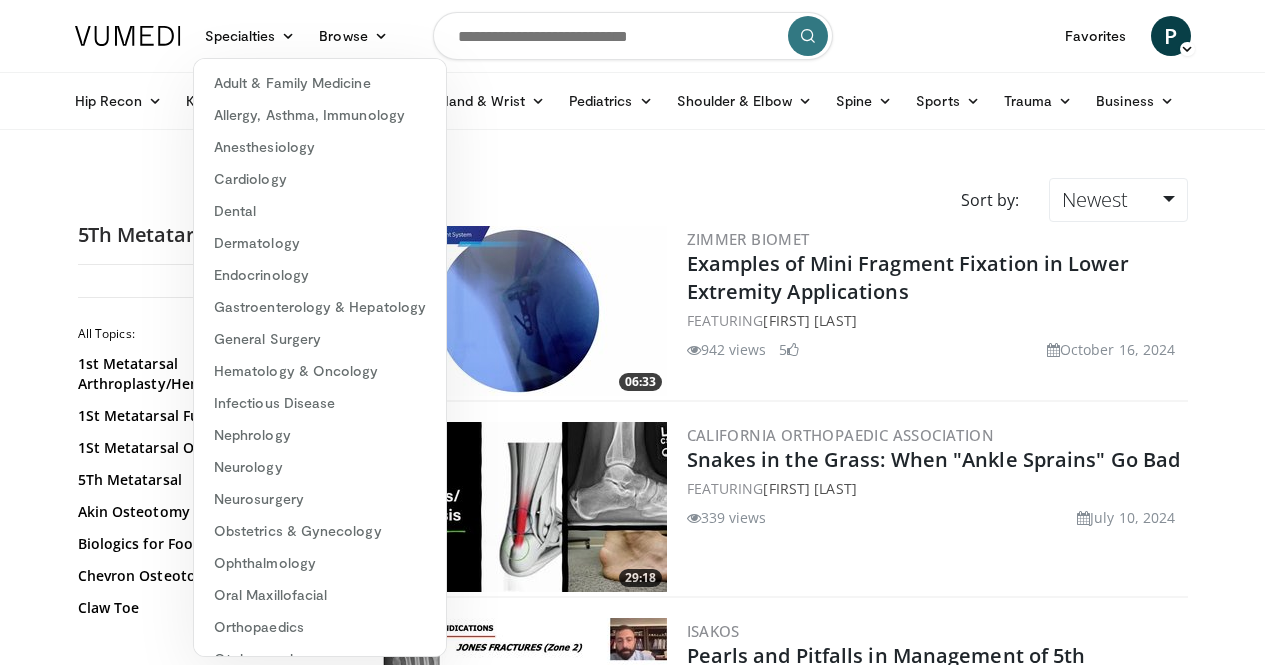 click on "Specialties
Adult & Family Medicine
Allergy, Asthma, Immunology
Anesthesiology
Cardiology
Dental
Dermatology
Endocrinology
Gastroenterology & Hepatology
General Surgery
Hematology & Oncology
Infectious Disease
Nephrology
Neurology
Neurosurgery
Obstetrics & Gynecology
Ophthalmology
Oral Maxillofacial
Orthopaedics
Otolaryngology
Pediatrics
Plastic Surgery
Podiatry
Psychiatry
Pulmonology
Radiation Oncology
Radiology
Rheumatology
Urology
Browse
P" at bounding box center (633, 36) 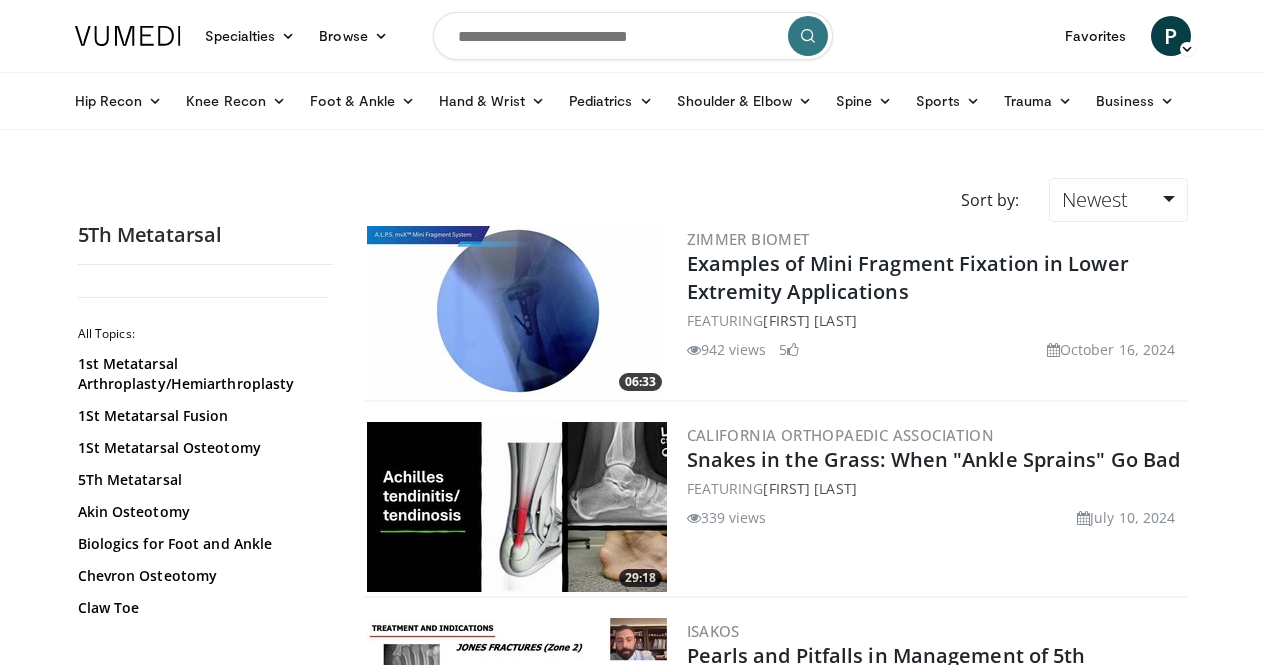 click at bounding box center (633, 36) 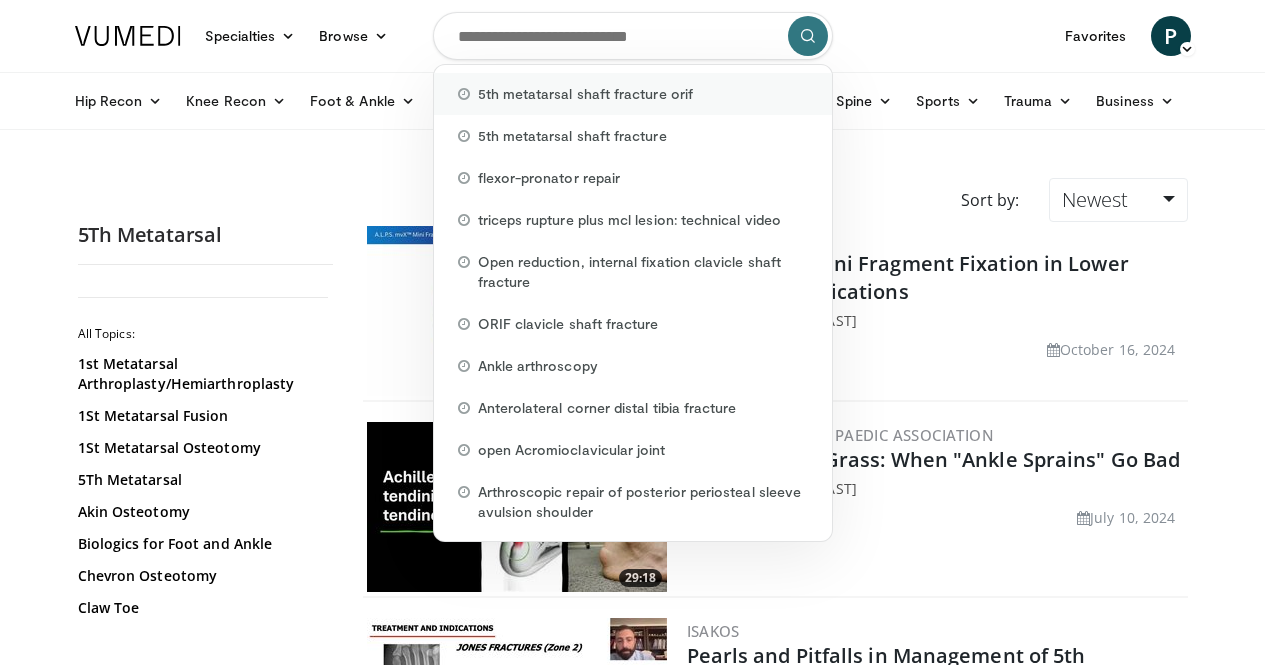 click on "5th metatarsal shaft fracture orif" at bounding box center [585, 94] 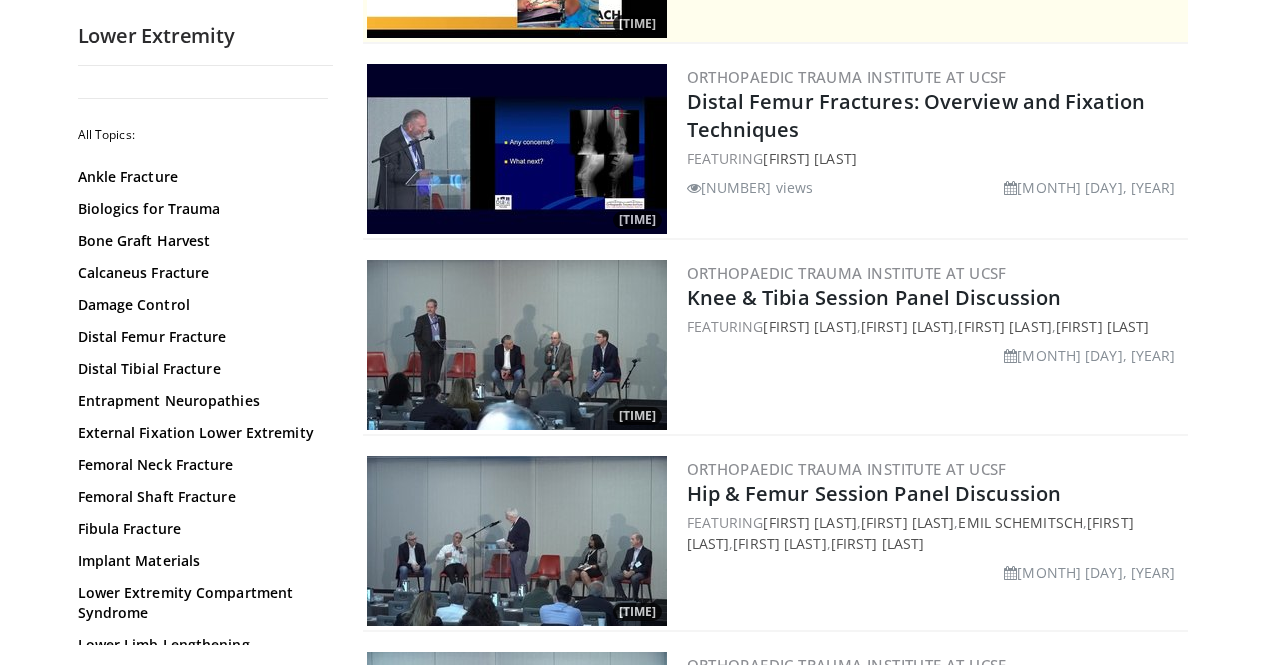 scroll, scrollTop: 360, scrollLeft: 0, axis: vertical 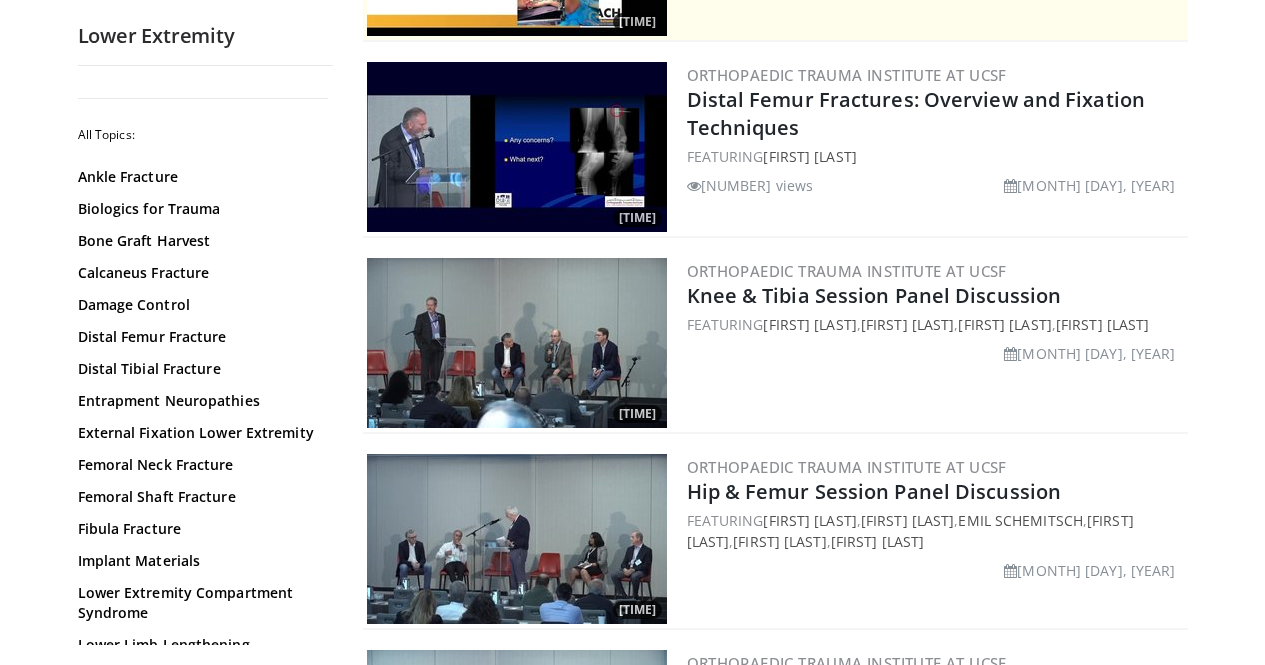 click on "Ankle Fracture
Biologics for Trauma
Bone Graft Harvest
Calcaneus Fracture
Damage Control
Distal Femur Fracture
Distal Tibial Fracture
Entrapment Neuropathies
External Fixation Lower Extremity
Femoral Neck Fracture
Femoral Shaft Fracture
Fibula Fracture
Implant Materials
Lower Extremity Compartment Syndrome
Lower Limb Lengthening
Malleolar Fracture
Navicular Fracture
Patella Fracture
Pathologic Fractures
Pediatric Distal Femur Fracture
Pediatric Femoral Shaft Fracture
Pediatric Knee Fractures
Pediatric Tibial Fractures
Periprosthetic Fracture TKA" at bounding box center [203, 693] 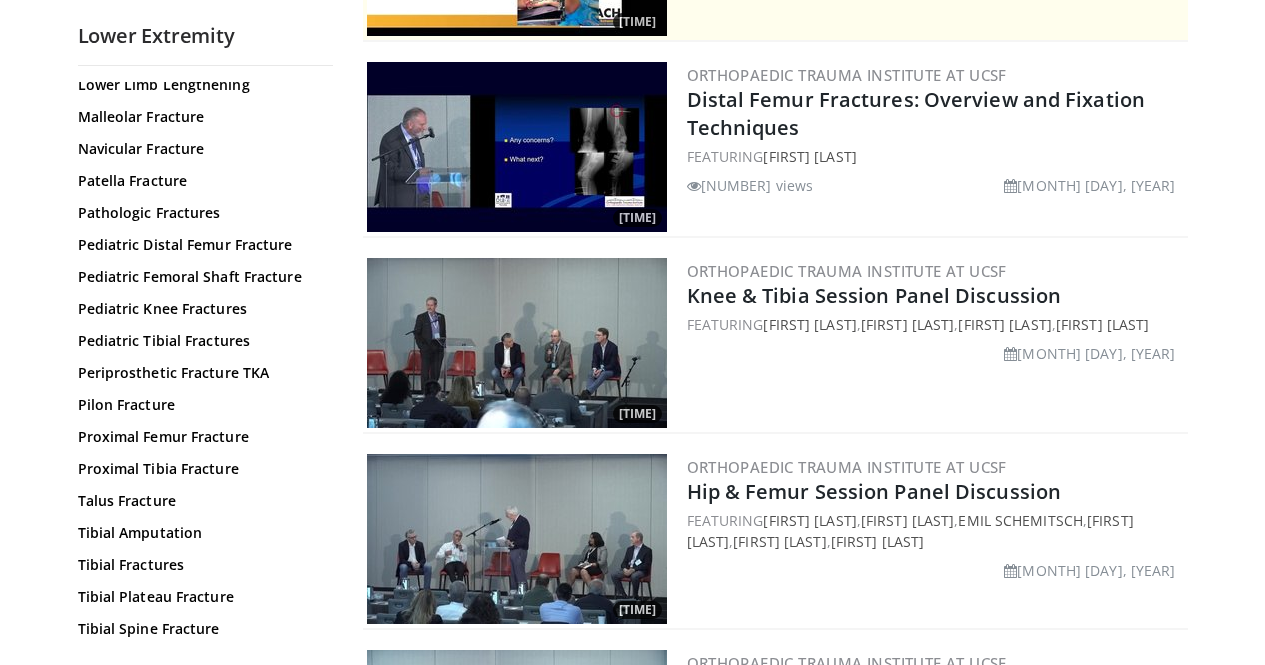 scroll, scrollTop: 586, scrollLeft: 0, axis: vertical 